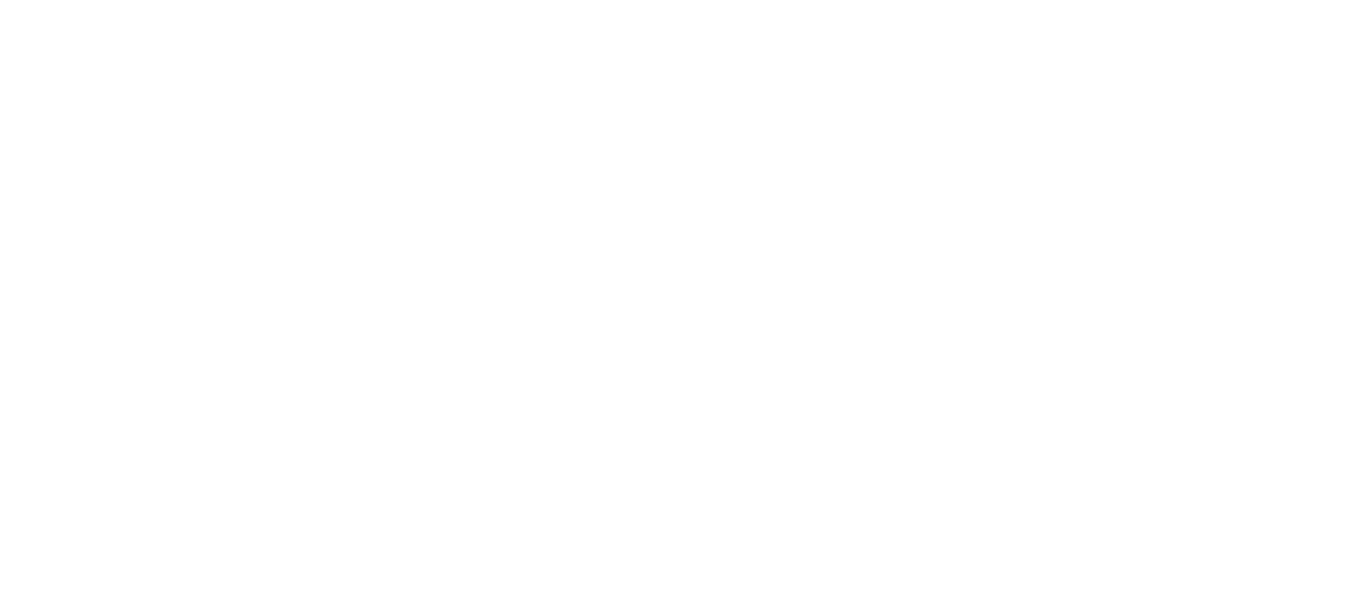 scroll, scrollTop: 0, scrollLeft: 0, axis: both 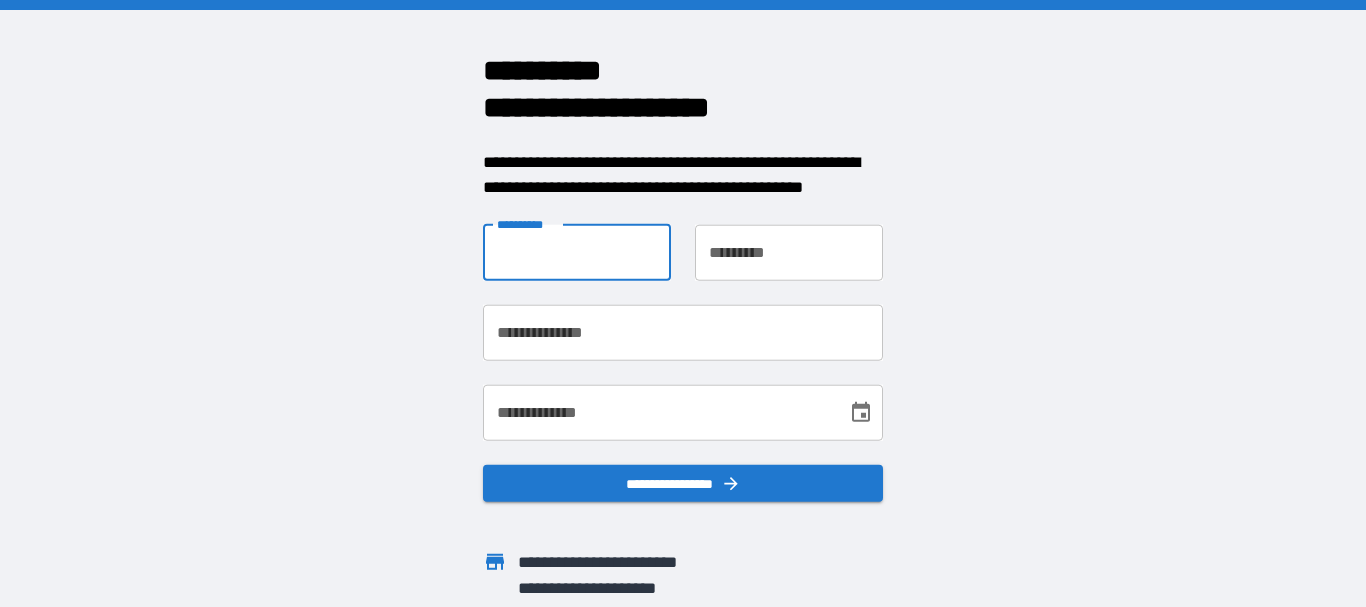click on "**********" at bounding box center [577, 252] 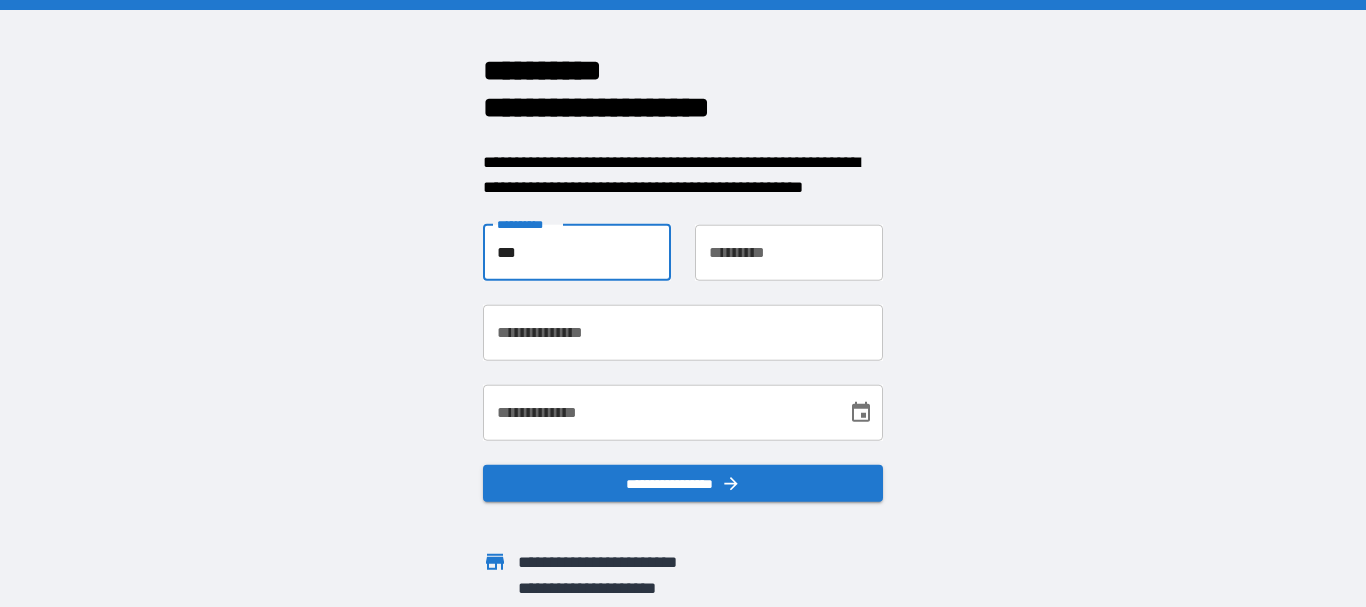 type on "*****" 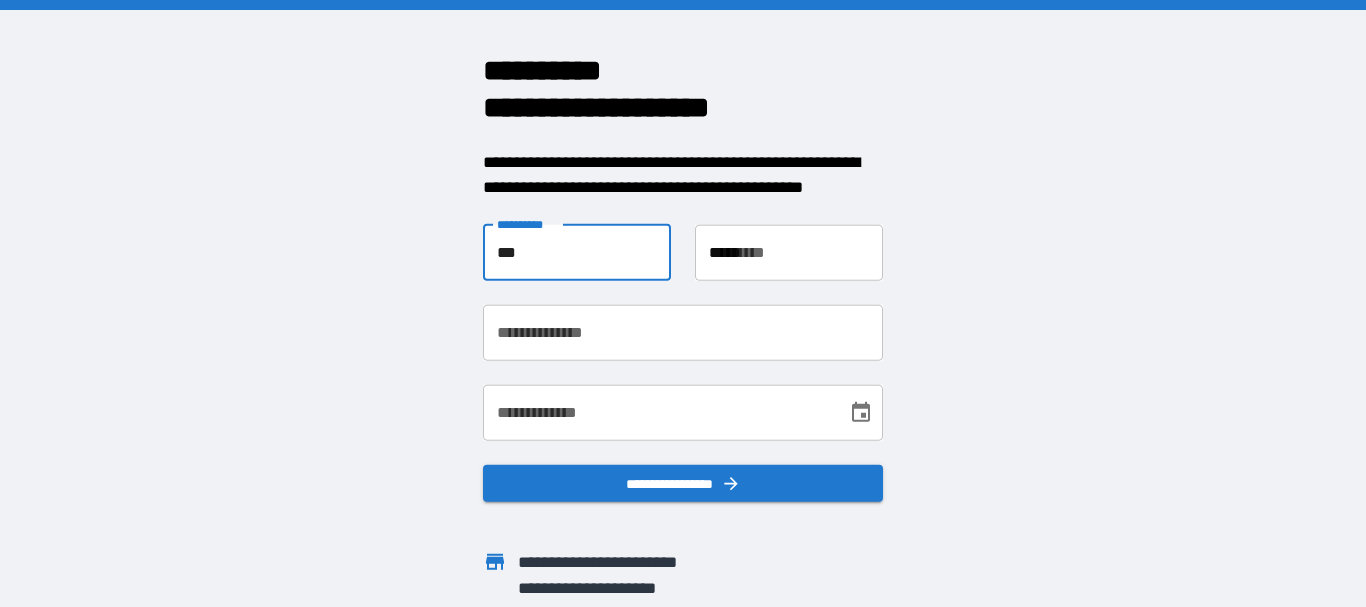 type on "**********" 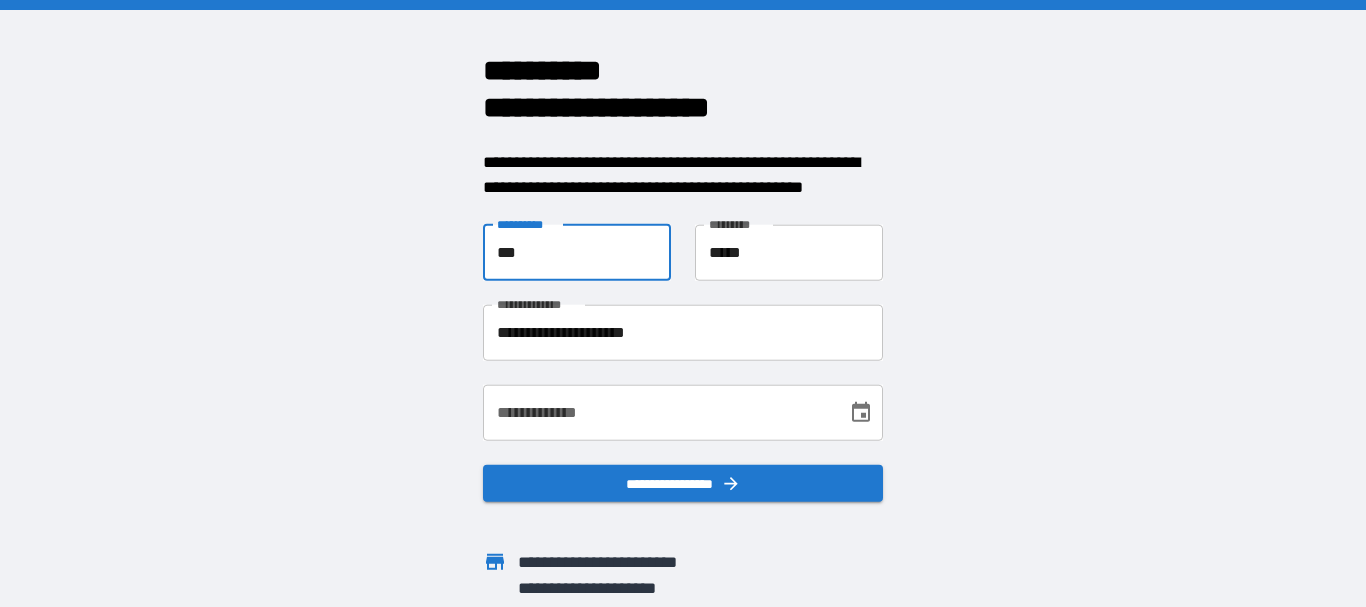 click on "**********" at bounding box center (658, 412) 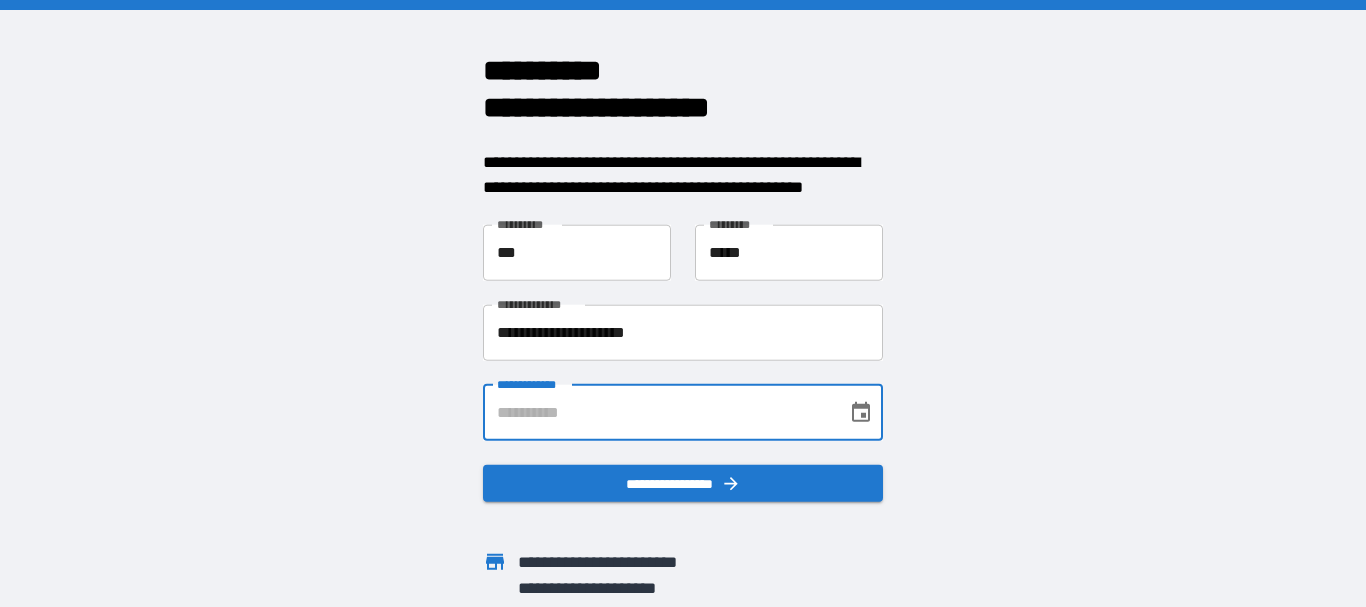type on "**********" 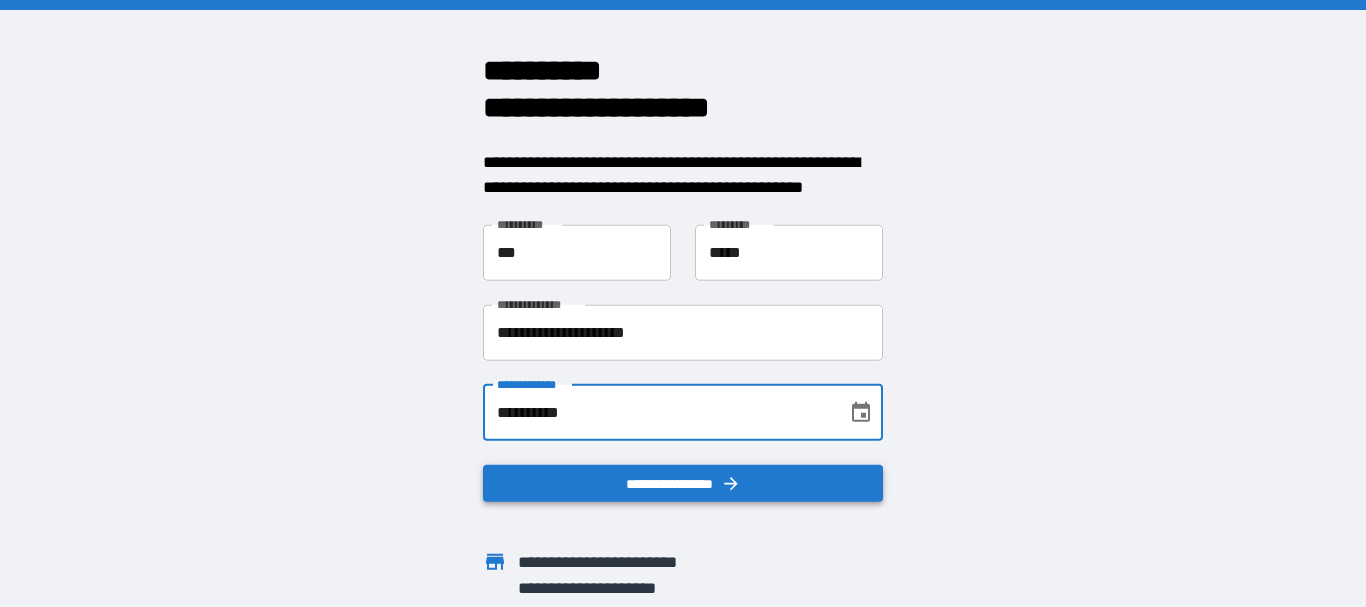 click on "**********" at bounding box center (683, 483) 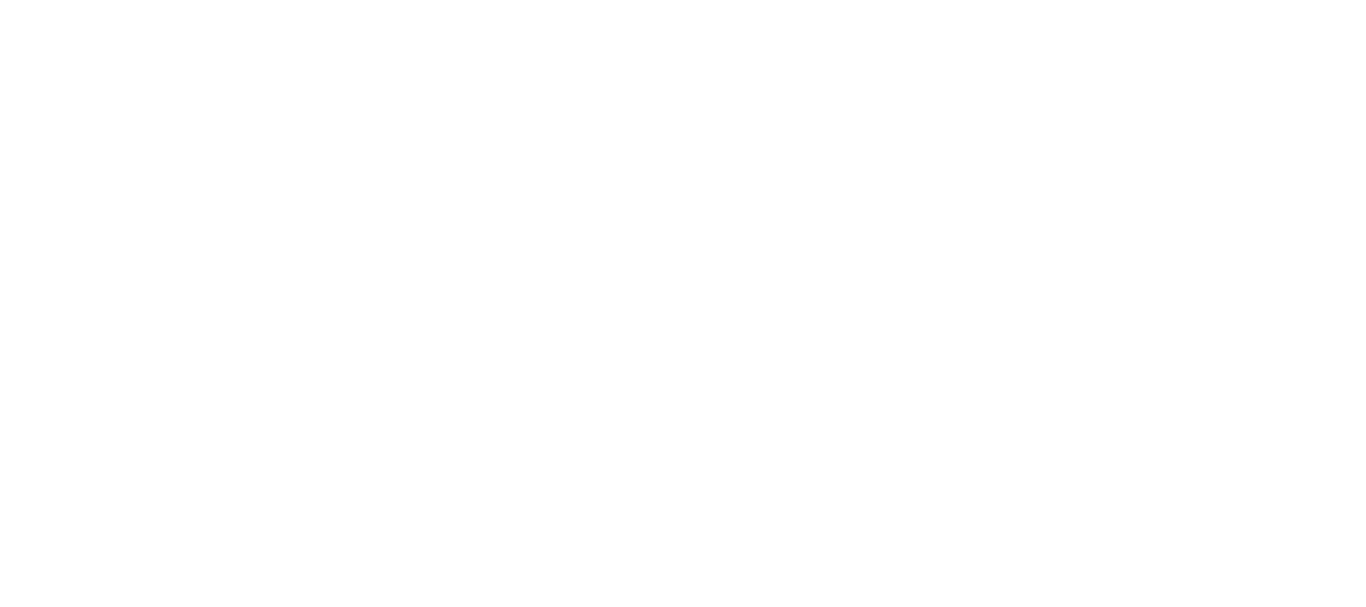 scroll, scrollTop: 0, scrollLeft: 0, axis: both 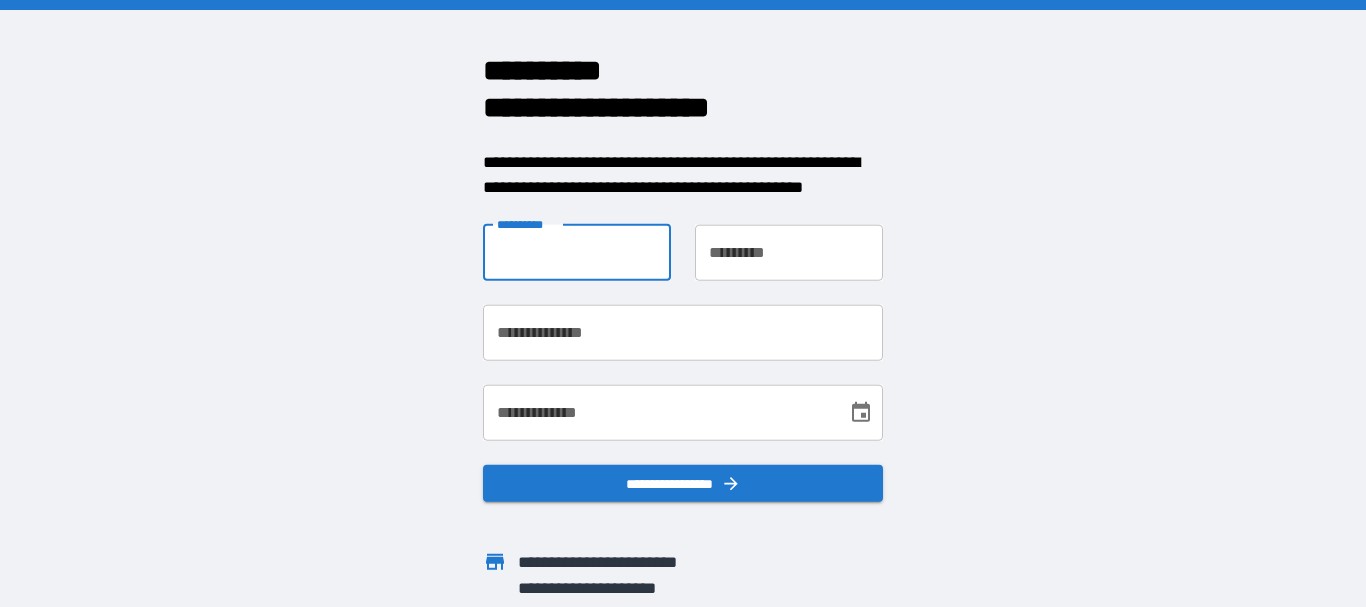 click on "**********" at bounding box center (577, 252) 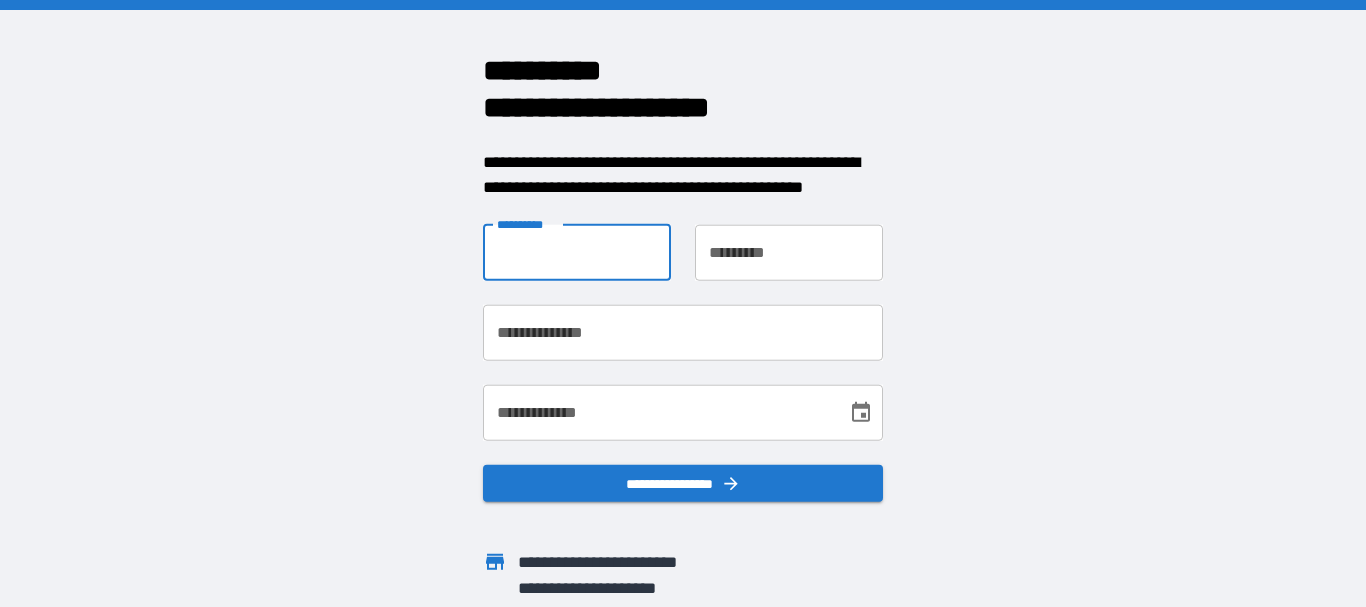 type on "***" 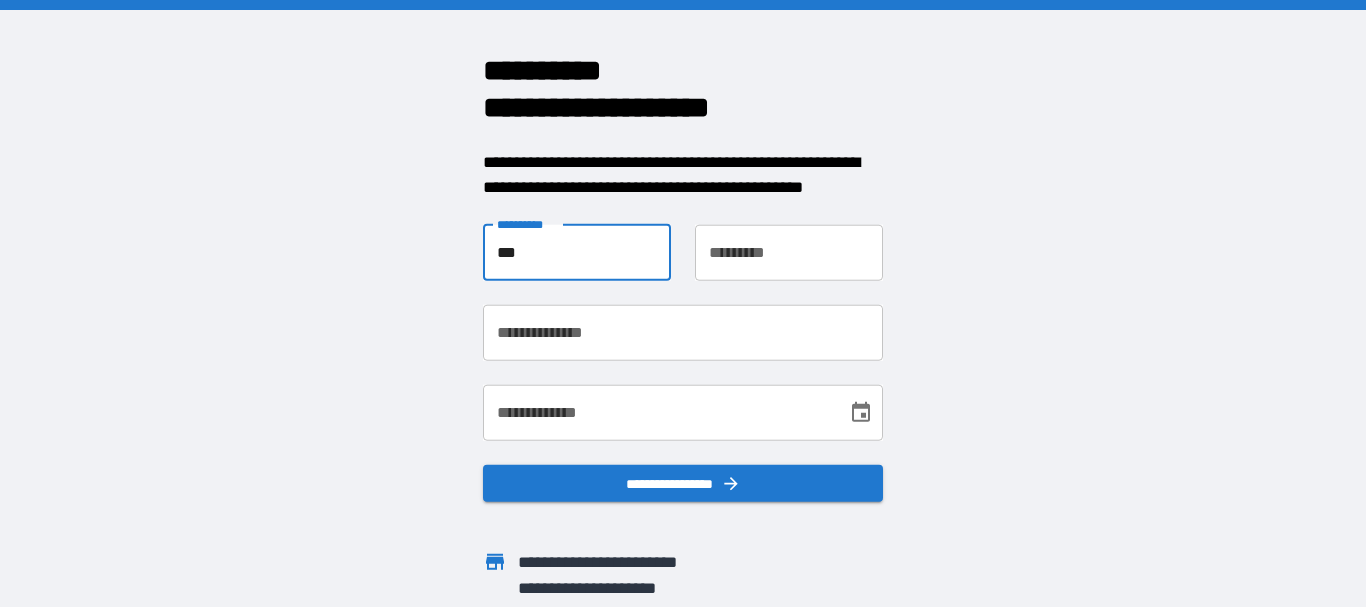 type on "*****" 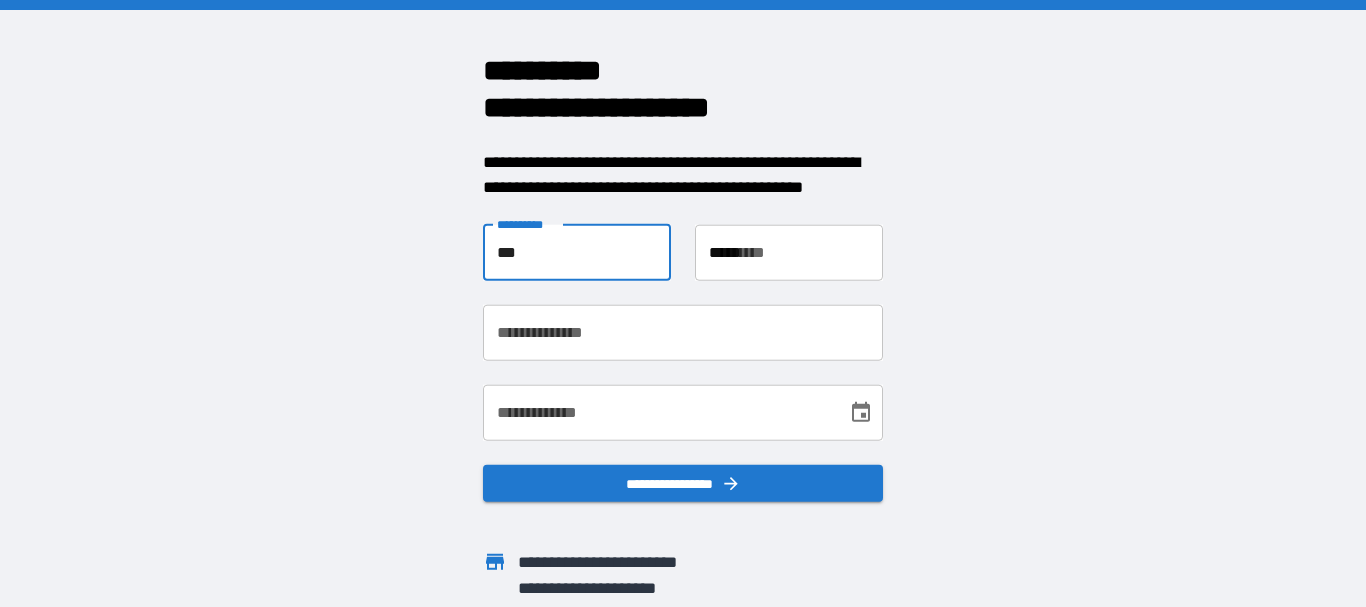 type on "**********" 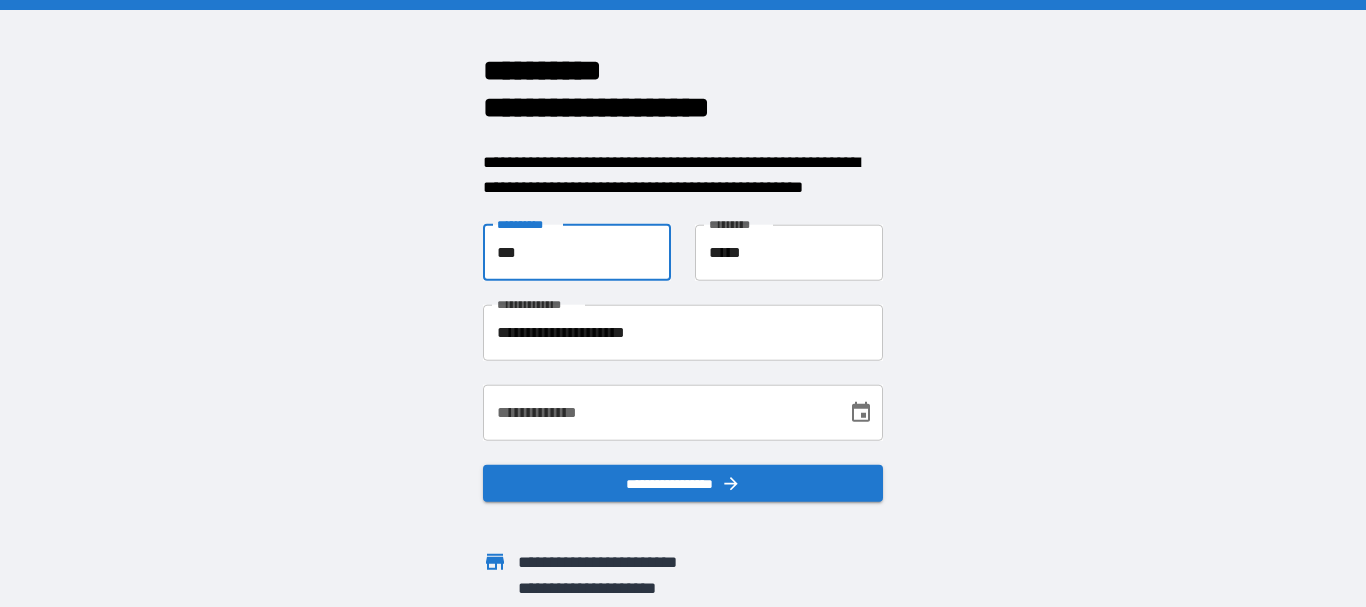 click on "**********" at bounding box center (658, 412) 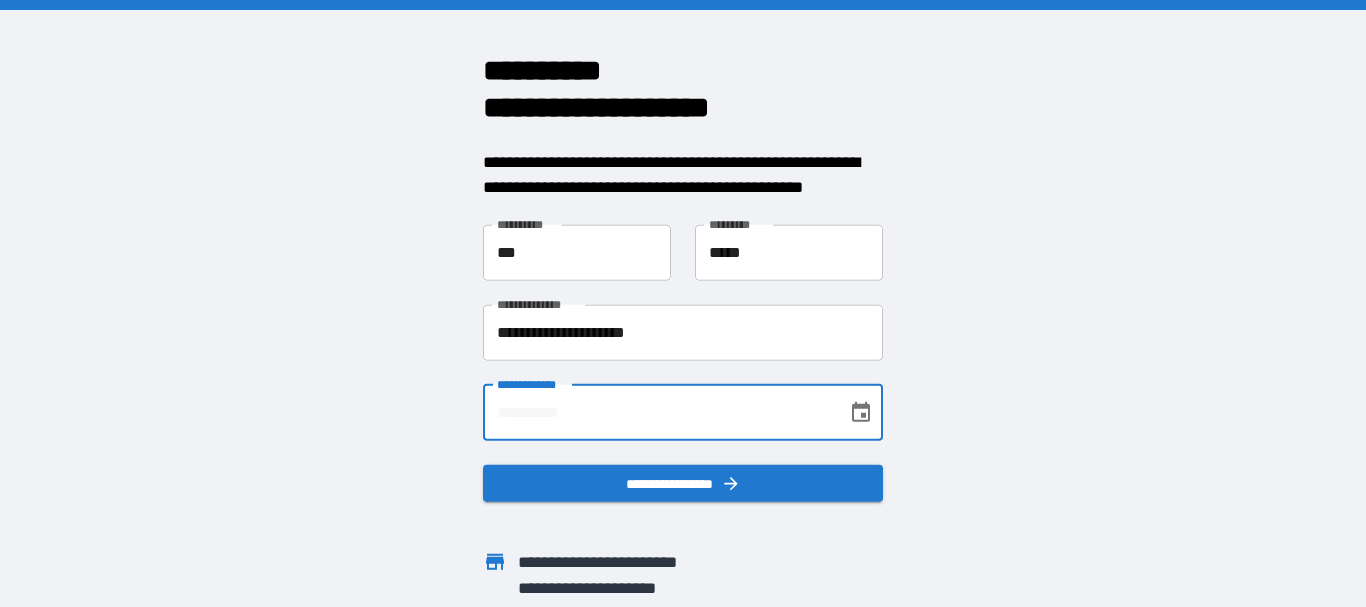 type on "**********" 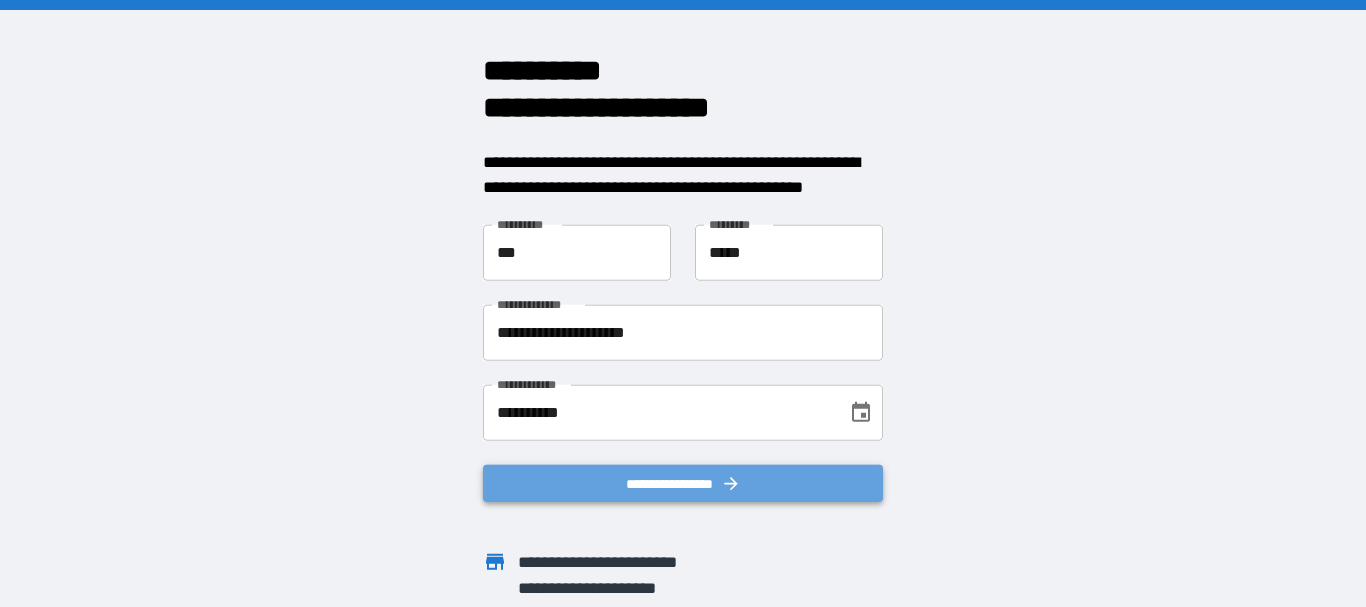 click on "**********" at bounding box center (683, 483) 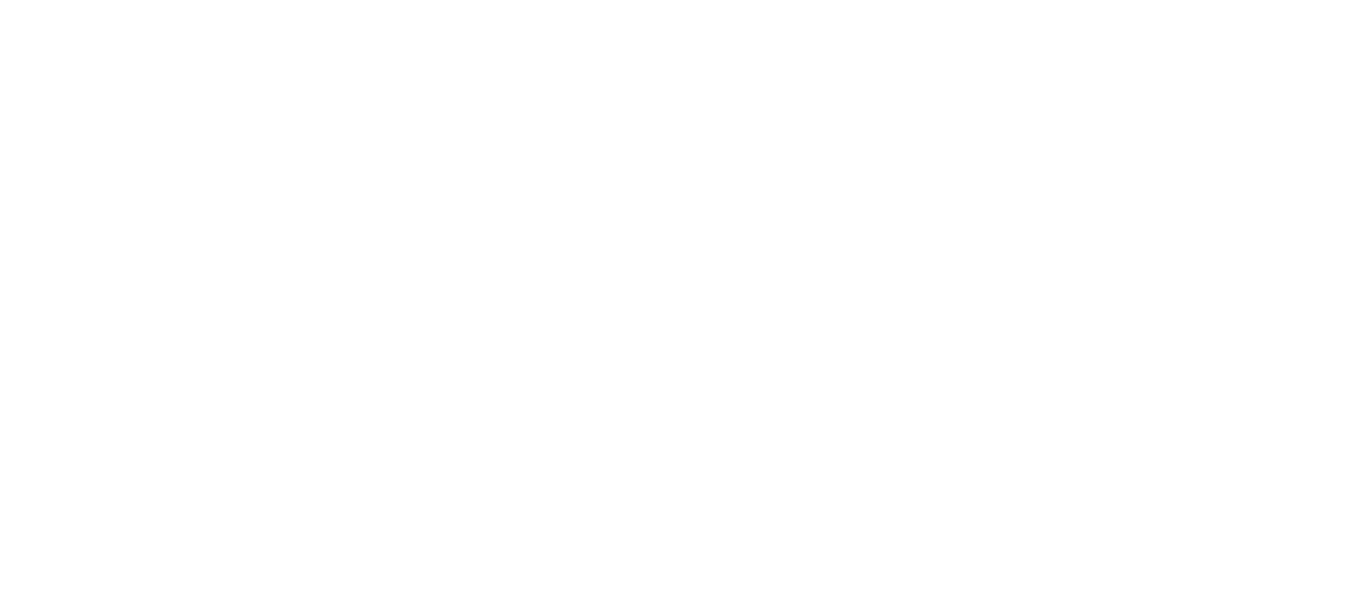 scroll, scrollTop: 0, scrollLeft: 0, axis: both 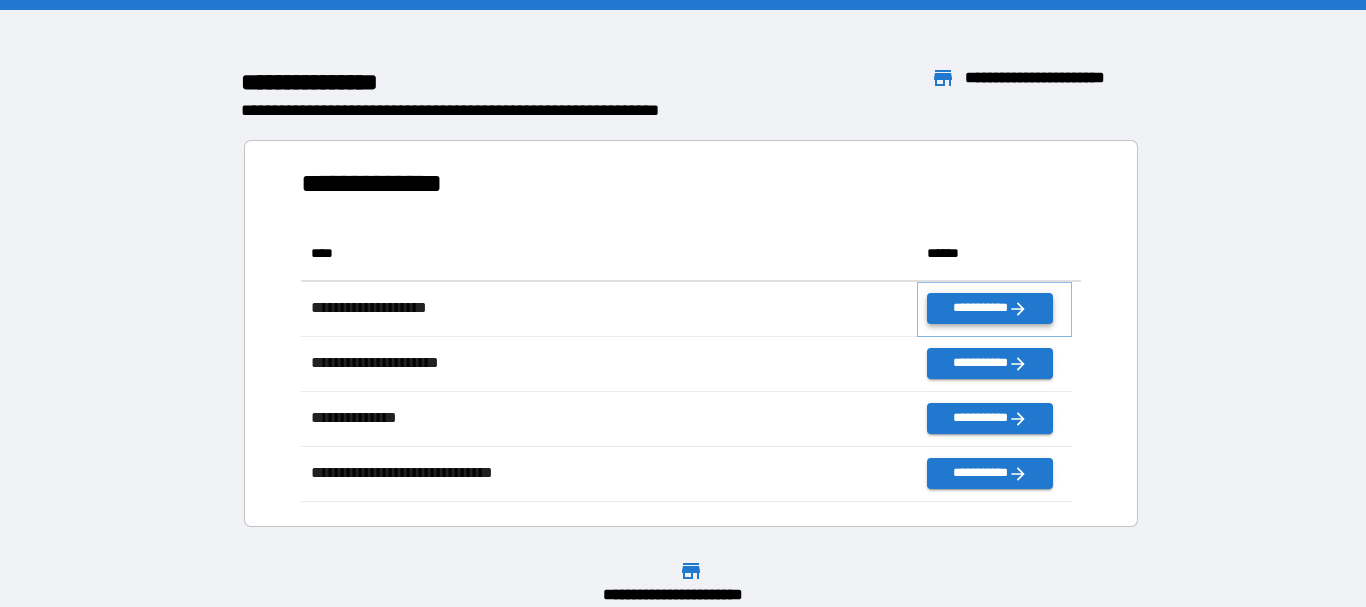 click on "**********" at bounding box center [989, 308] 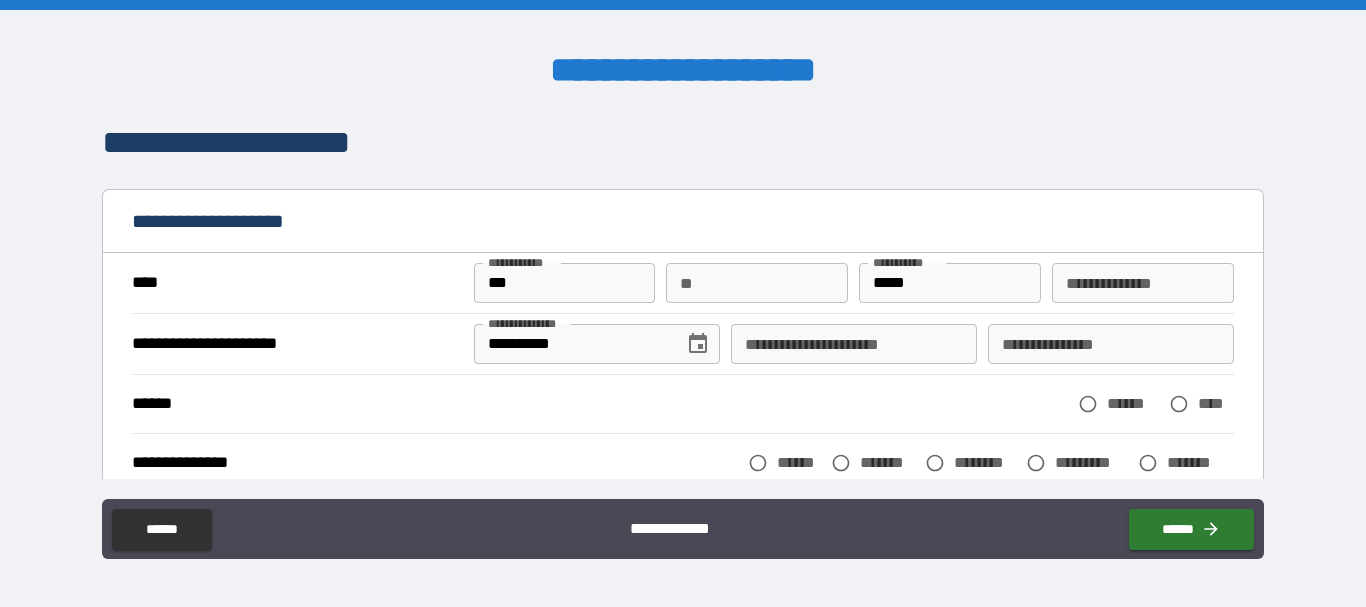 click on "**********" at bounding box center (854, 344) 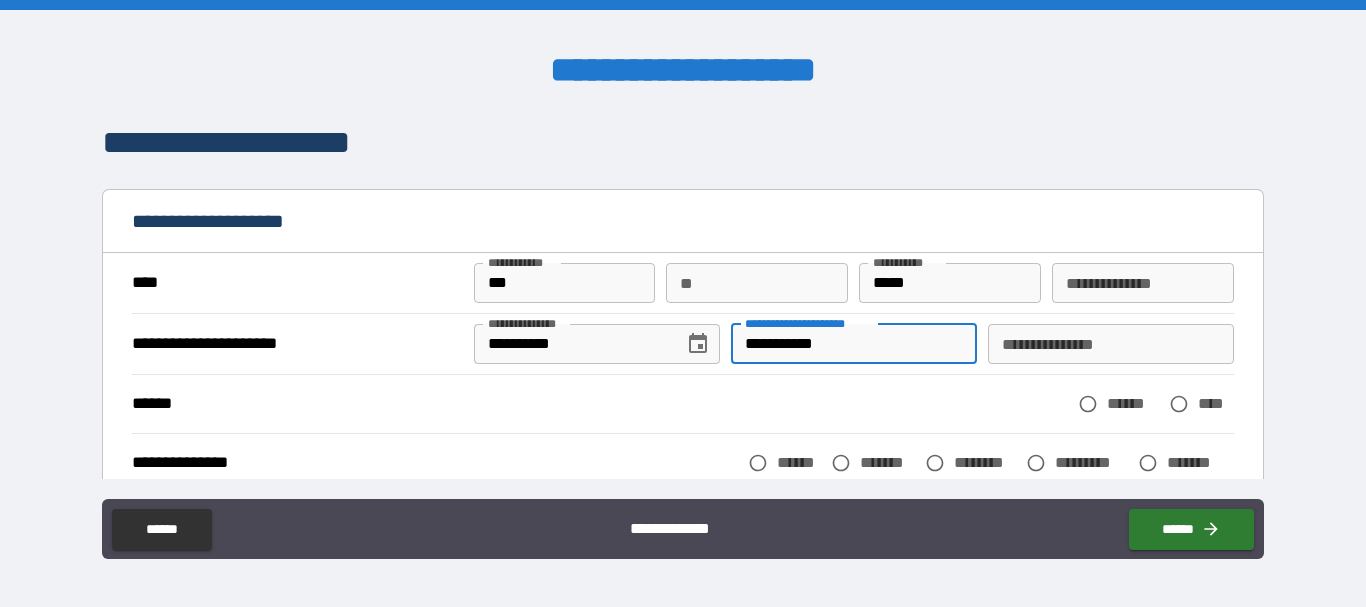 click on "**********" at bounding box center (1111, 344) 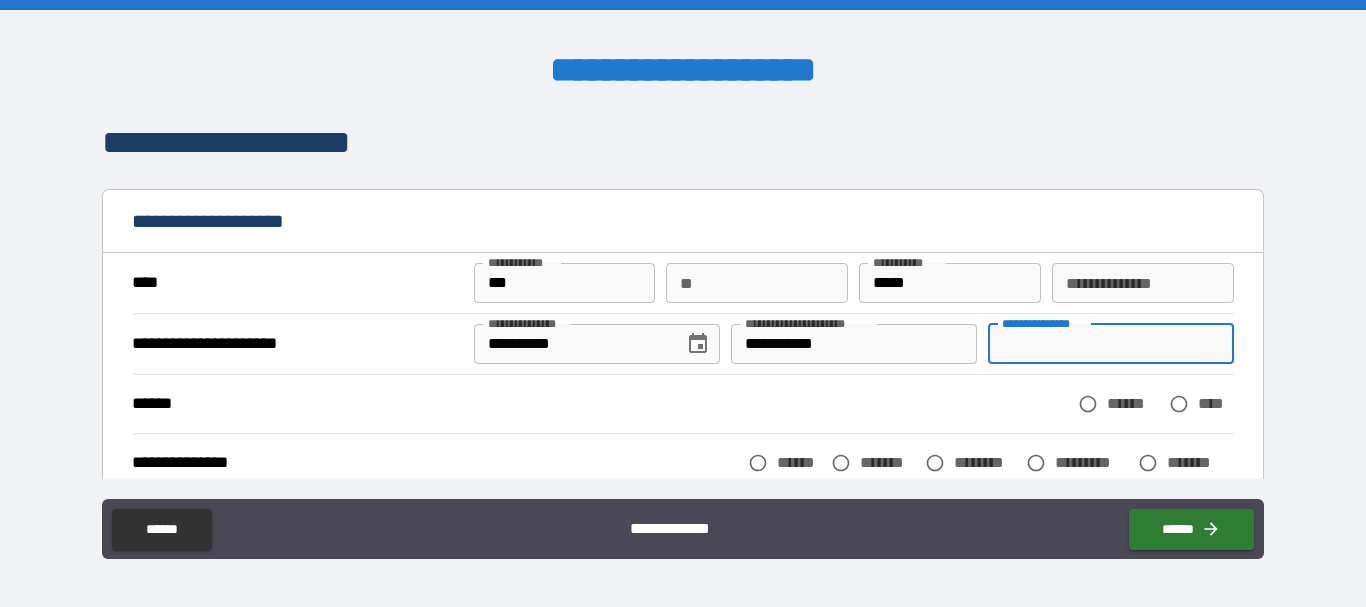 click on "**********" at bounding box center (854, 344) 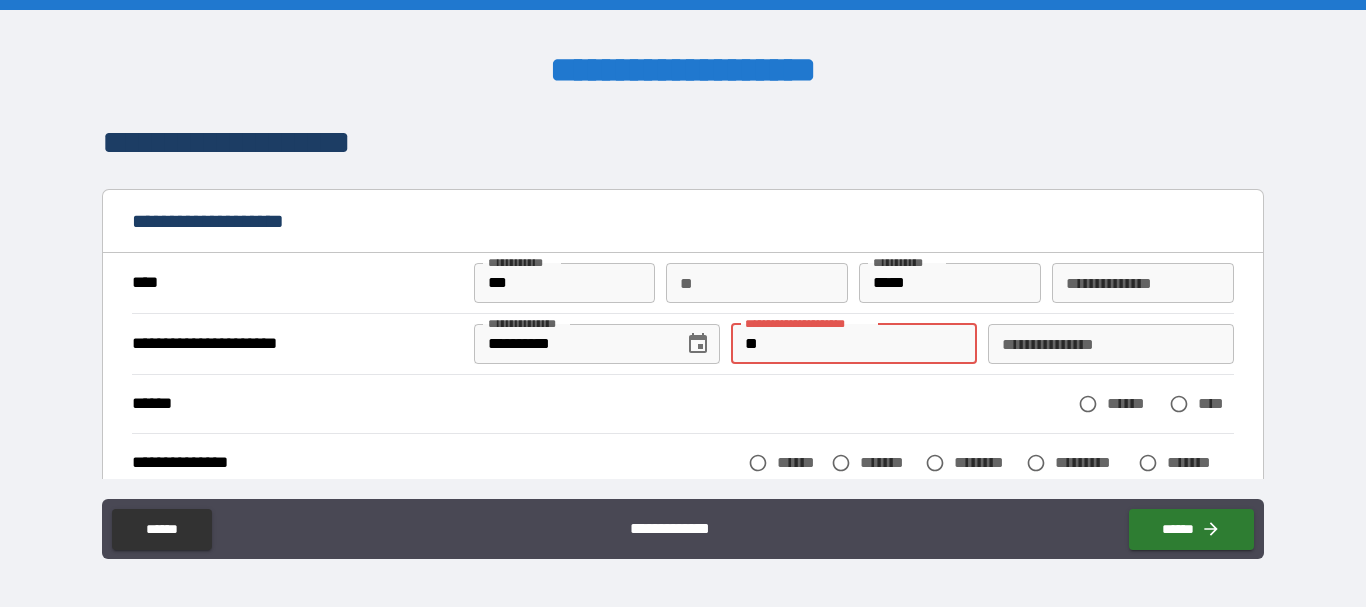 type on "*" 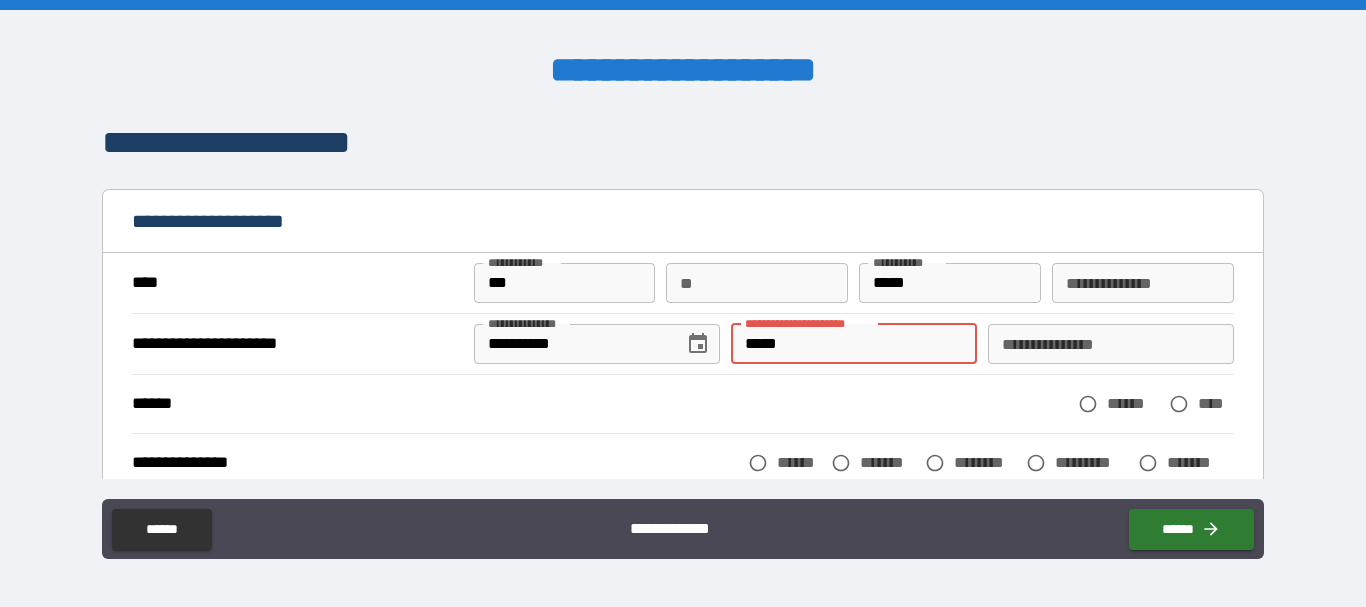 click on "**********" at bounding box center (1111, 344) 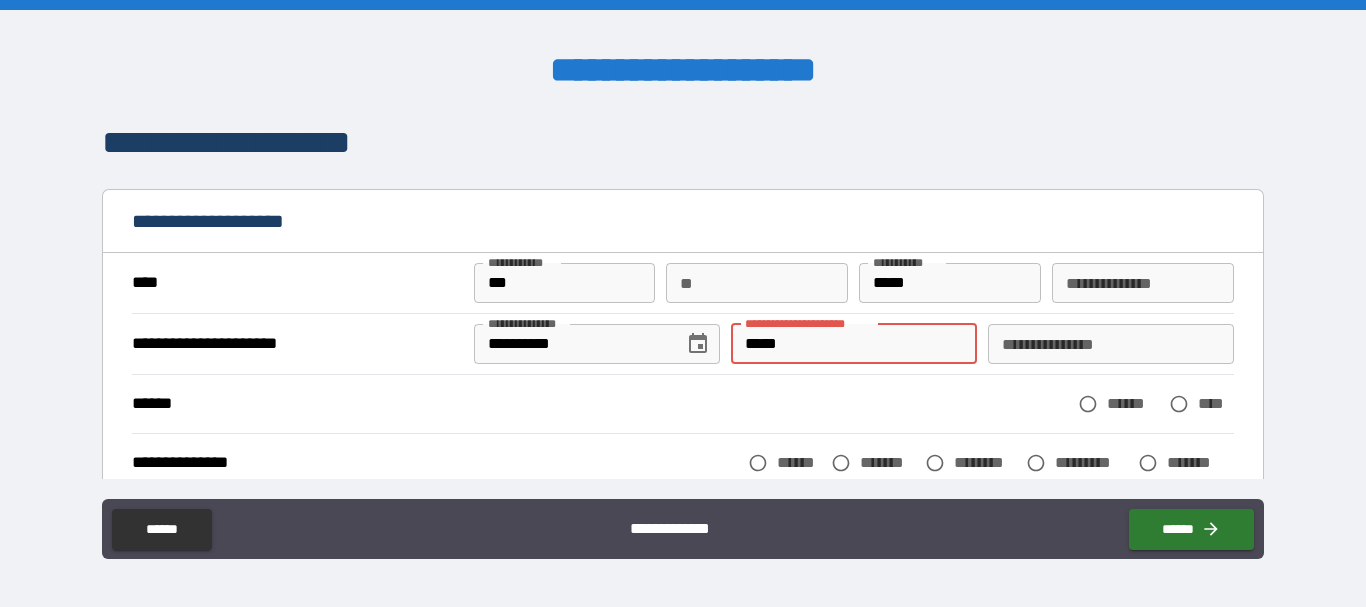 click on "*****" at bounding box center (854, 344) 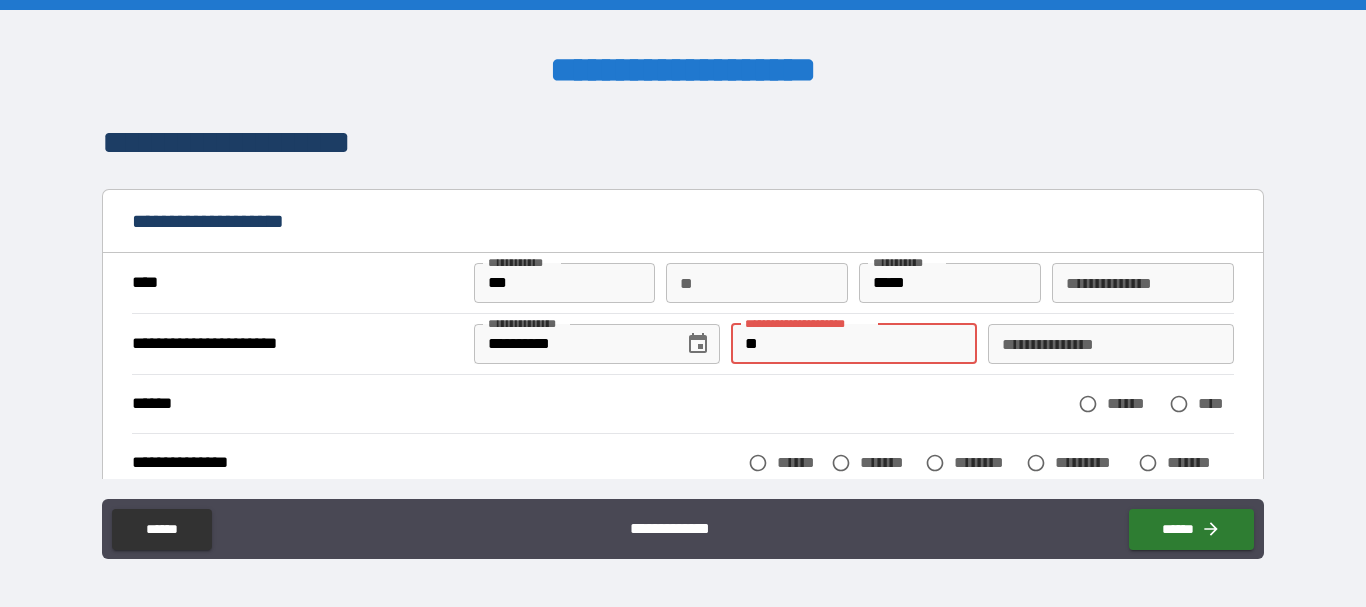 type on "*" 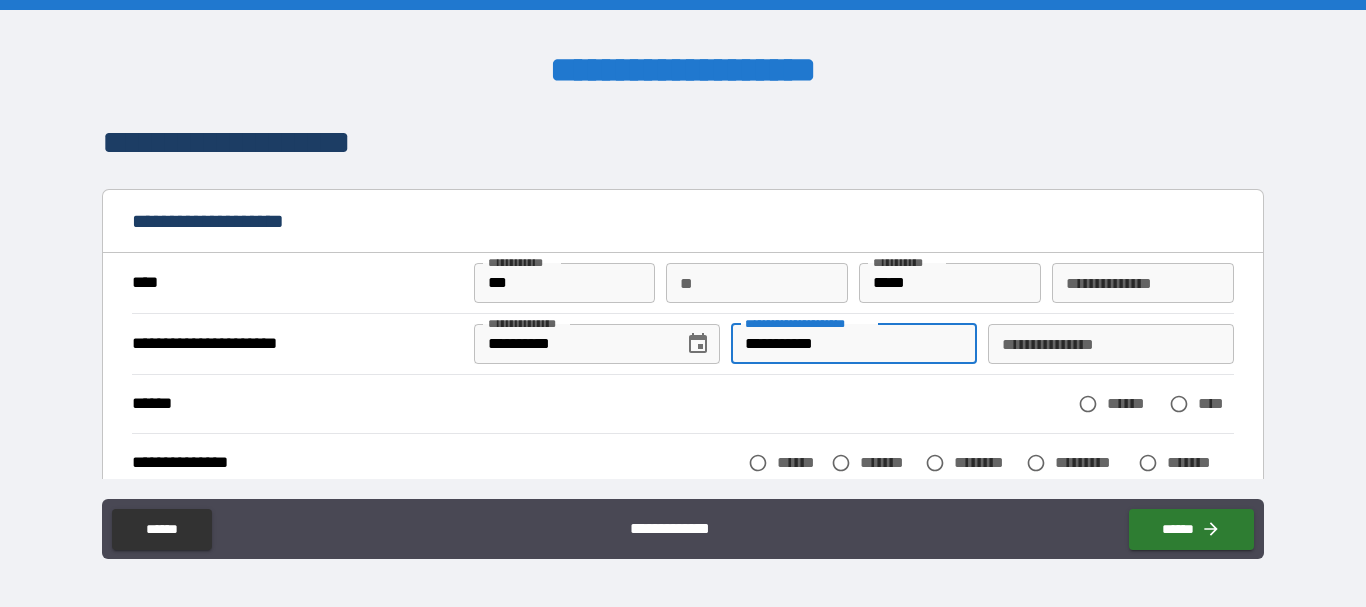 type on "**********" 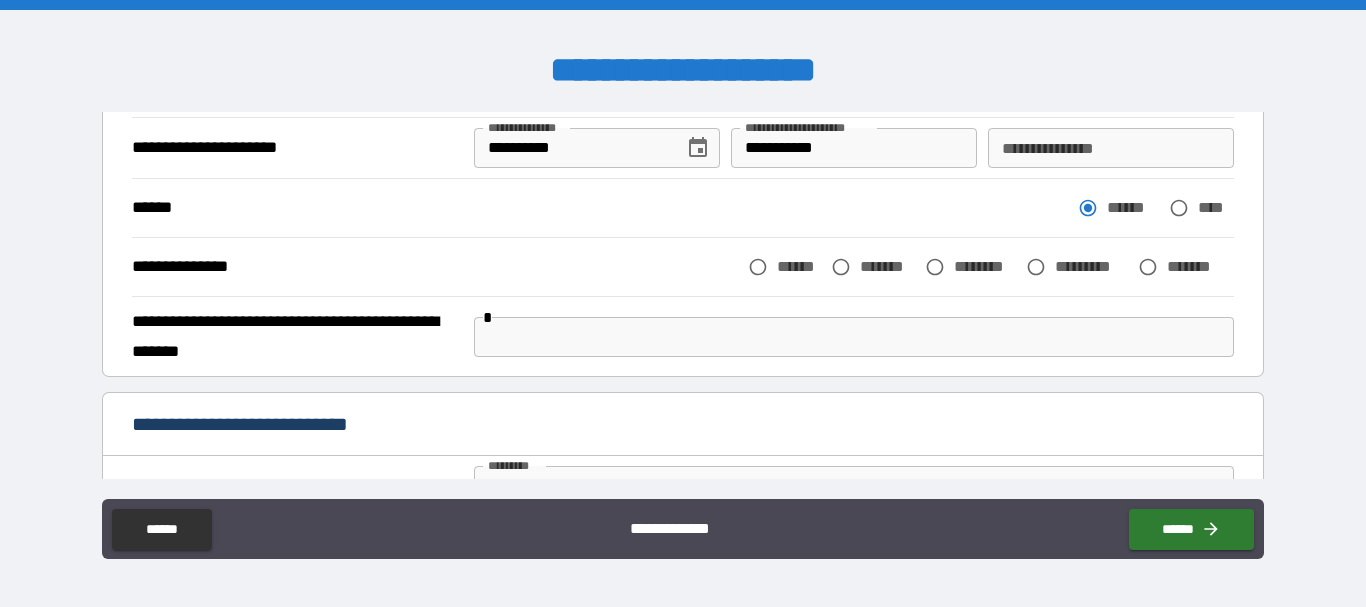 scroll, scrollTop: 200, scrollLeft: 0, axis: vertical 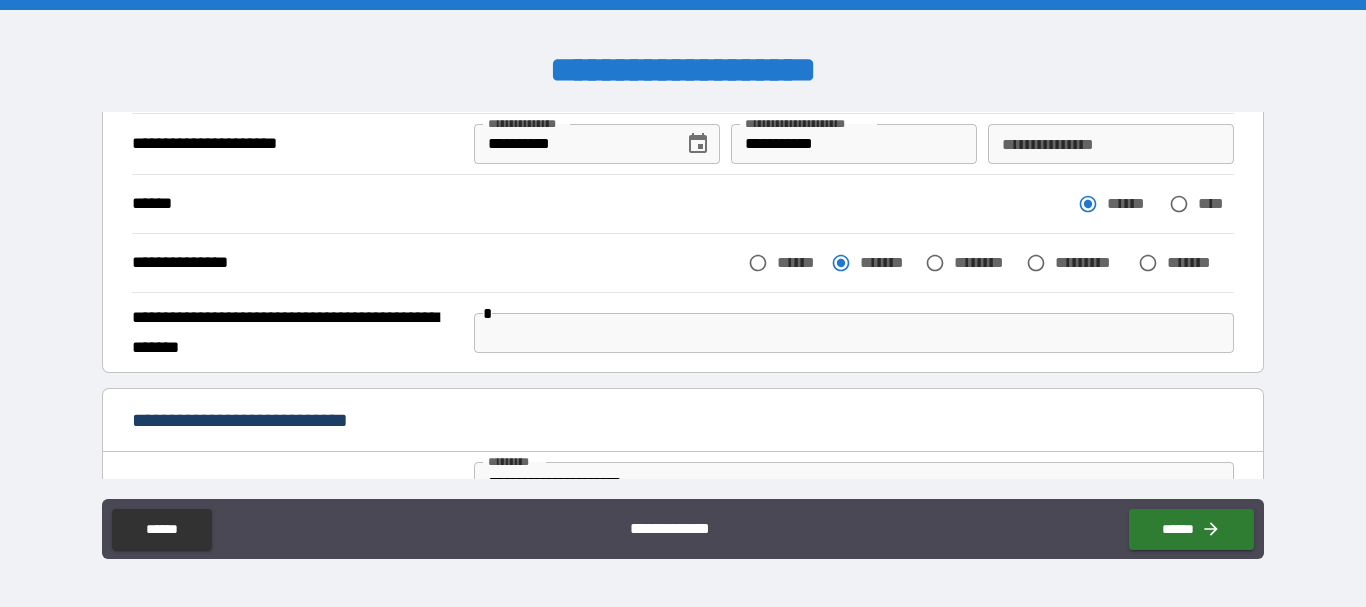 click at bounding box center [854, 333] 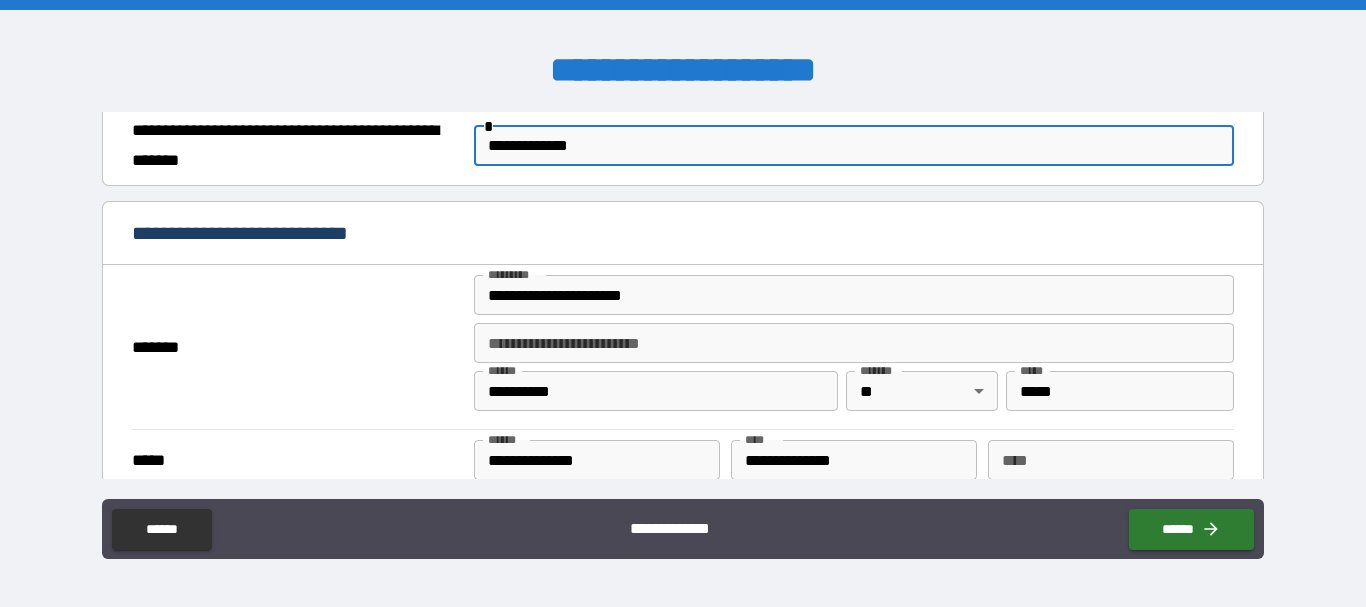 scroll, scrollTop: 400, scrollLeft: 0, axis: vertical 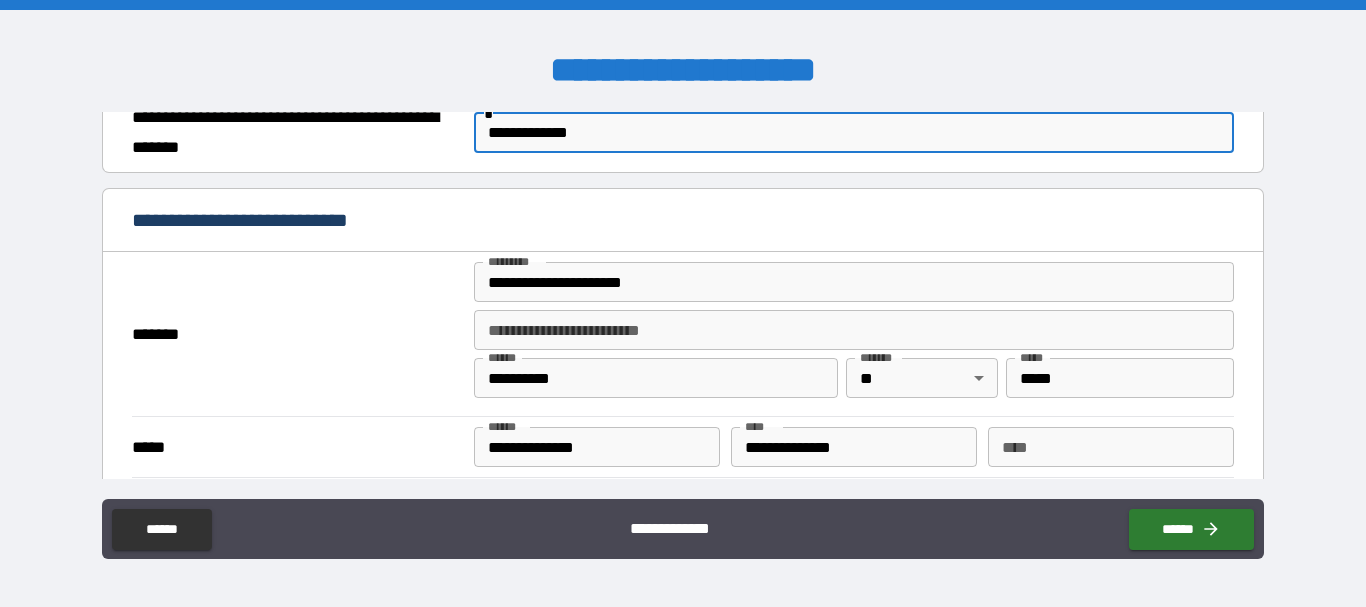 type on "**********" 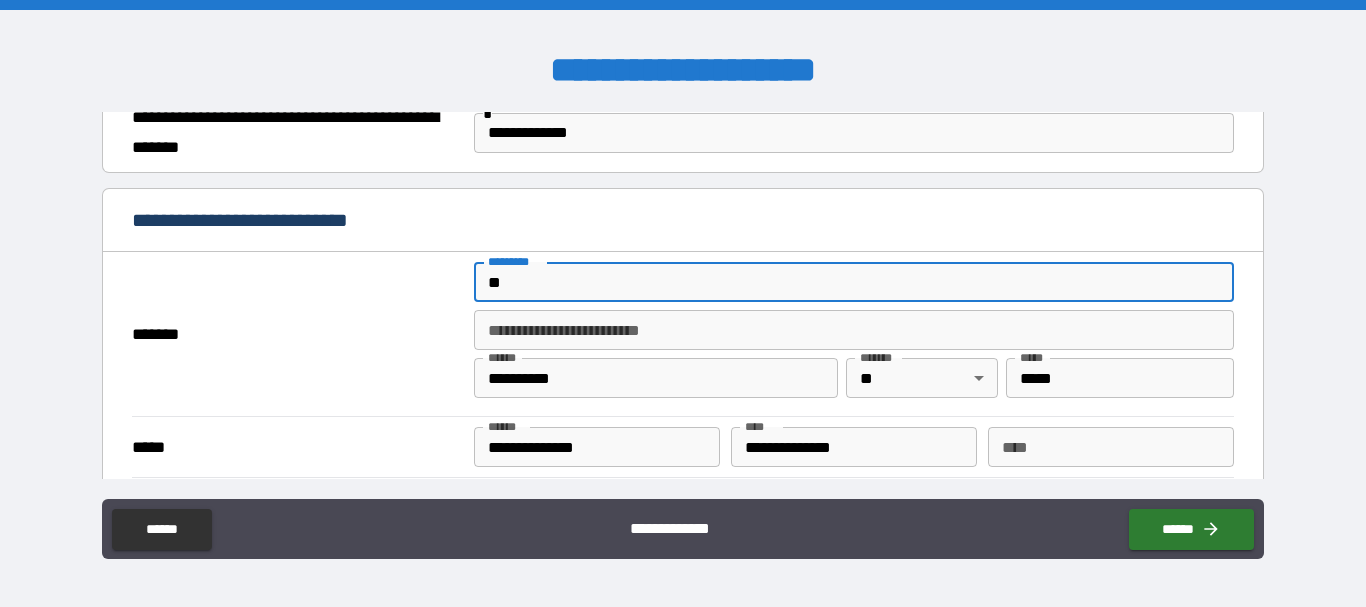 type on "*" 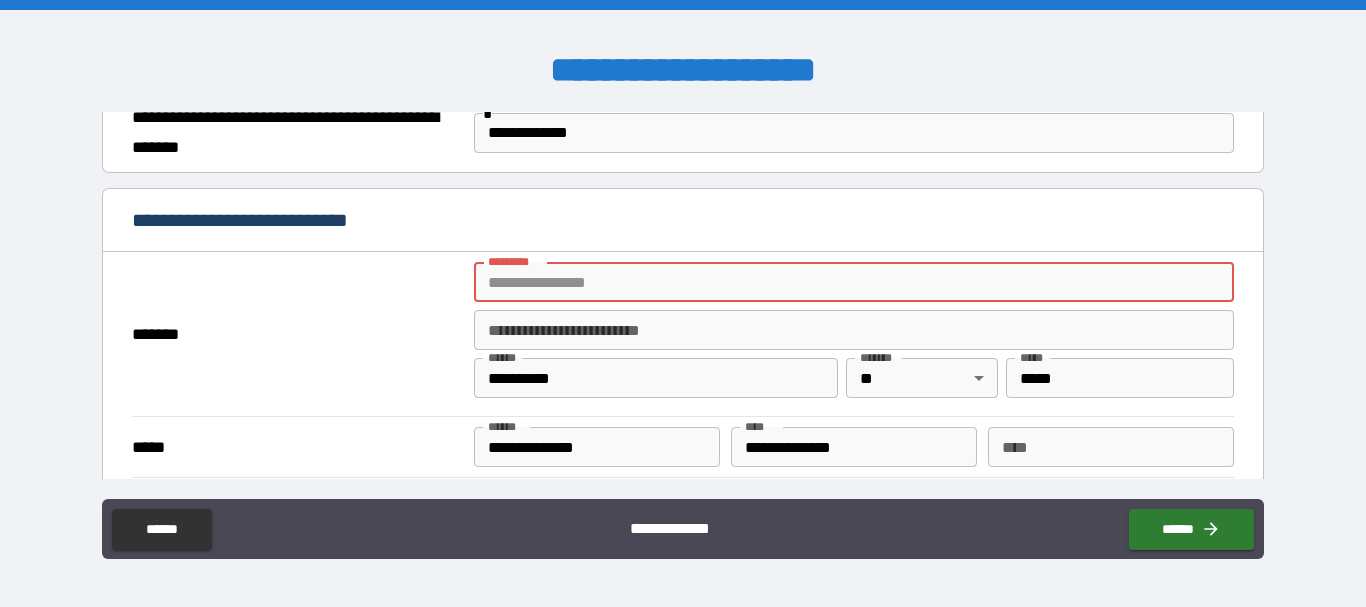 click on "*******   *" at bounding box center [854, 282] 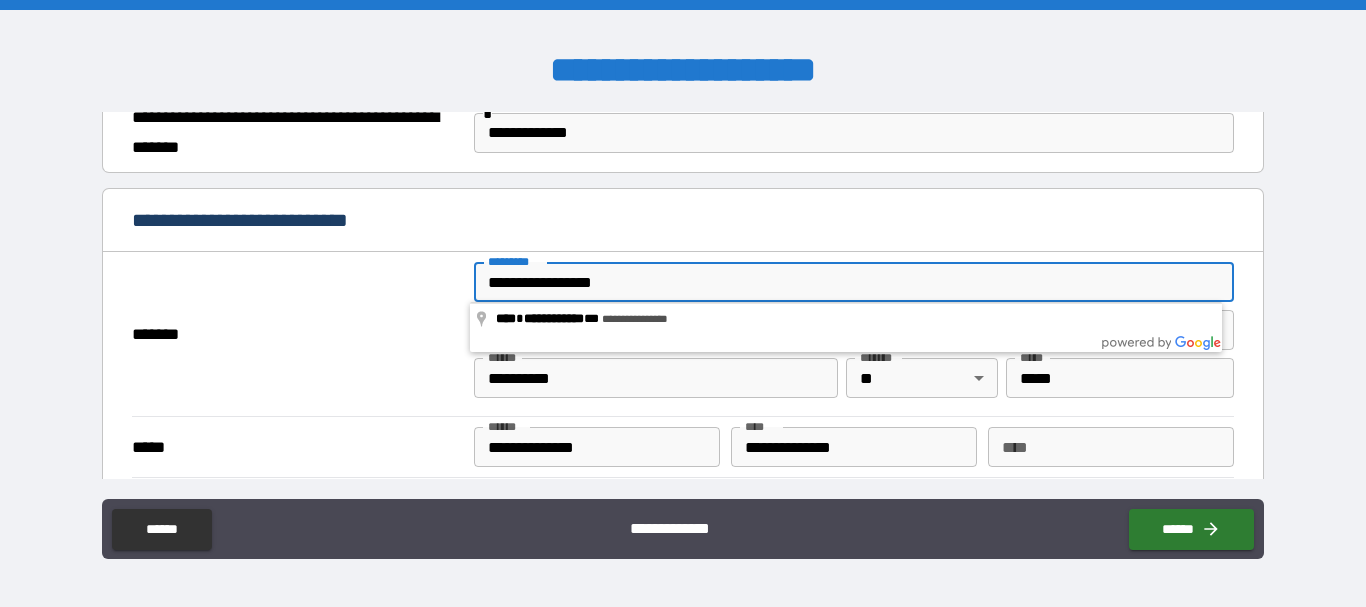 scroll, scrollTop: 300, scrollLeft: 0, axis: vertical 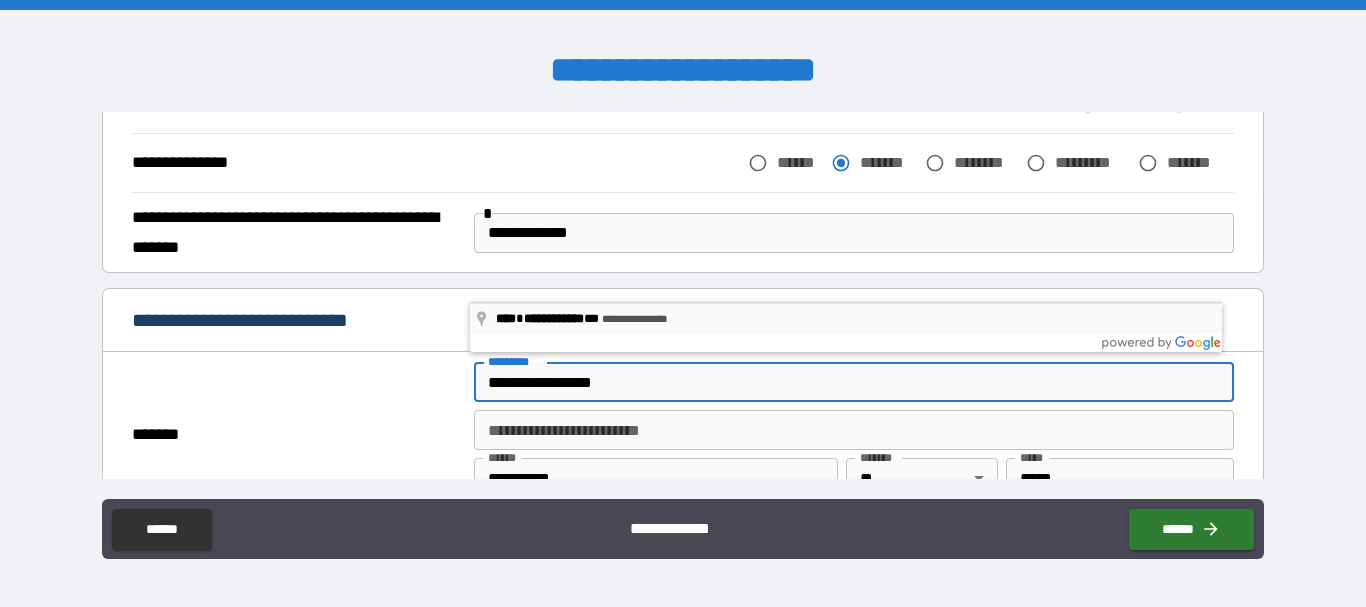 type on "**********" 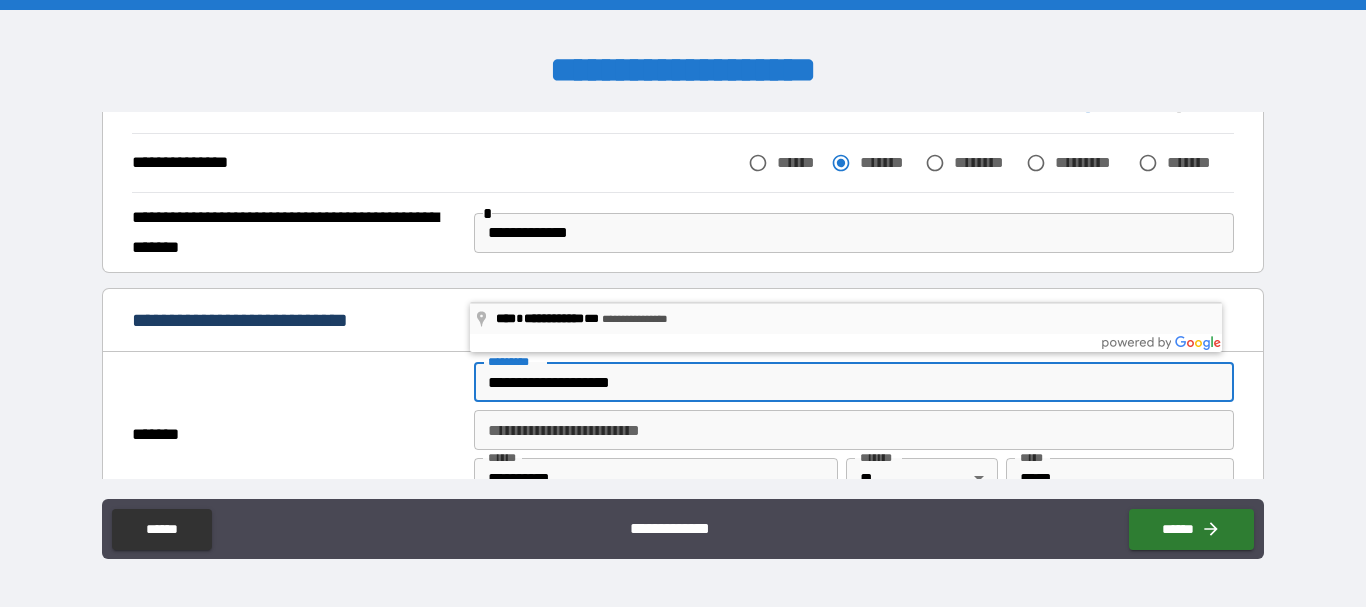 type on "***" 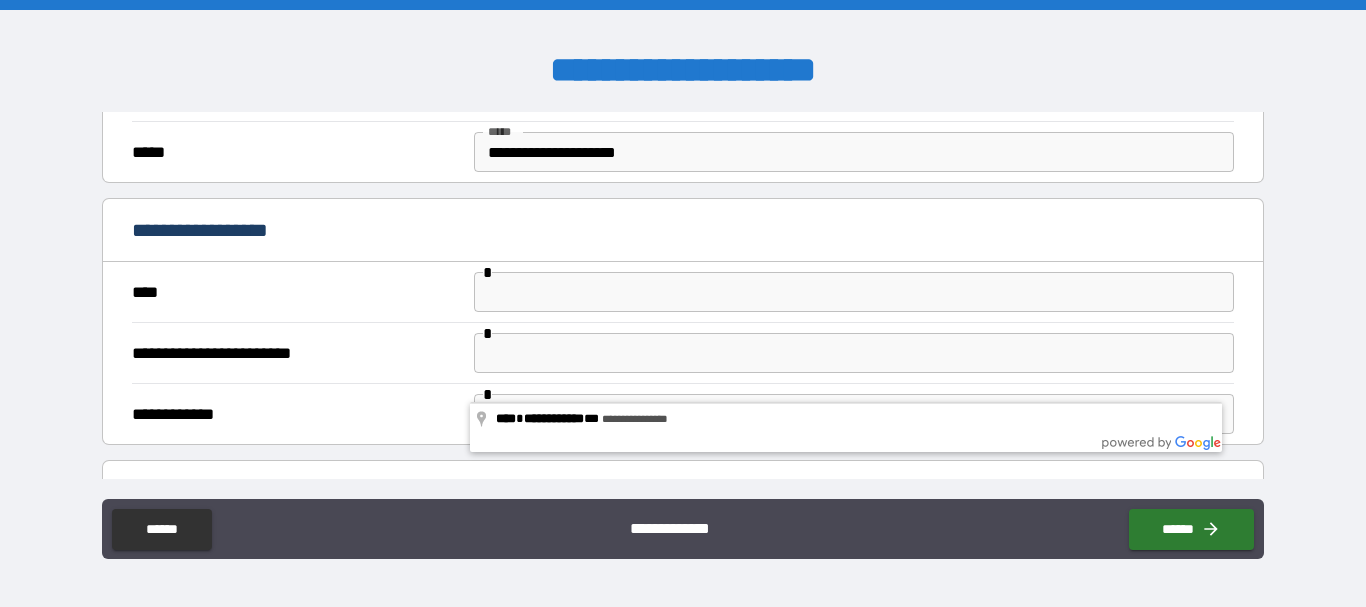 scroll, scrollTop: 800, scrollLeft: 0, axis: vertical 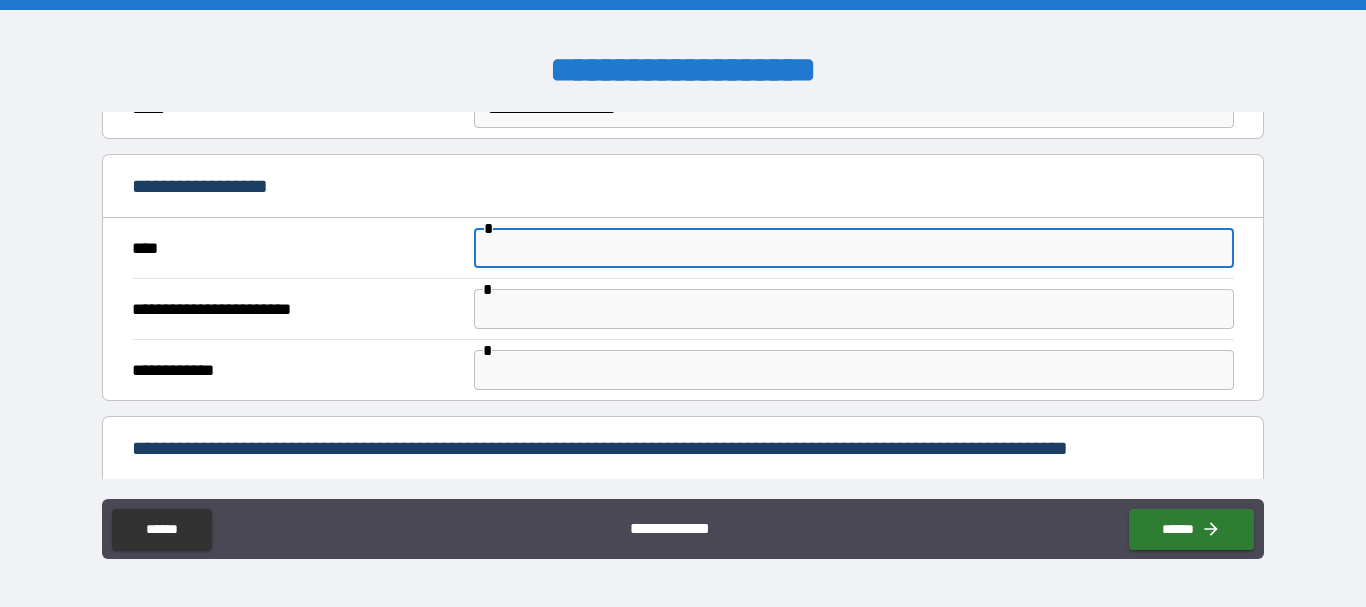 click at bounding box center (854, 248) 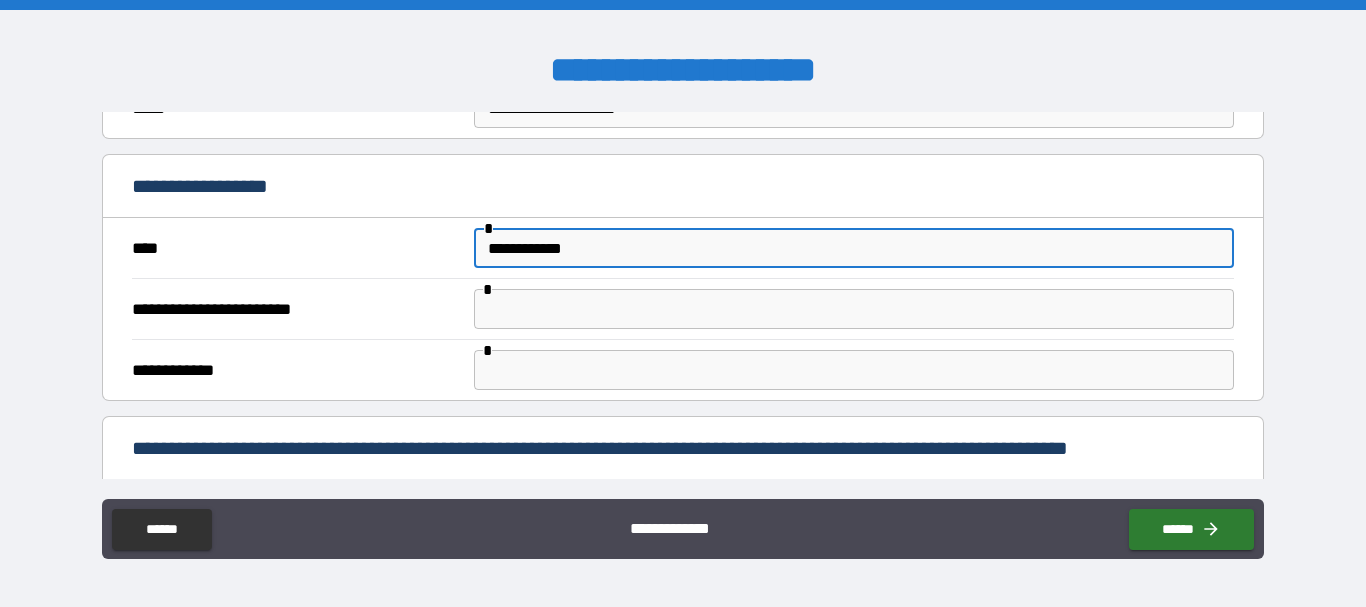 type on "**********" 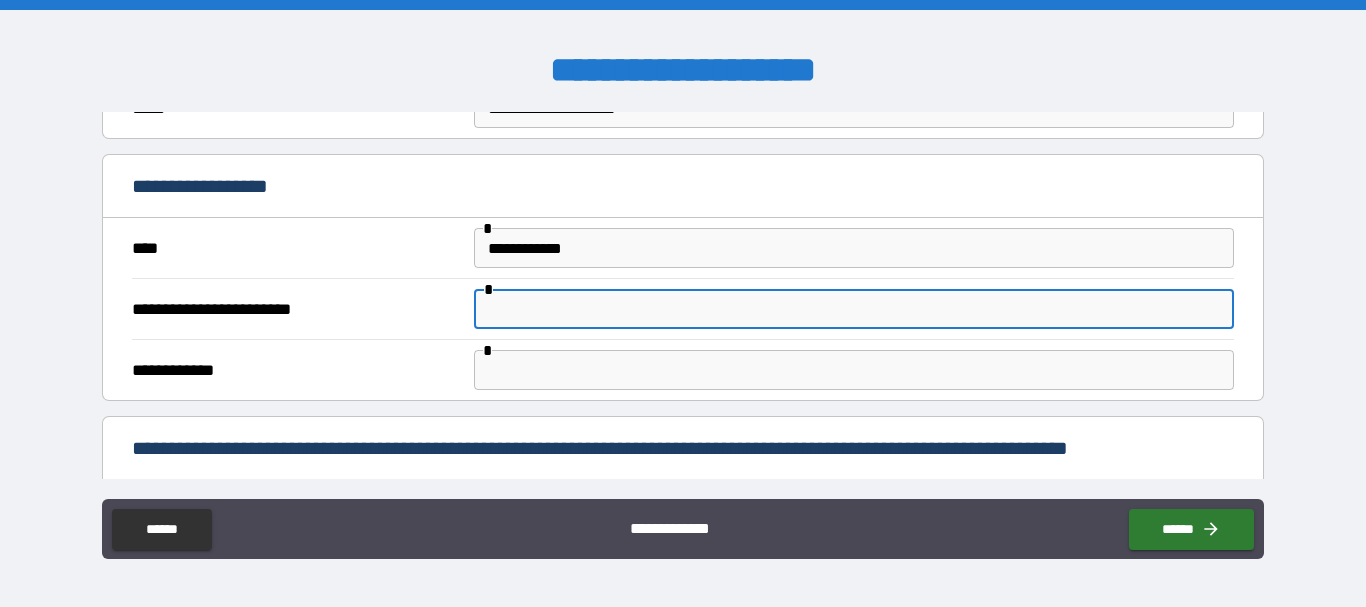 click at bounding box center (854, 309) 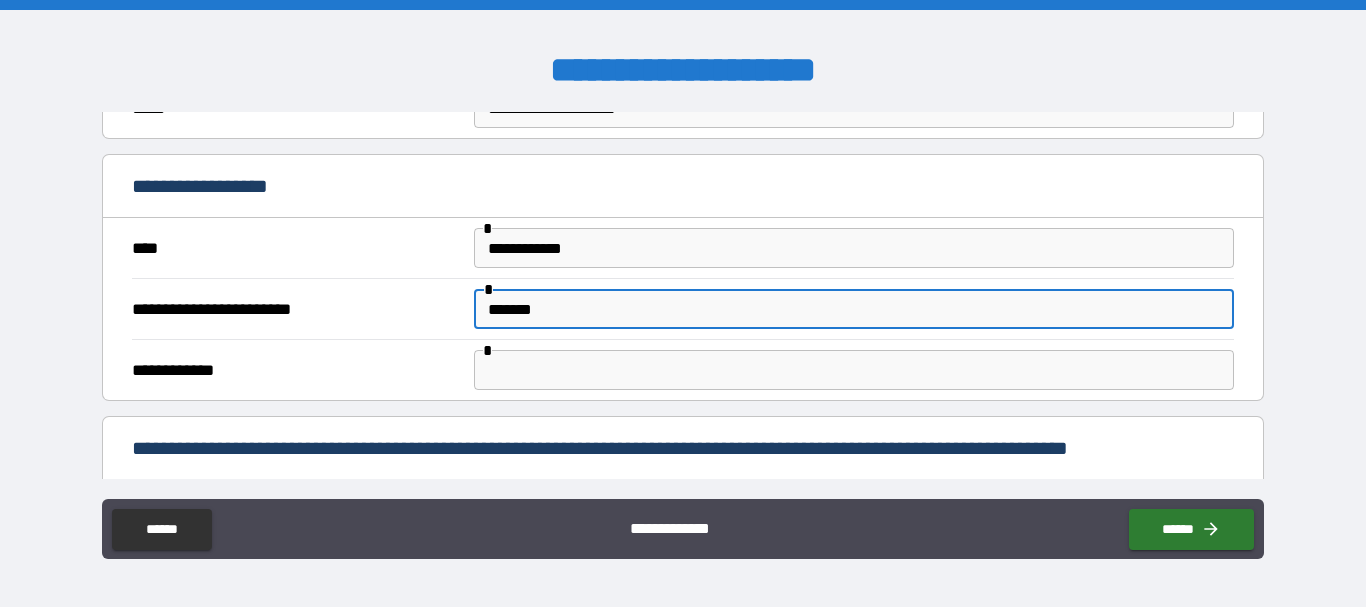 type on "*******" 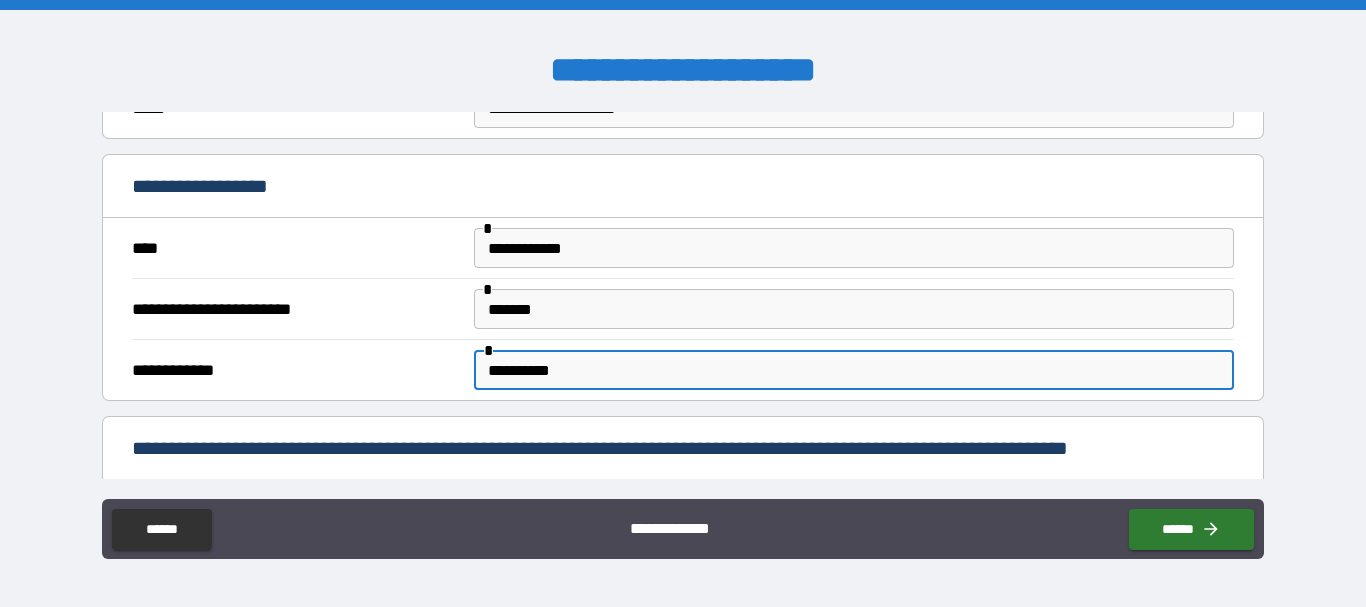 click on "**********" at bounding box center (854, 370) 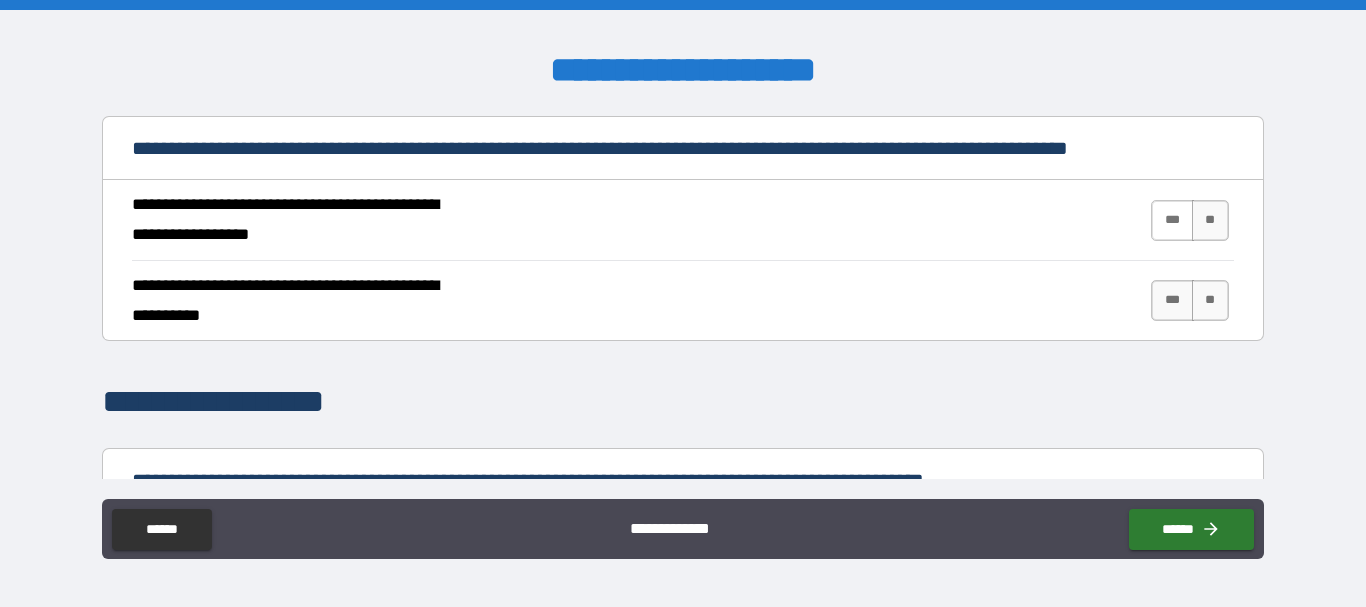 type on "**********" 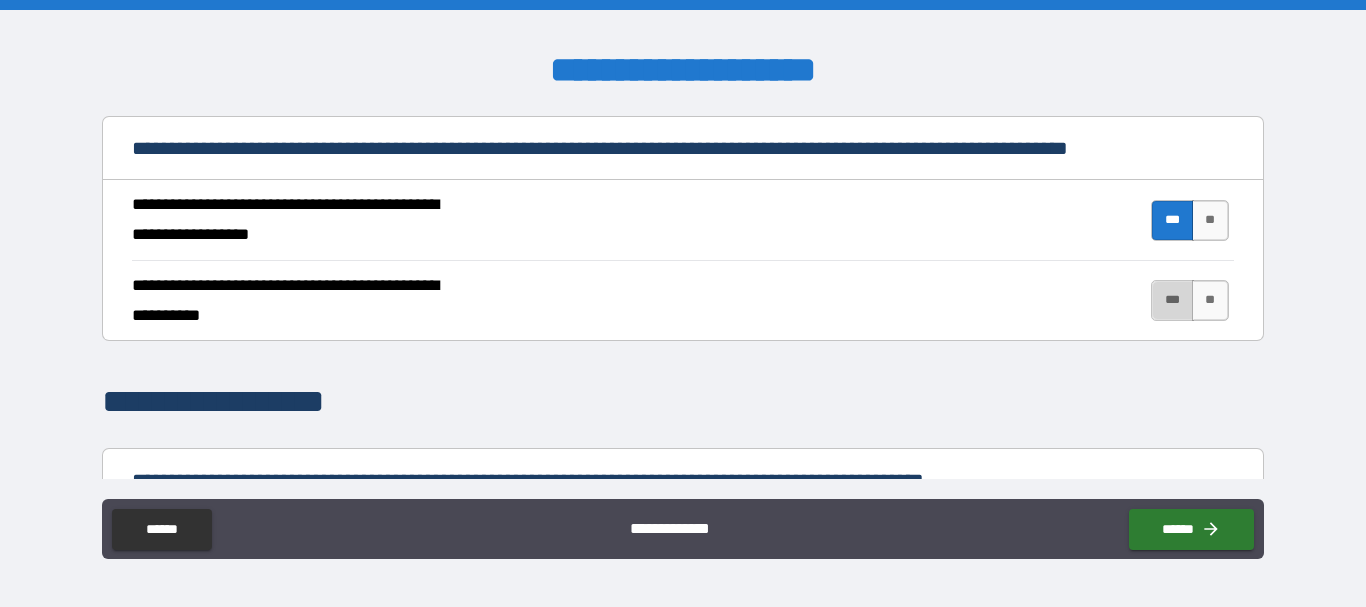 click on "***" at bounding box center (1172, 300) 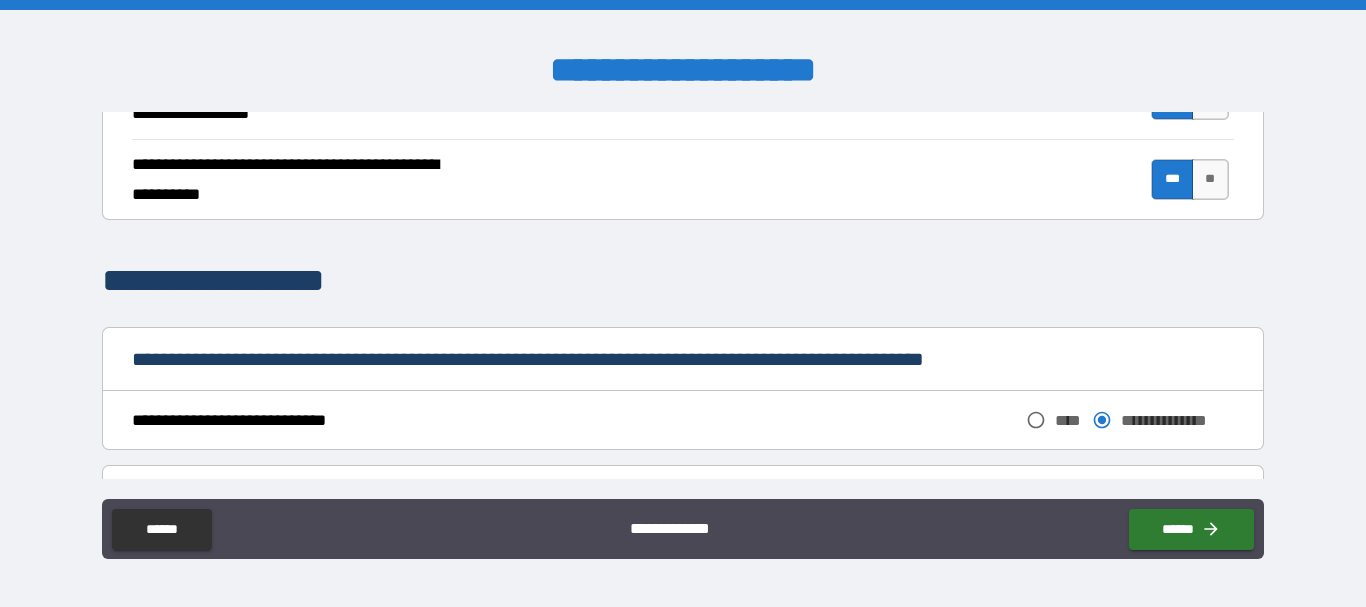 scroll, scrollTop: 1300, scrollLeft: 0, axis: vertical 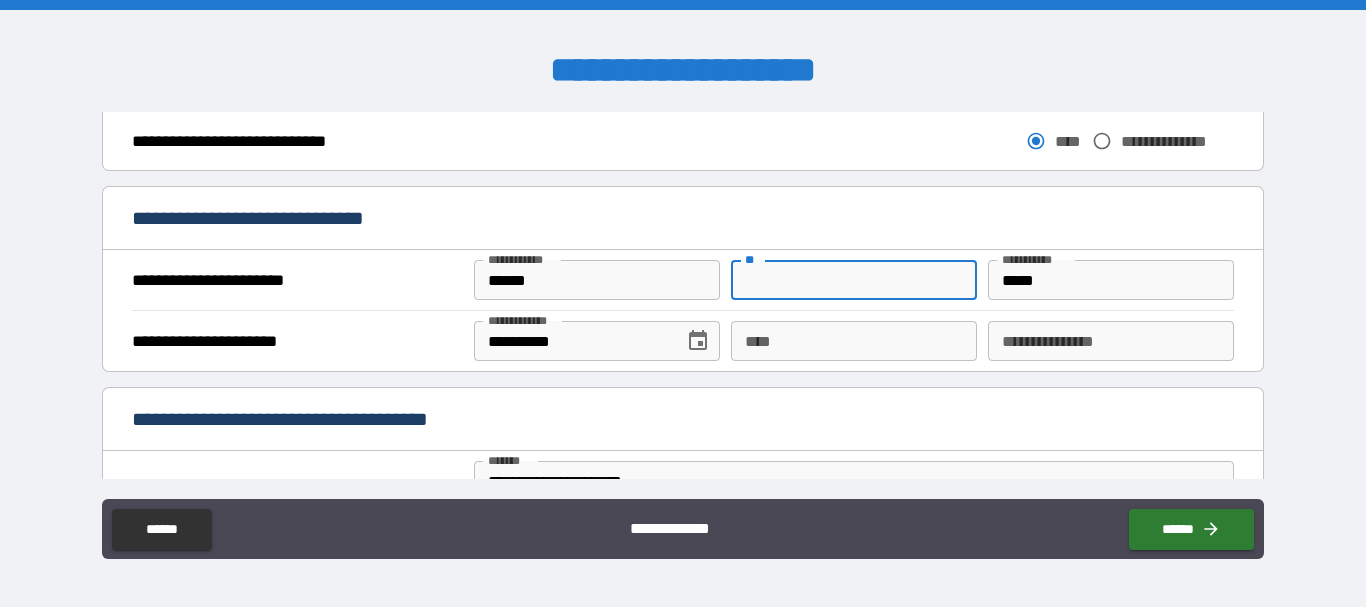 click on "**" at bounding box center (854, 280) 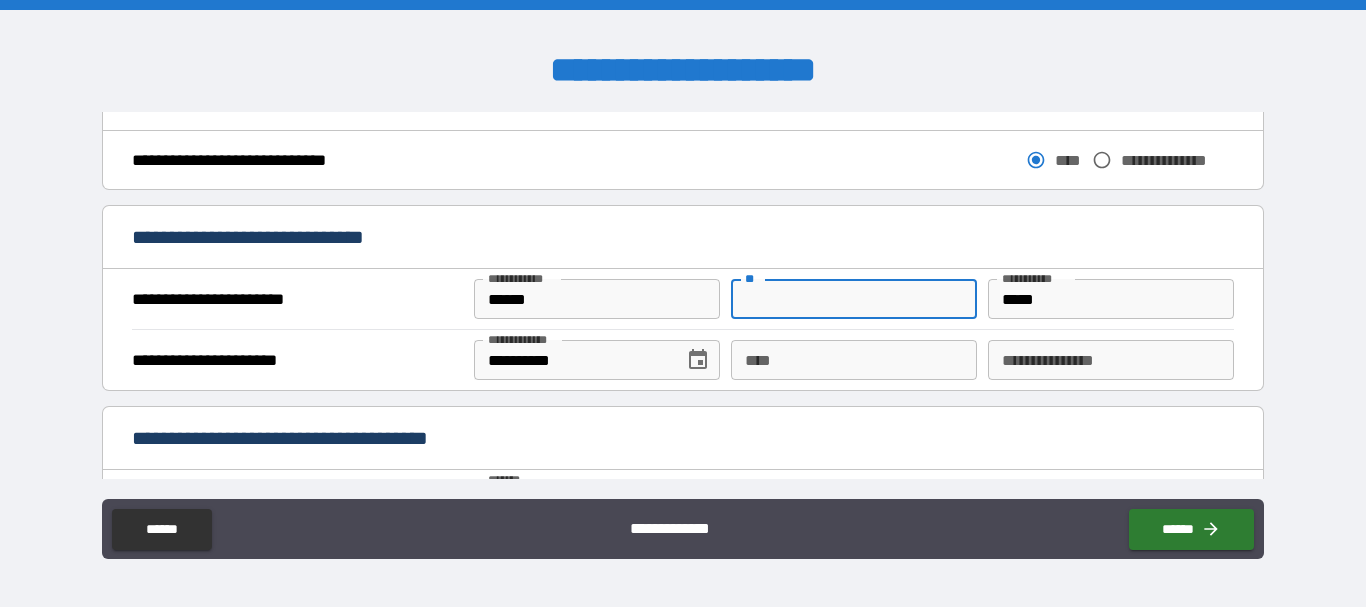 scroll, scrollTop: 1500, scrollLeft: 0, axis: vertical 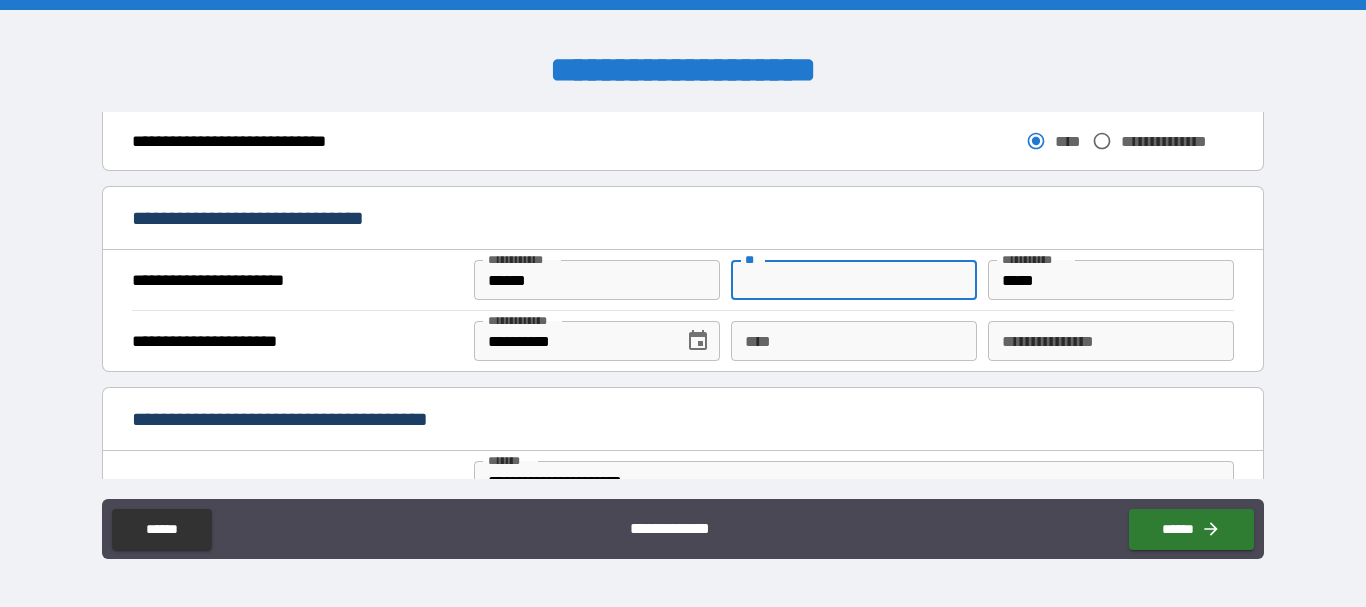 click on "****" at bounding box center [854, 341] 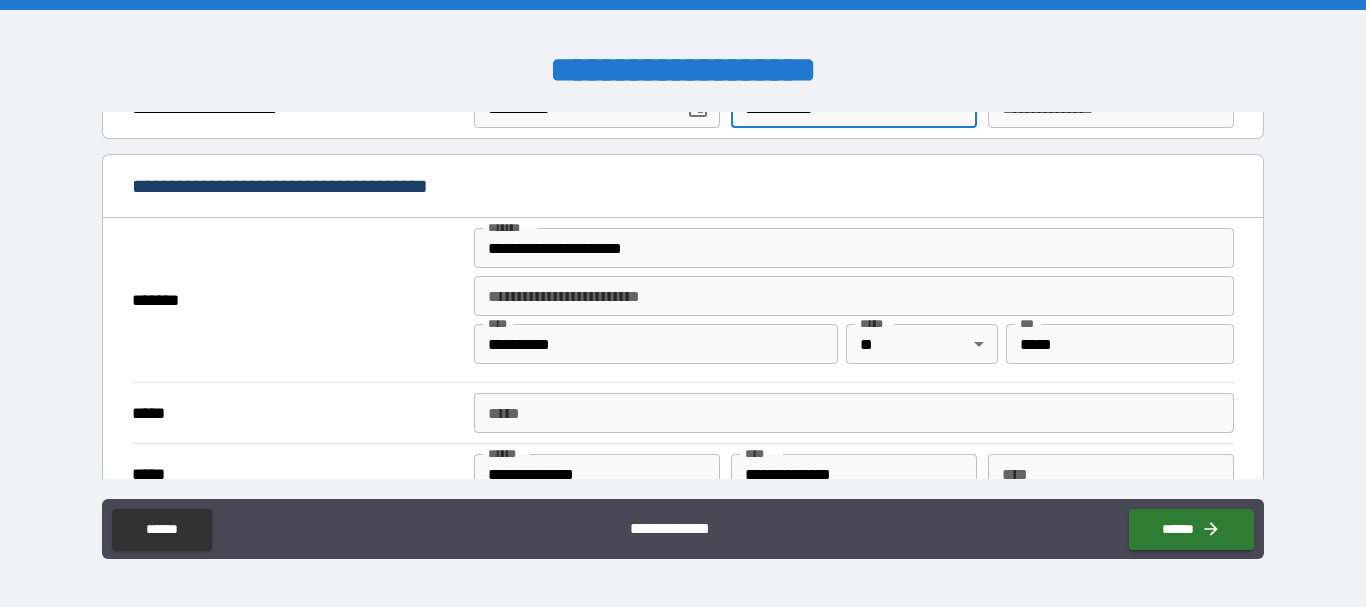 scroll, scrollTop: 1700, scrollLeft: 0, axis: vertical 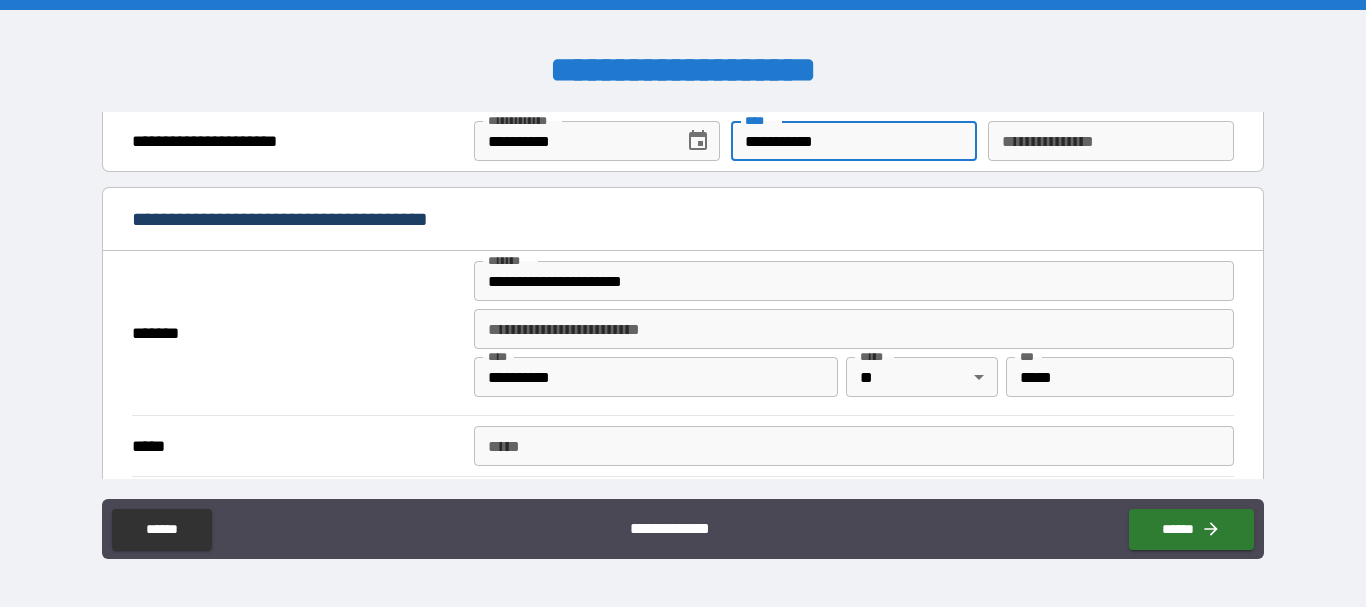 type on "**********" 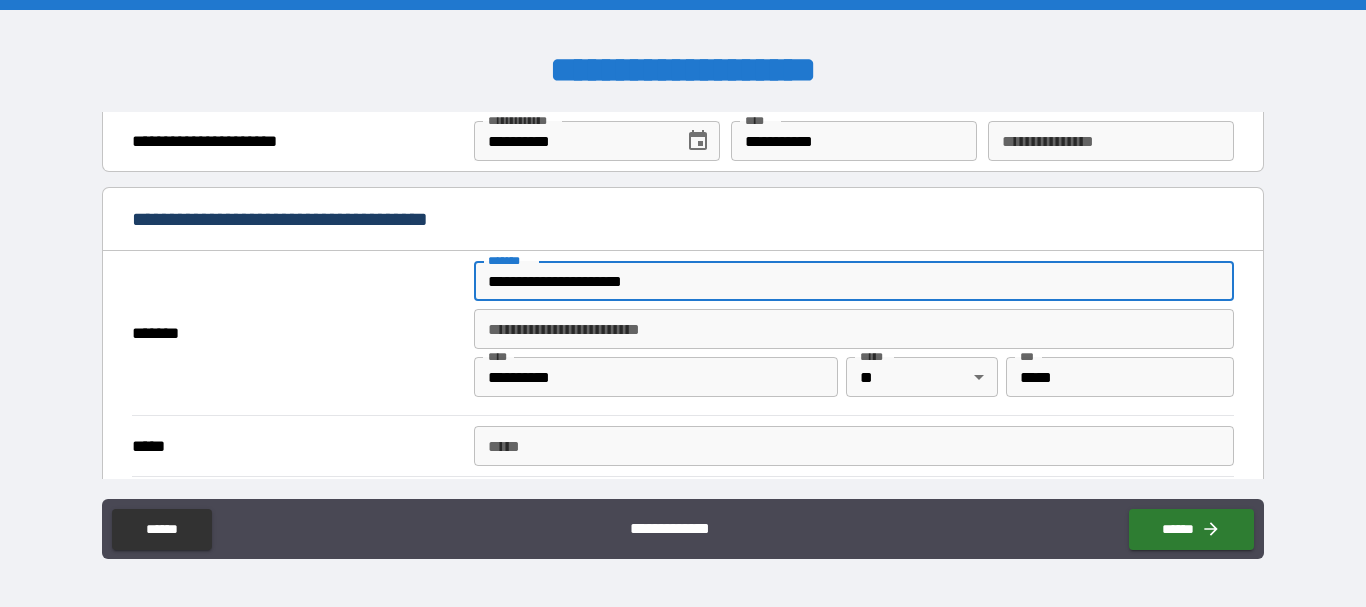 click on "**********" at bounding box center (854, 281) 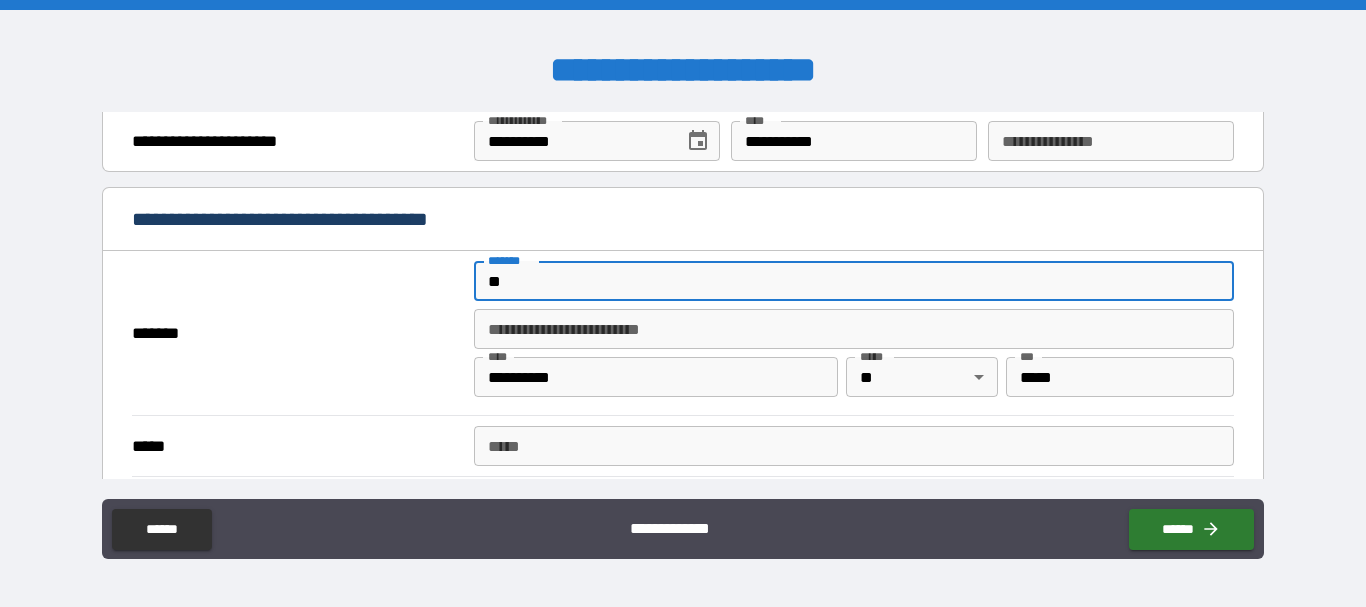 type on "*" 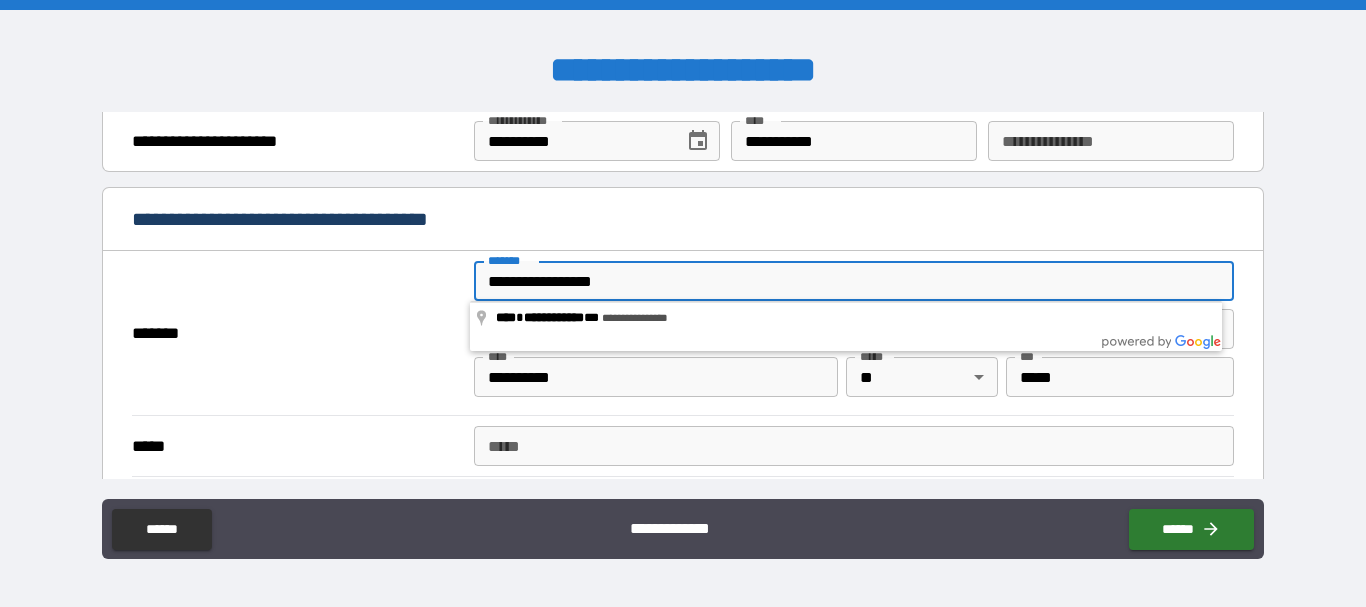 type on "**********" 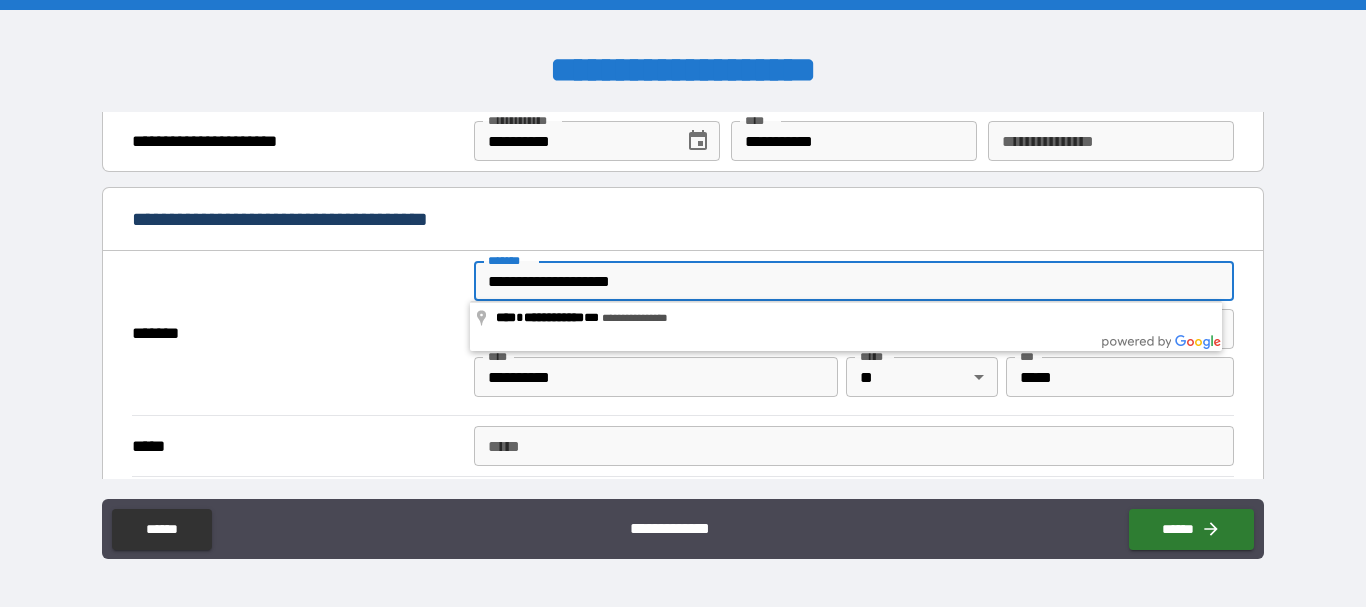 type on "**********" 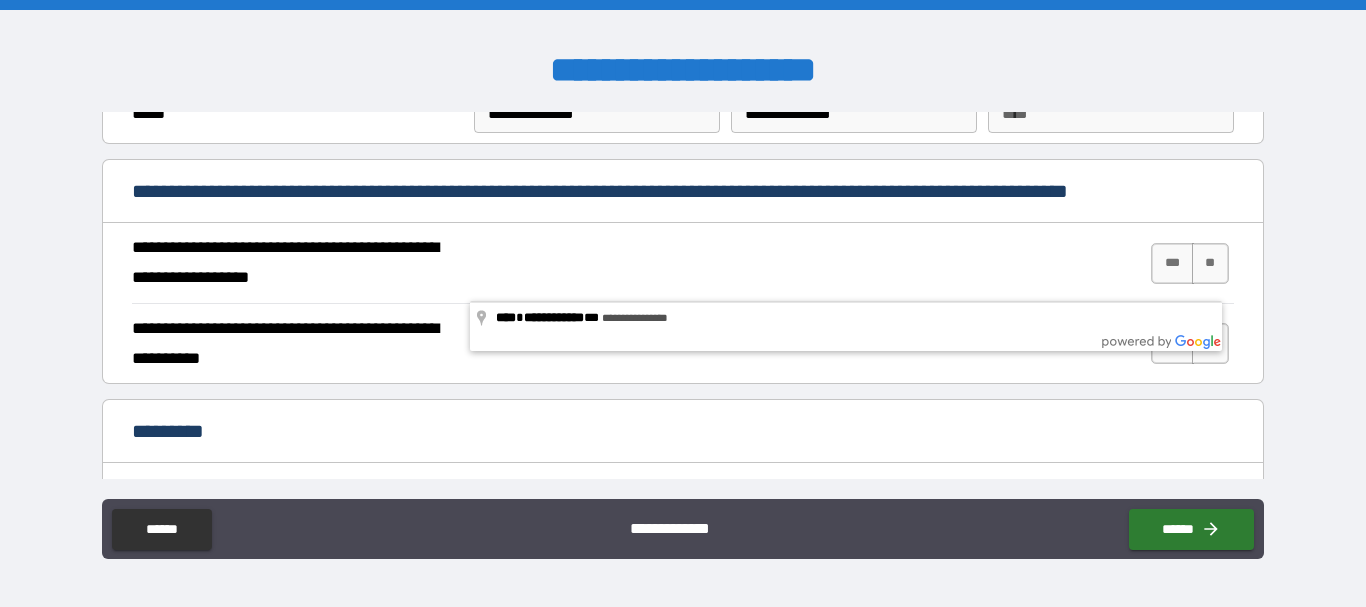 scroll, scrollTop: 2058, scrollLeft: 0, axis: vertical 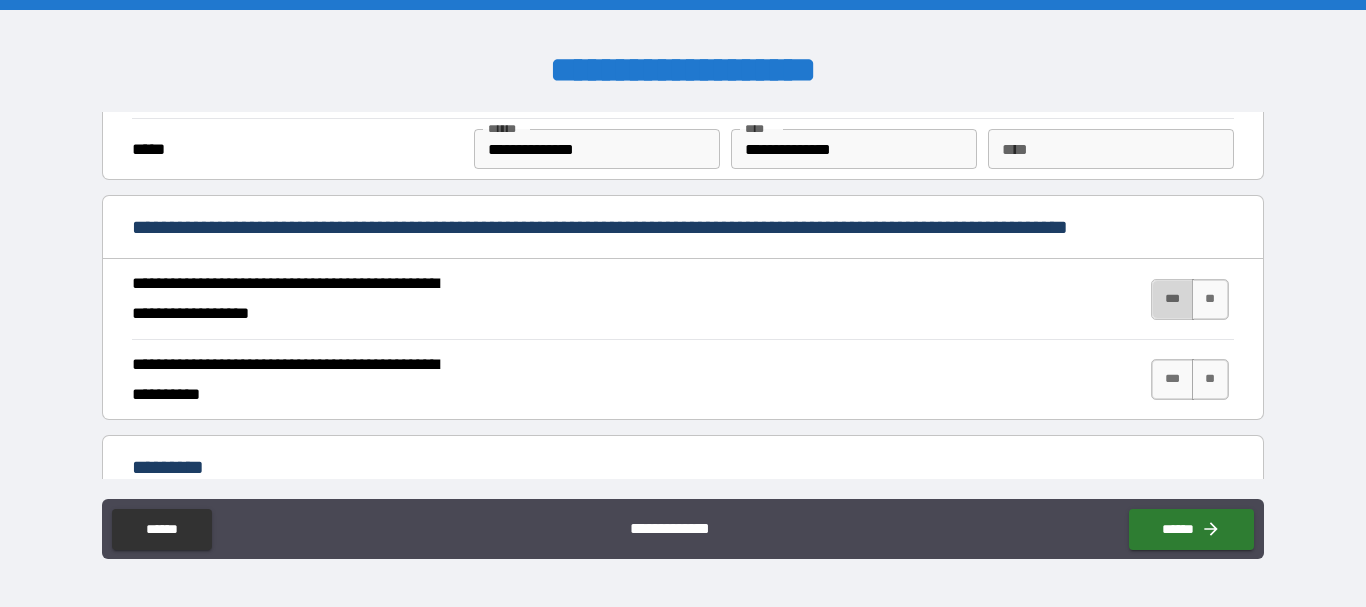 click on "***" at bounding box center (1172, 299) 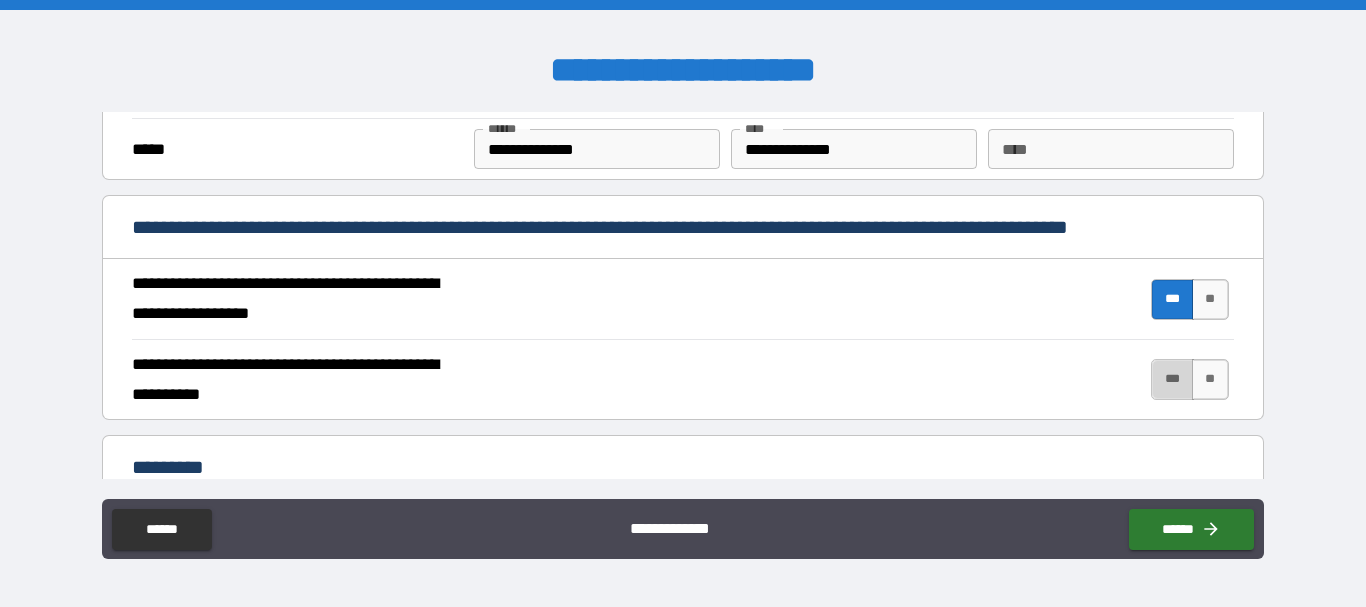 click on "***" at bounding box center (1172, 379) 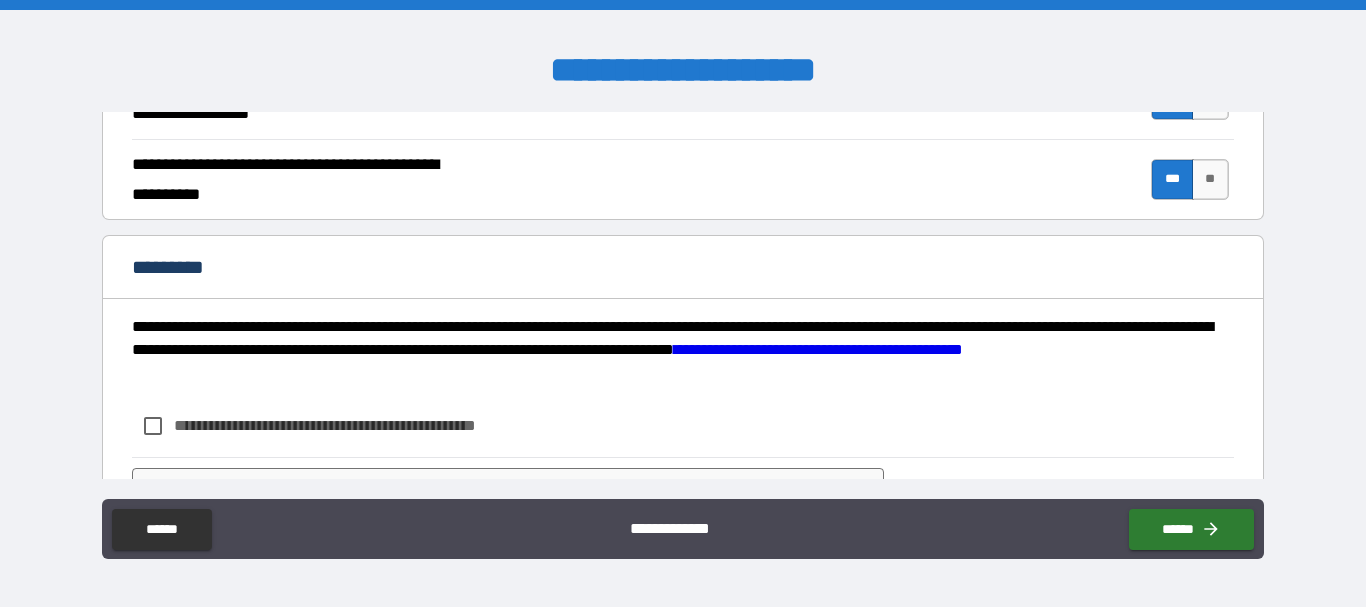 scroll, scrollTop: 2358, scrollLeft: 0, axis: vertical 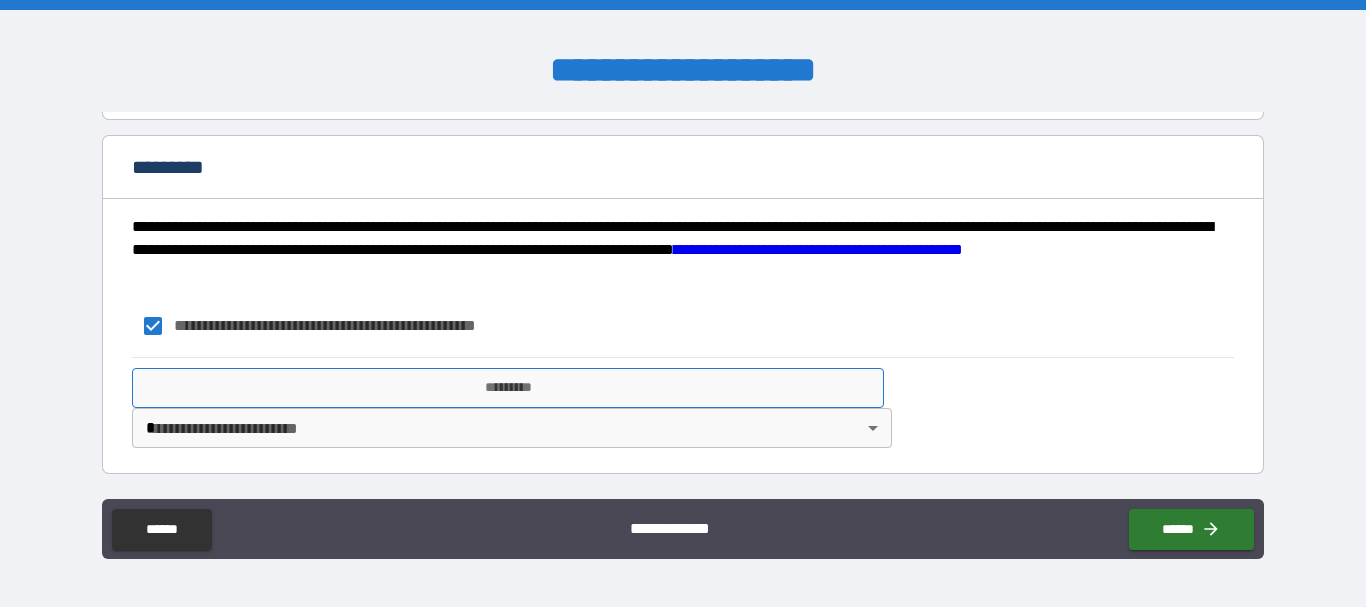click on "*********" at bounding box center [508, 388] 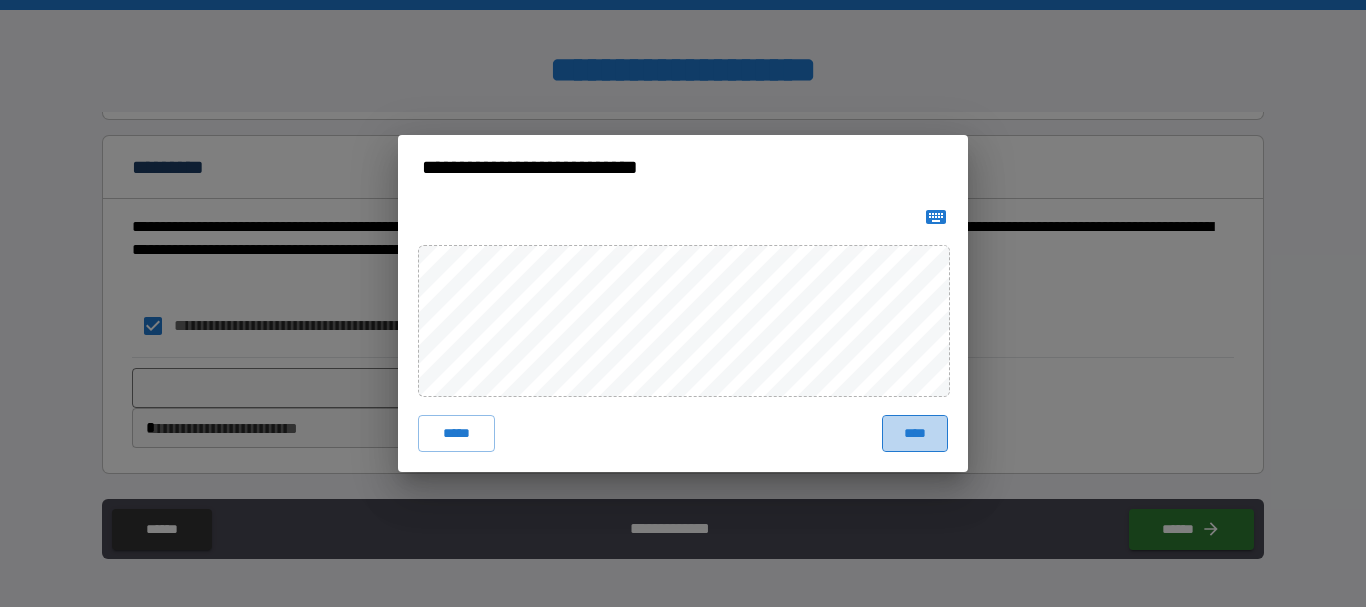 click on "****" at bounding box center [915, 433] 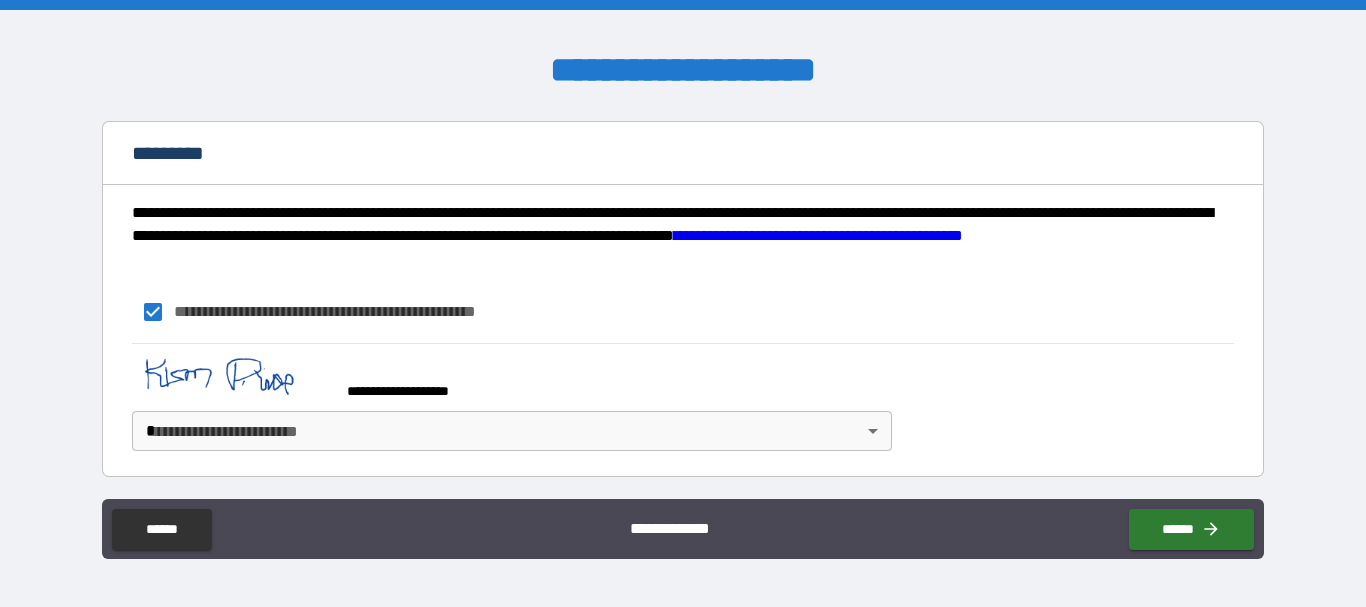 scroll, scrollTop: 2375, scrollLeft: 0, axis: vertical 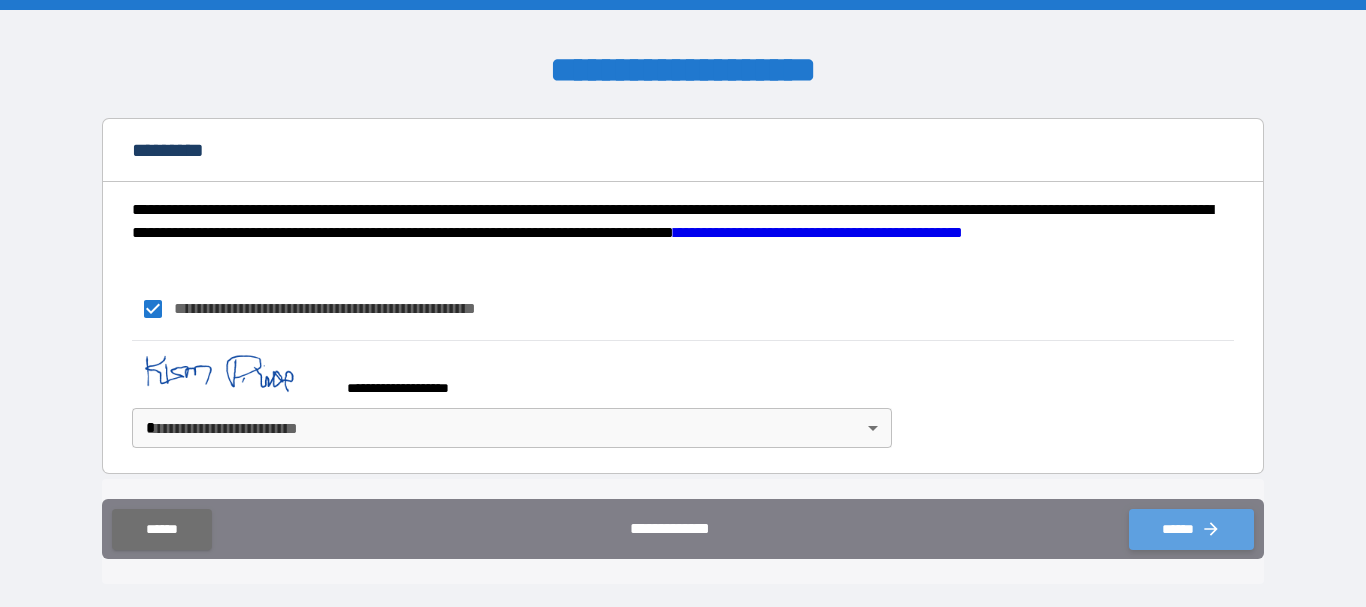 click on "******" at bounding box center [1191, 529] 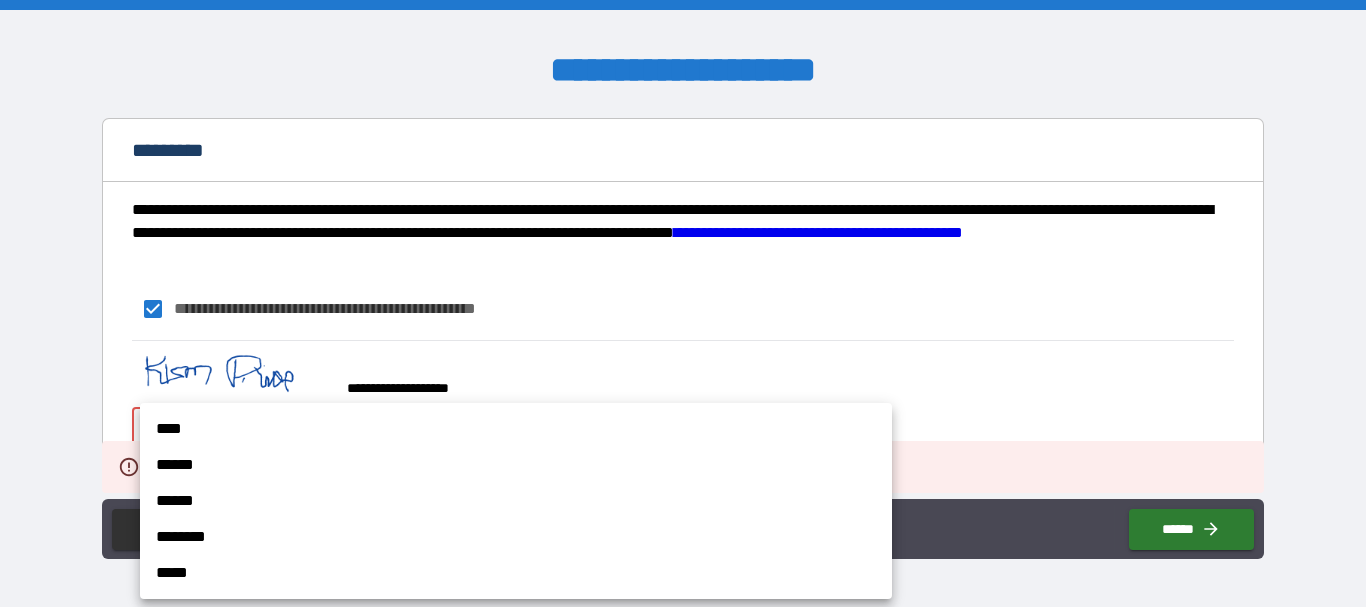 click on "**********" at bounding box center [683, 303] 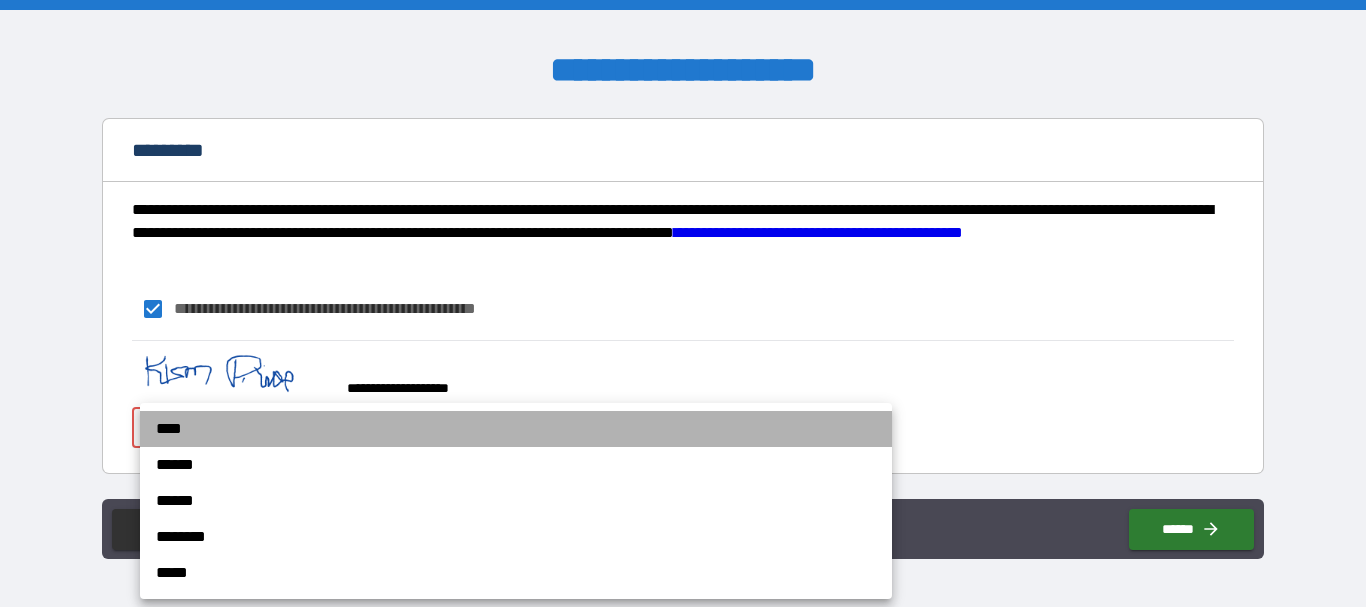 click on "****" at bounding box center [516, 429] 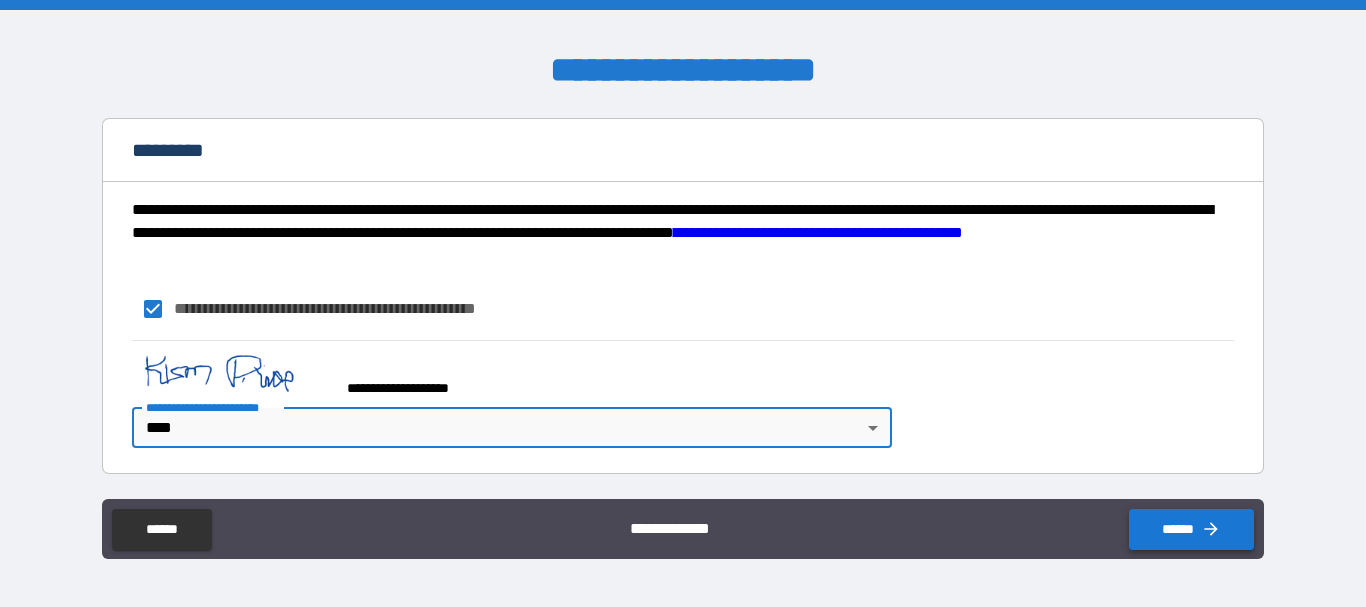 click on "******" at bounding box center [1191, 529] 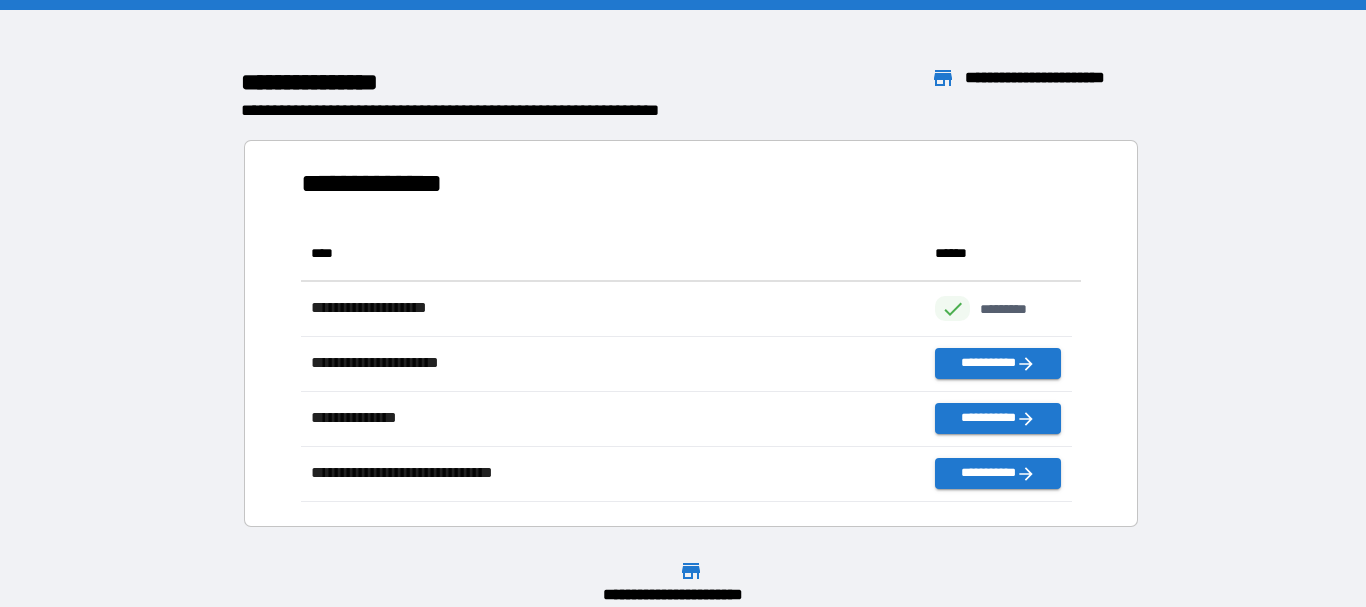 scroll, scrollTop: 16, scrollLeft: 16, axis: both 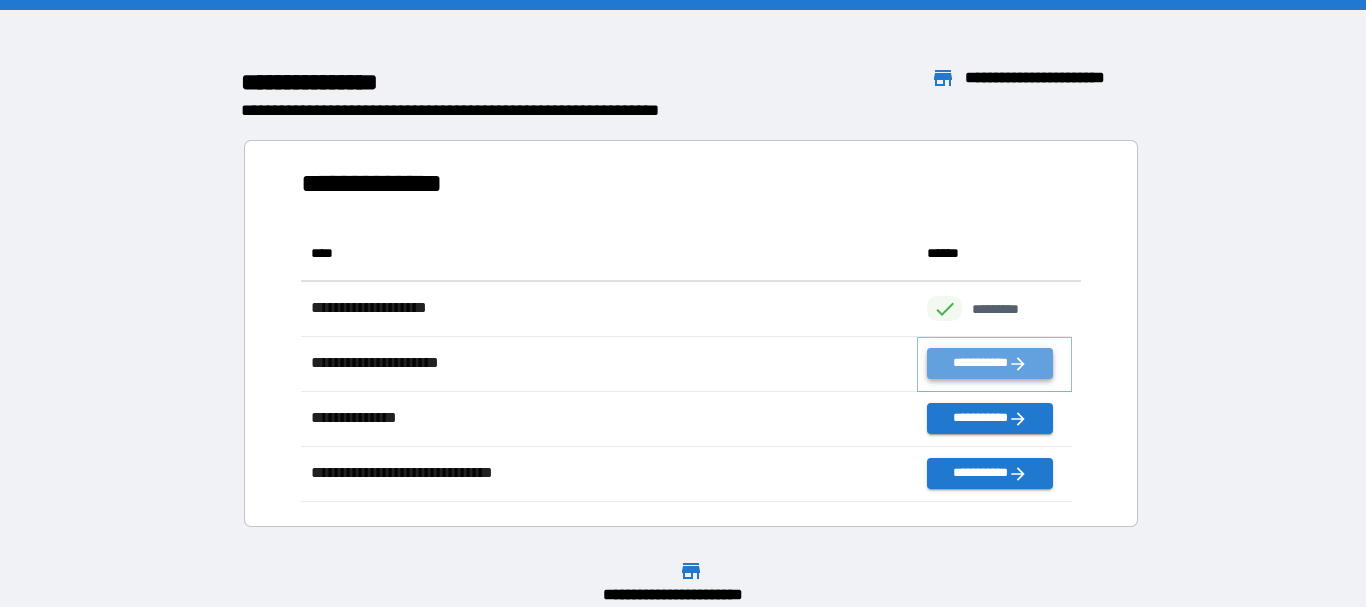 click on "**********" at bounding box center [989, 363] 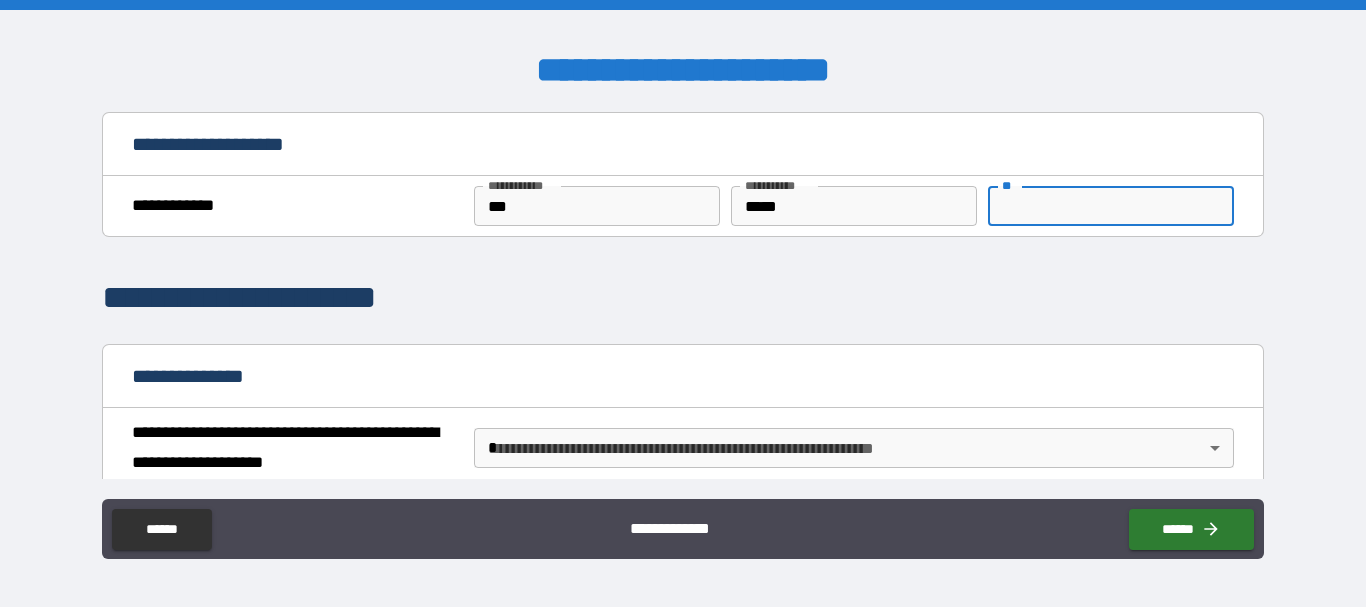 click on "**" at bounding box center [1111, 206] 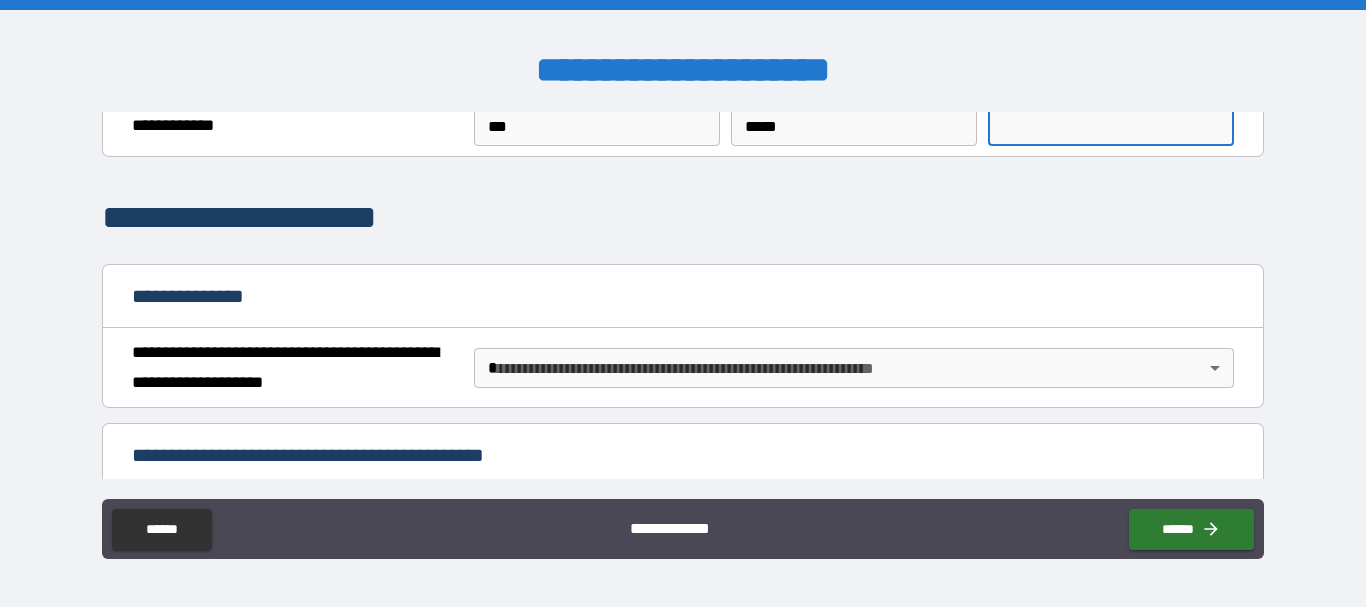 scroll, scrollTop: 300, scrollLeft: 0, axis: vertical 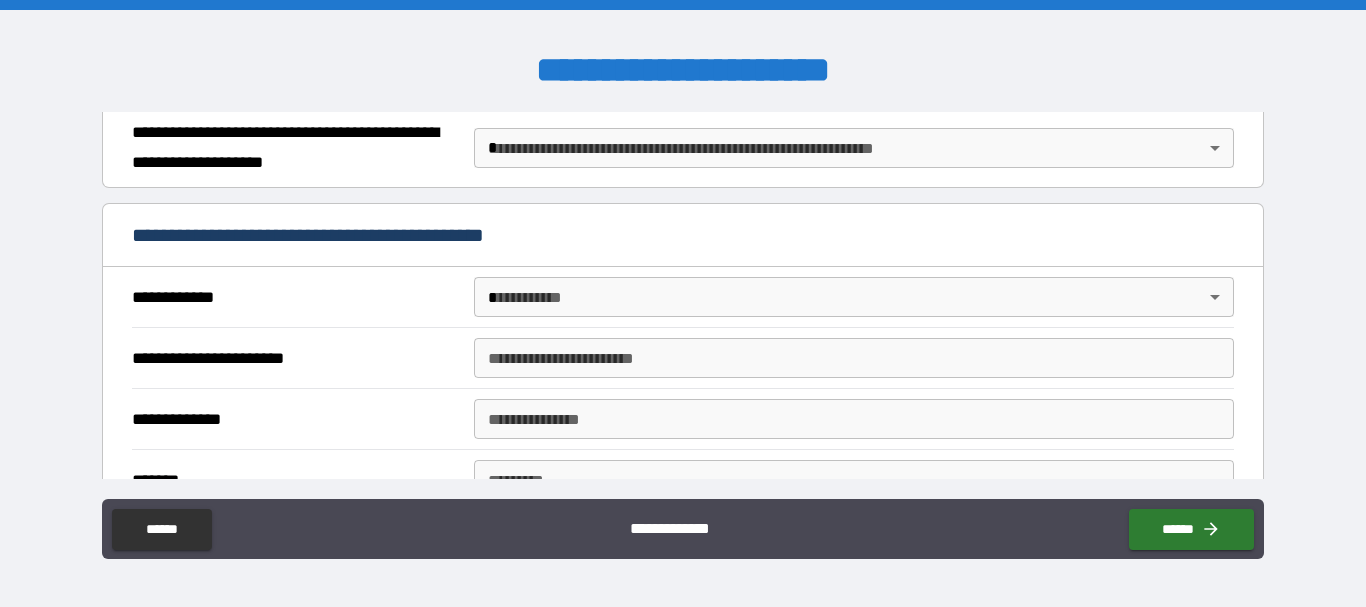 click on "**********" at bounding box center (683, 303) 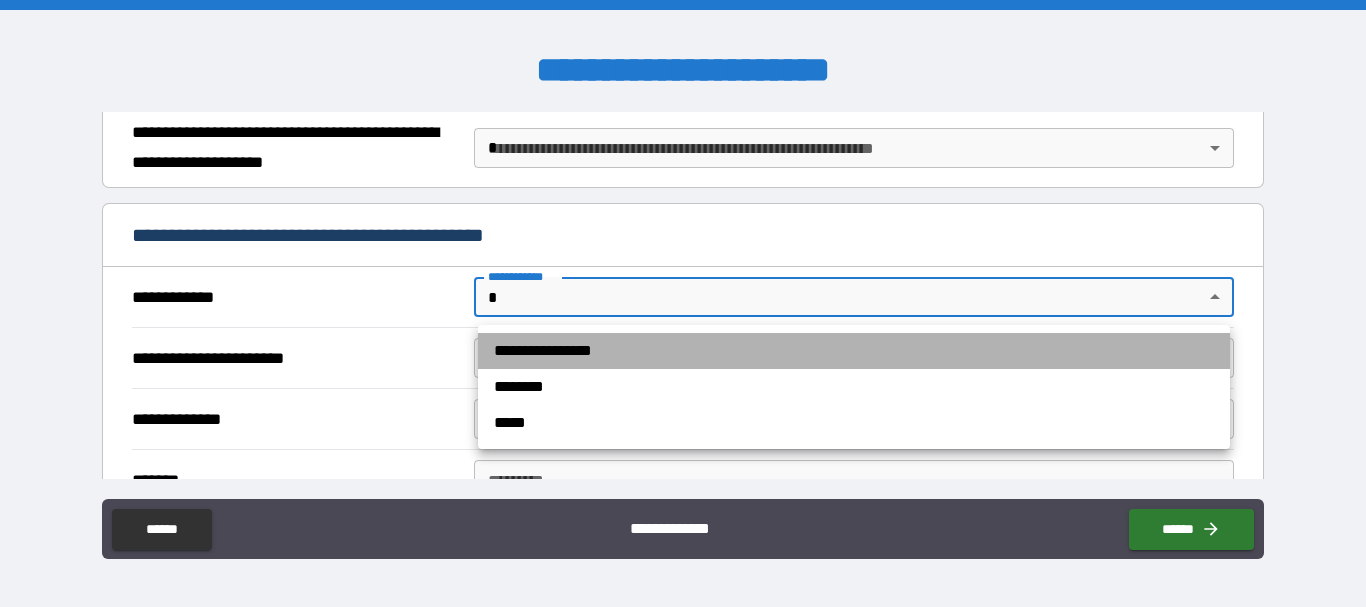 click on "**********" at bounding box center (854, 351) 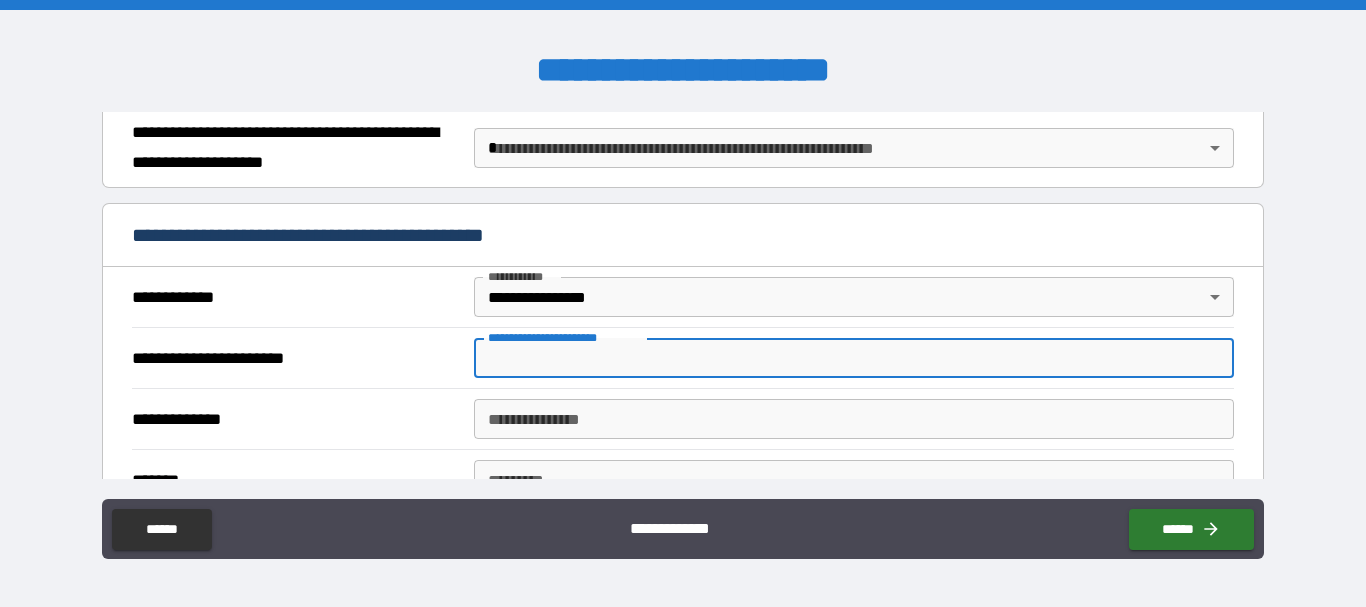 click on "**********" at bounding box center [854, 358] 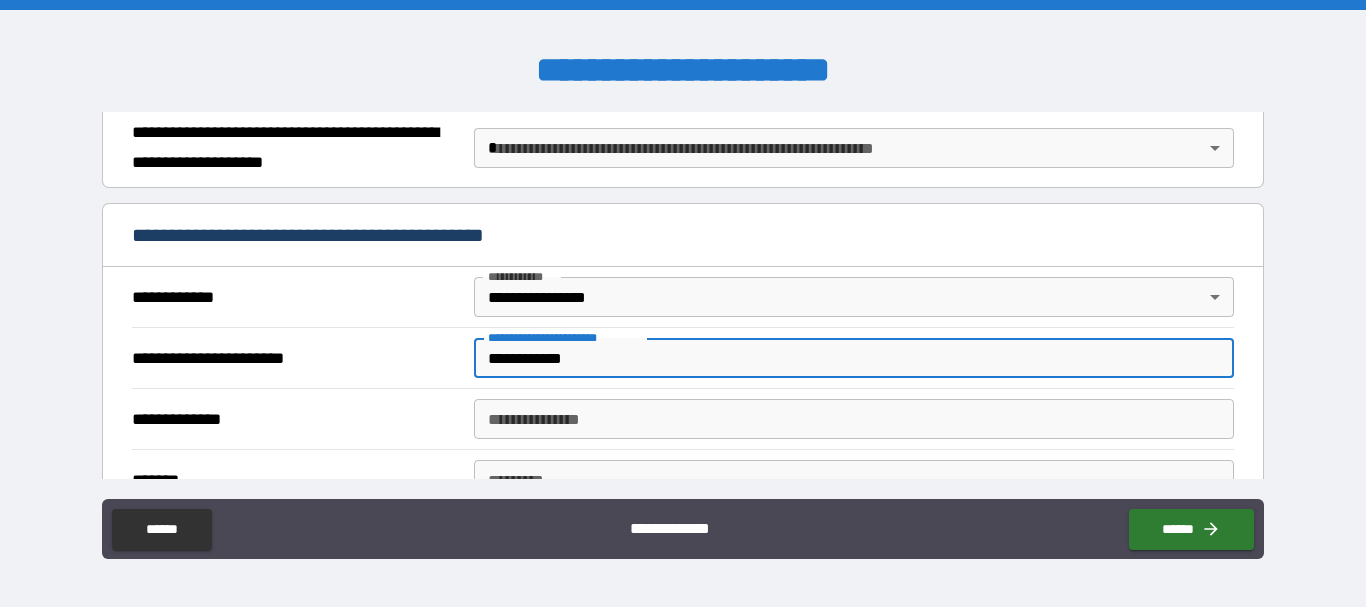 type on "**********" 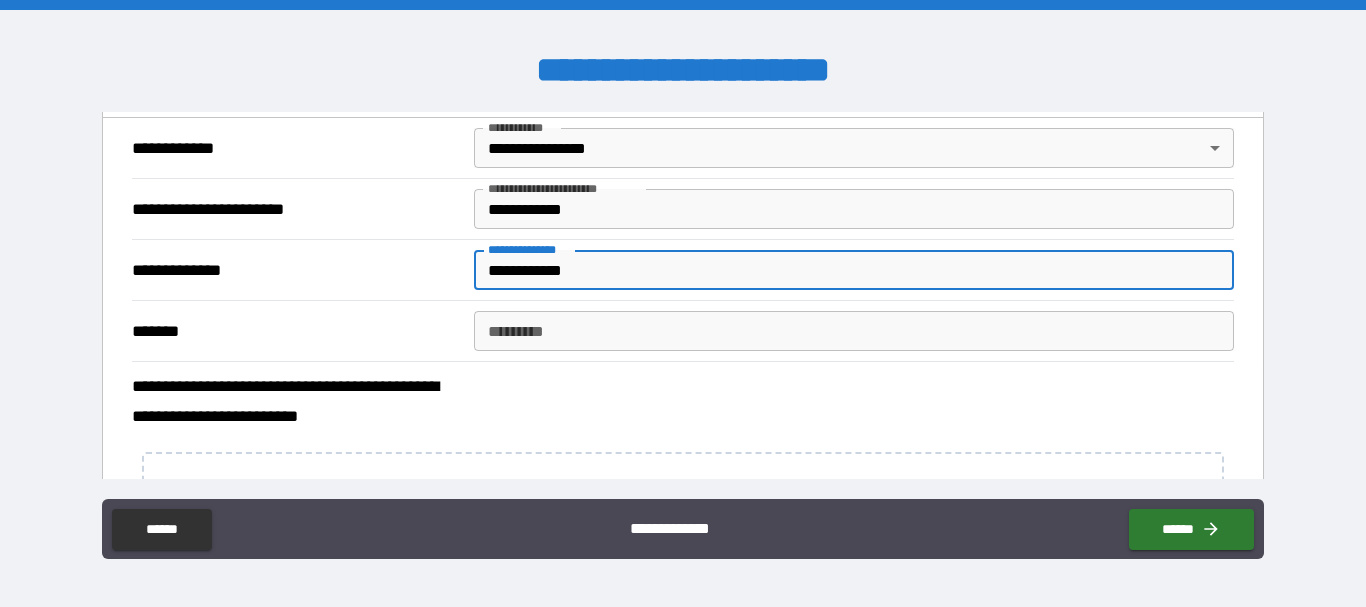 scroll, scrollTop: 500, scrollLeft: 0, axis: vertical 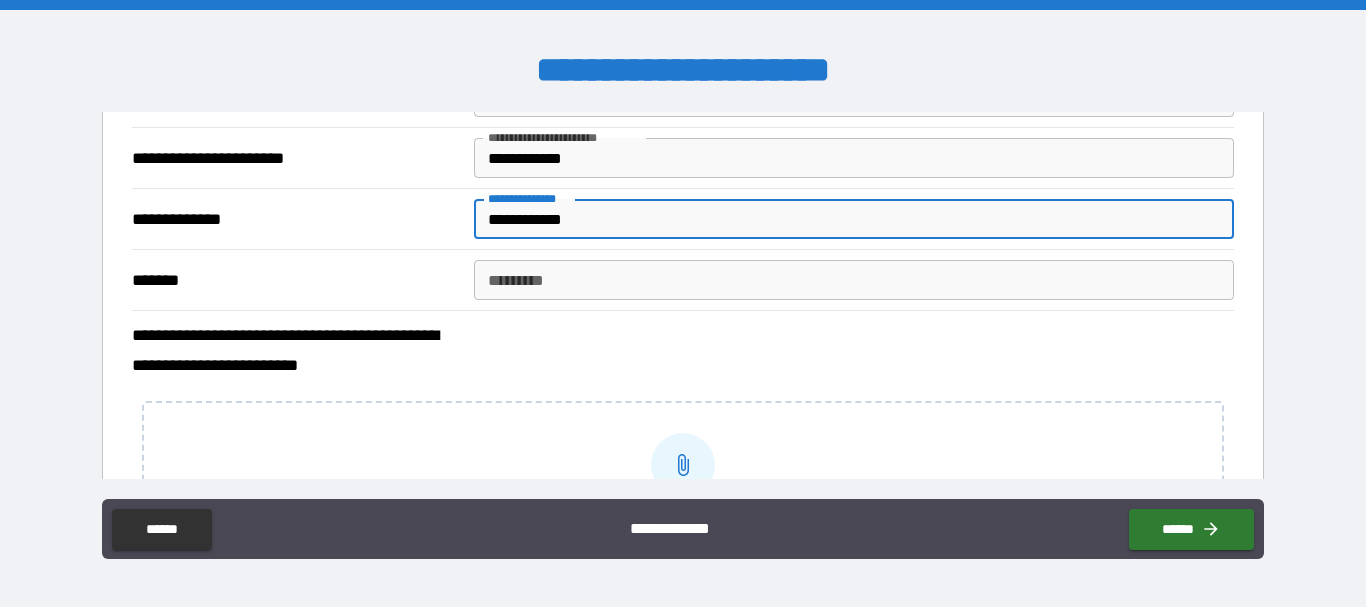 type on "**********" 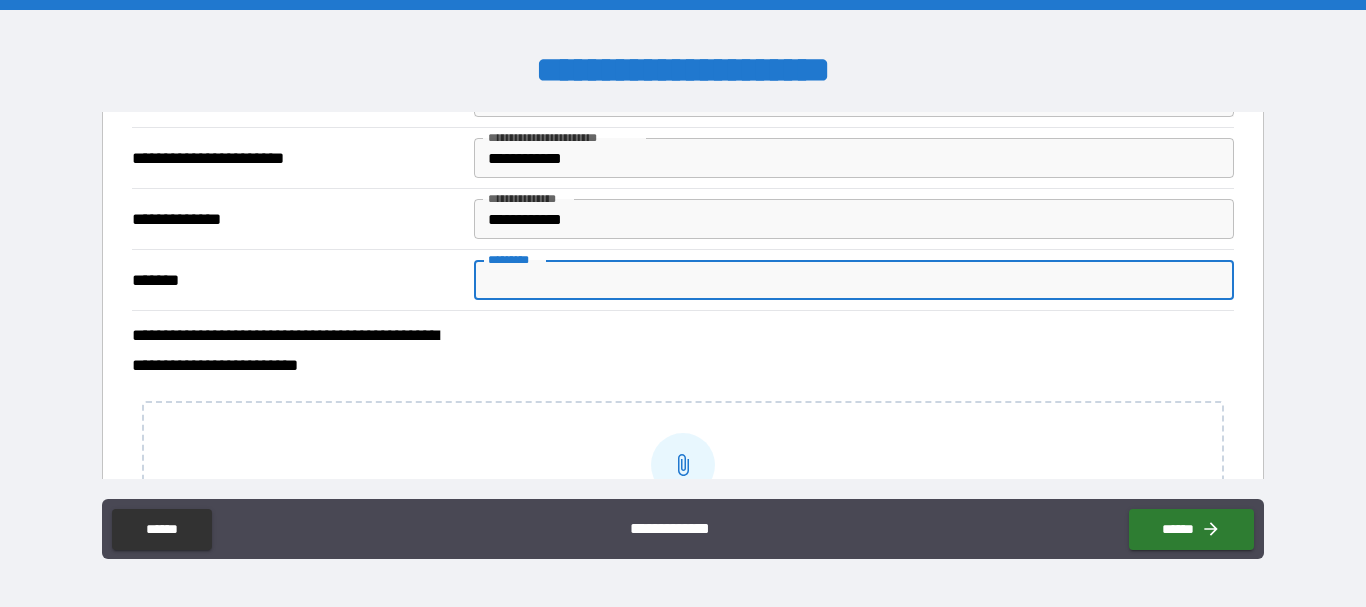 click on "*******   *" at bounding box center [854, 280] 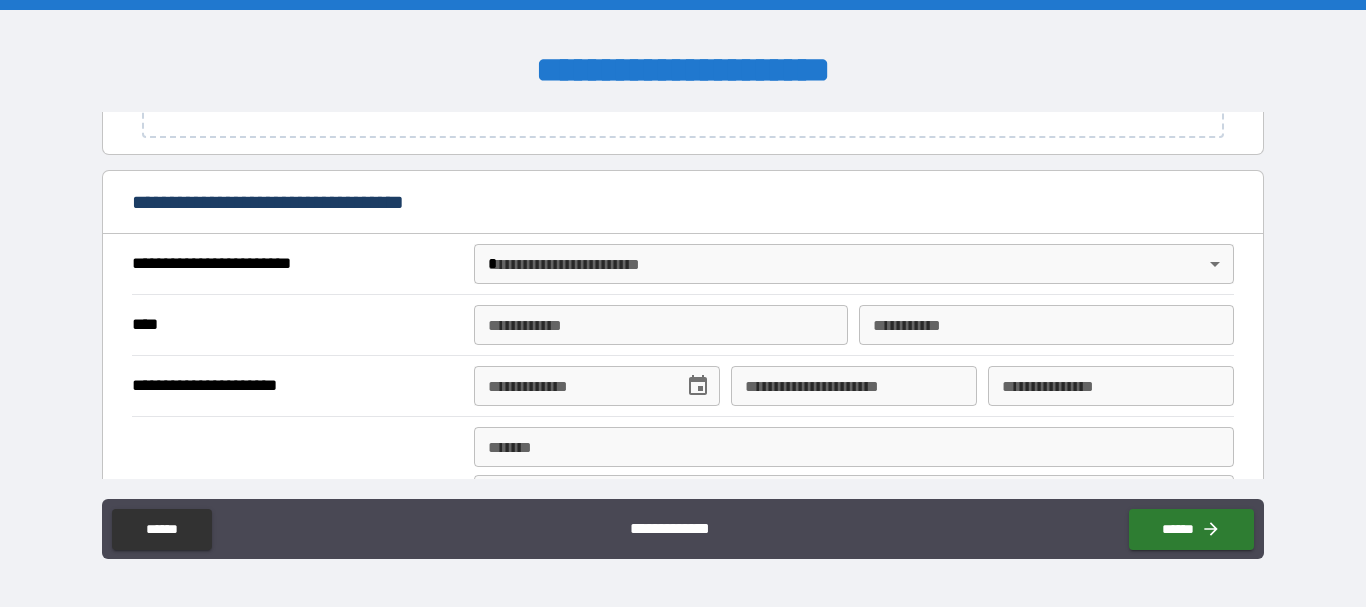 scroll, scrollTop: 1000, scrollLeft: 0, axis: vertical 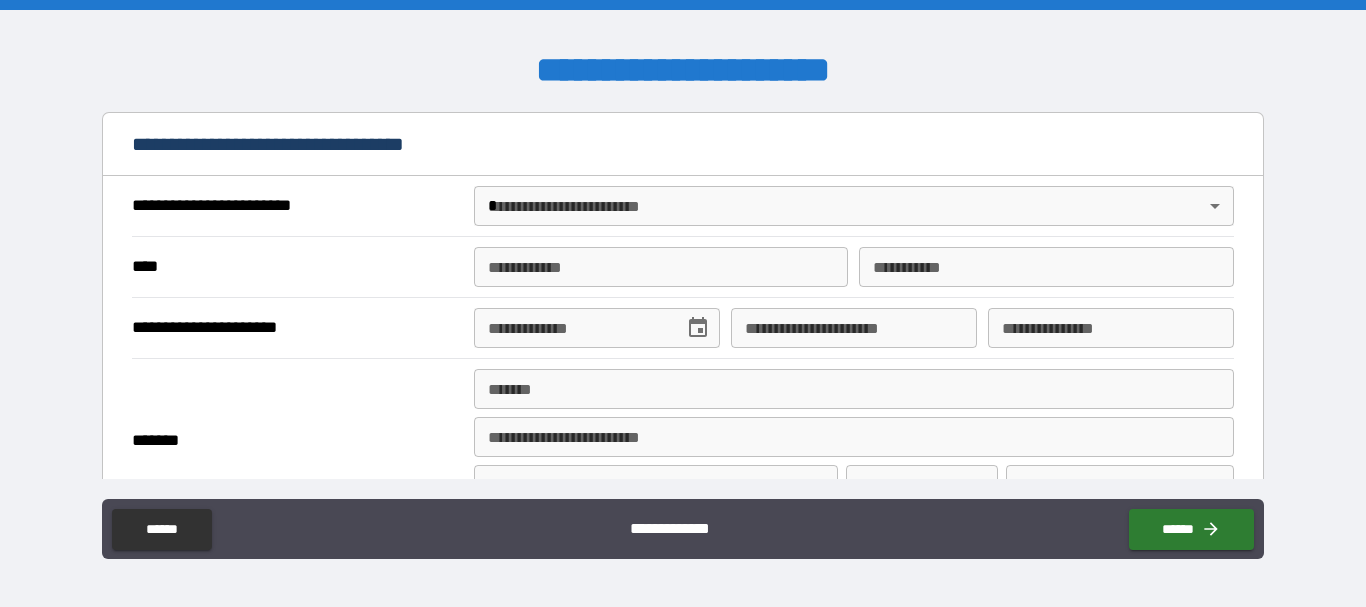 type on "**********" 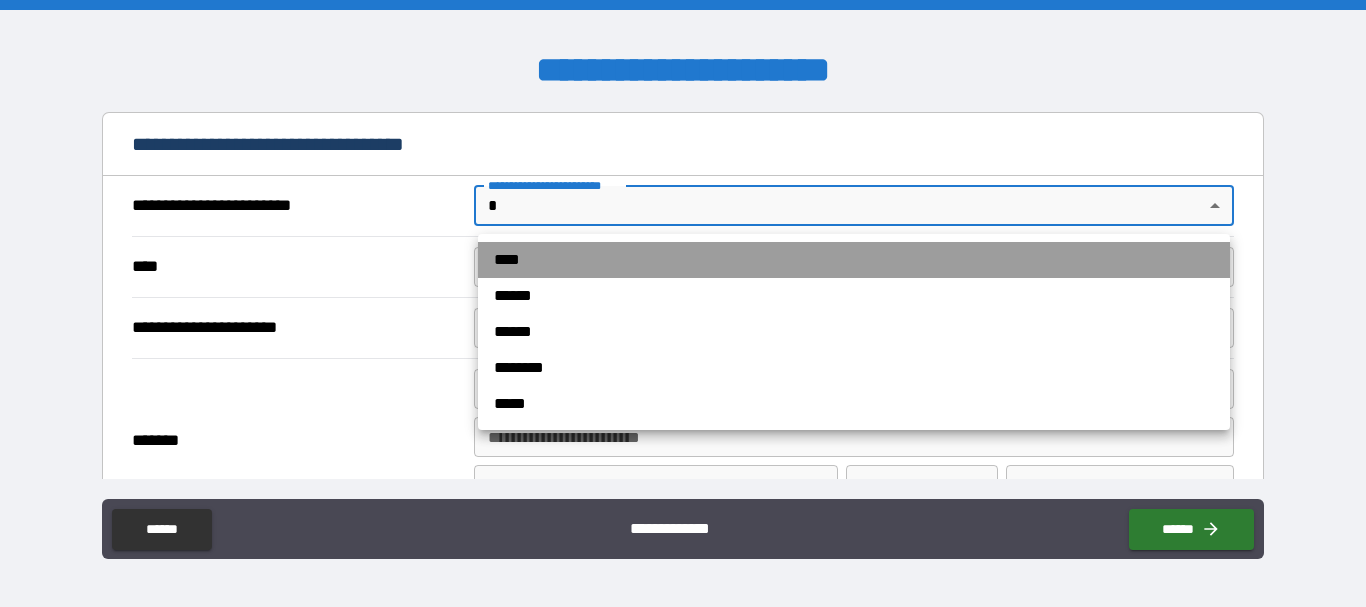click on "****" at bounding box center (854, 260) 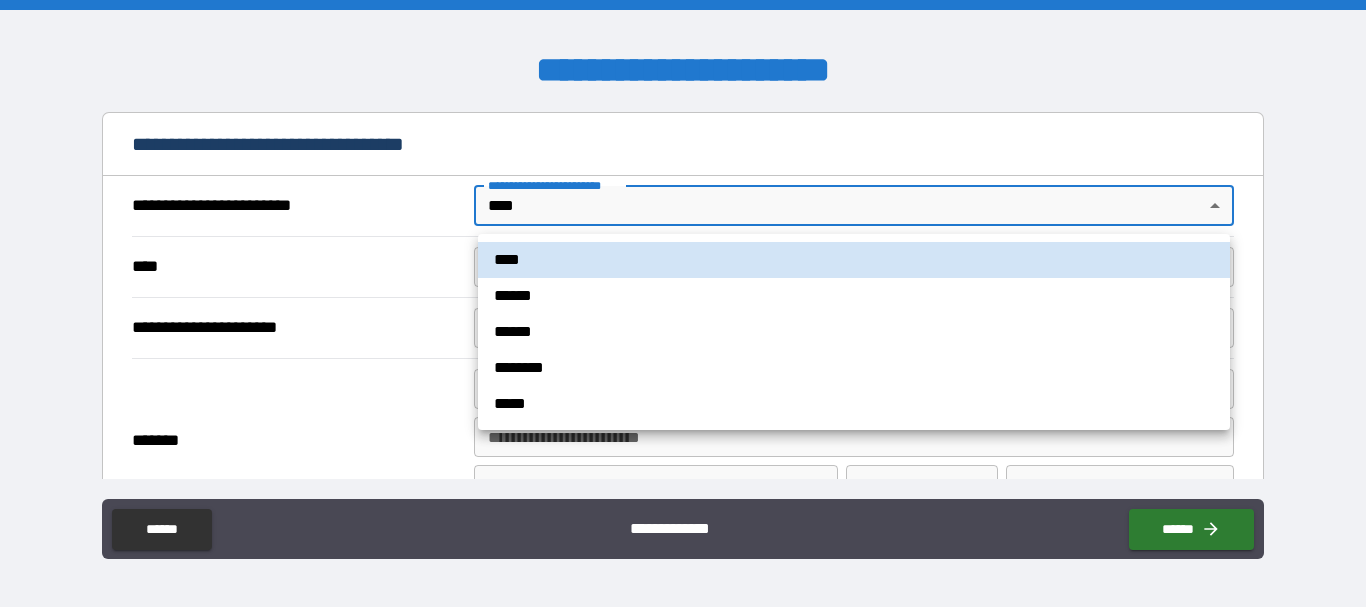 click on "**********" at bounding box center [683, 303] 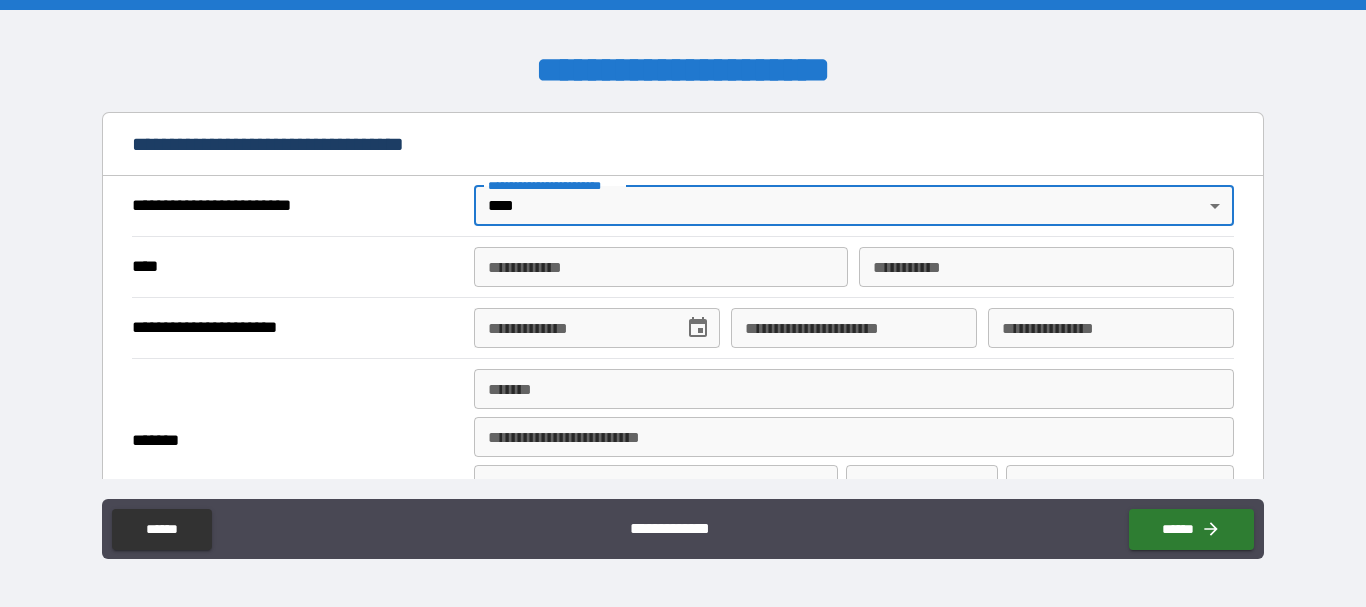 click on "**********" at bounding box center [661, 267] 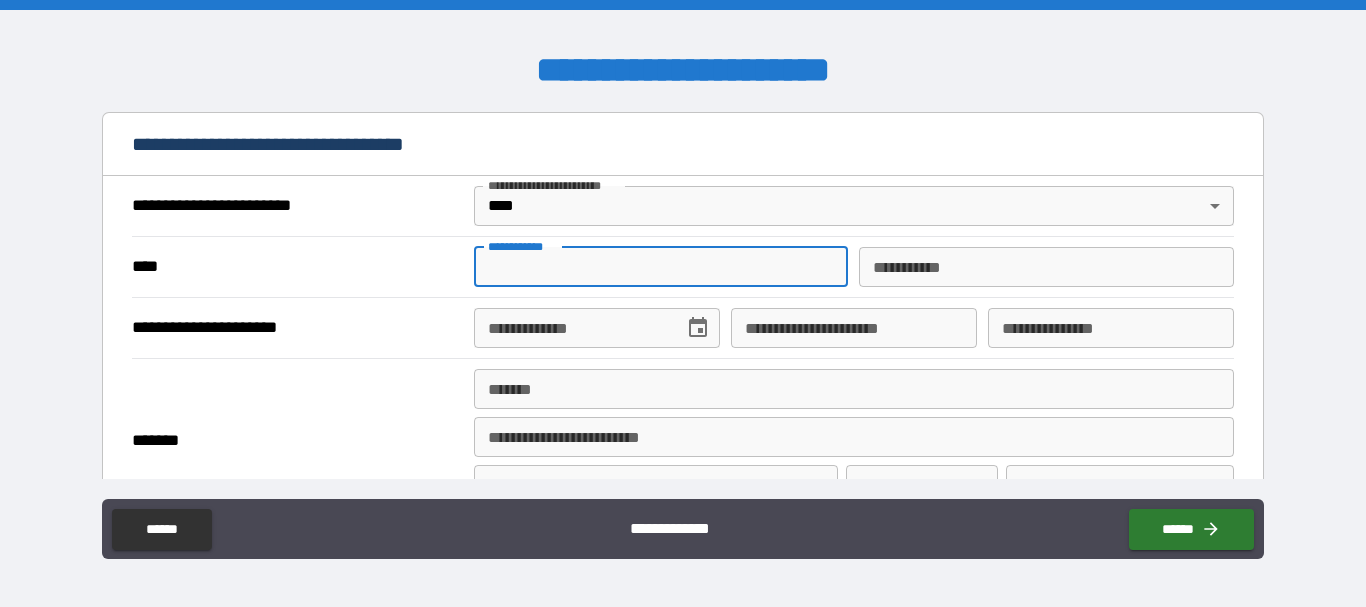 type on "***" 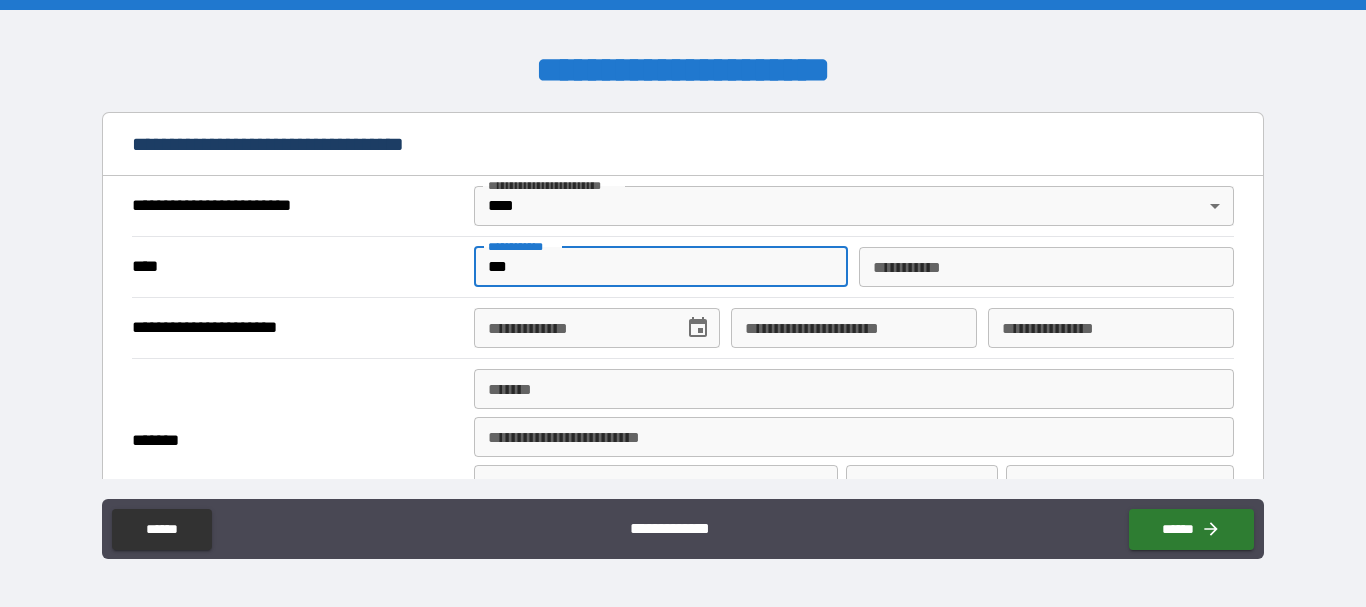 type on "*****" 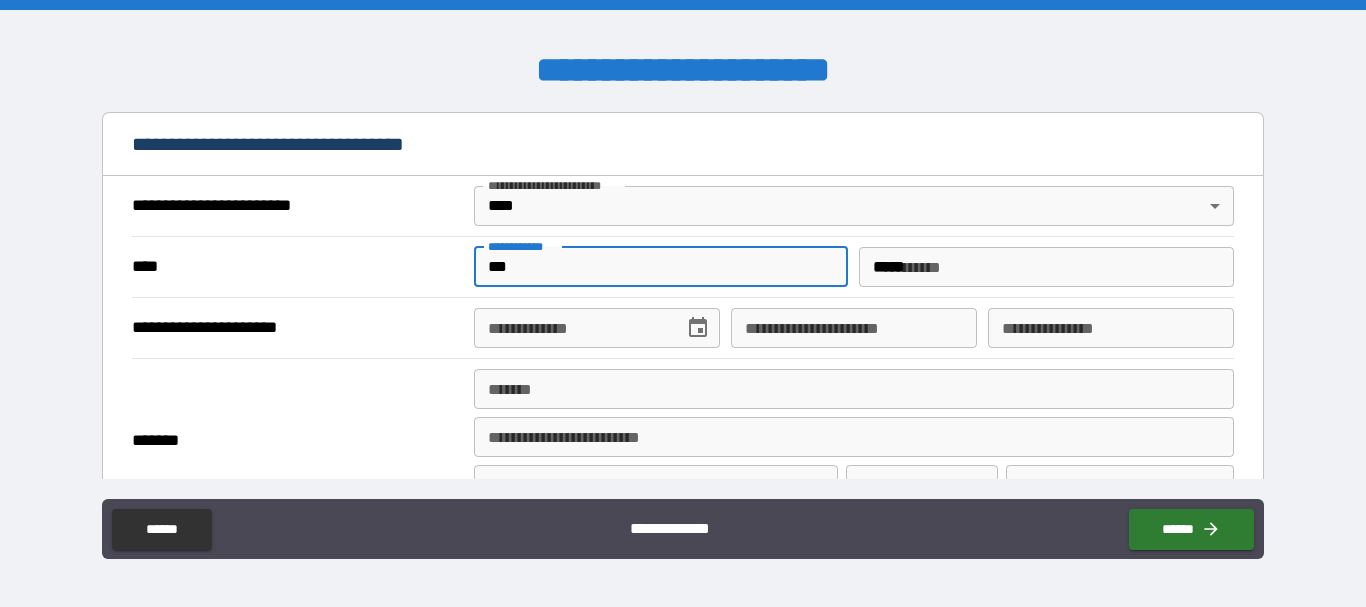 type on "**********" 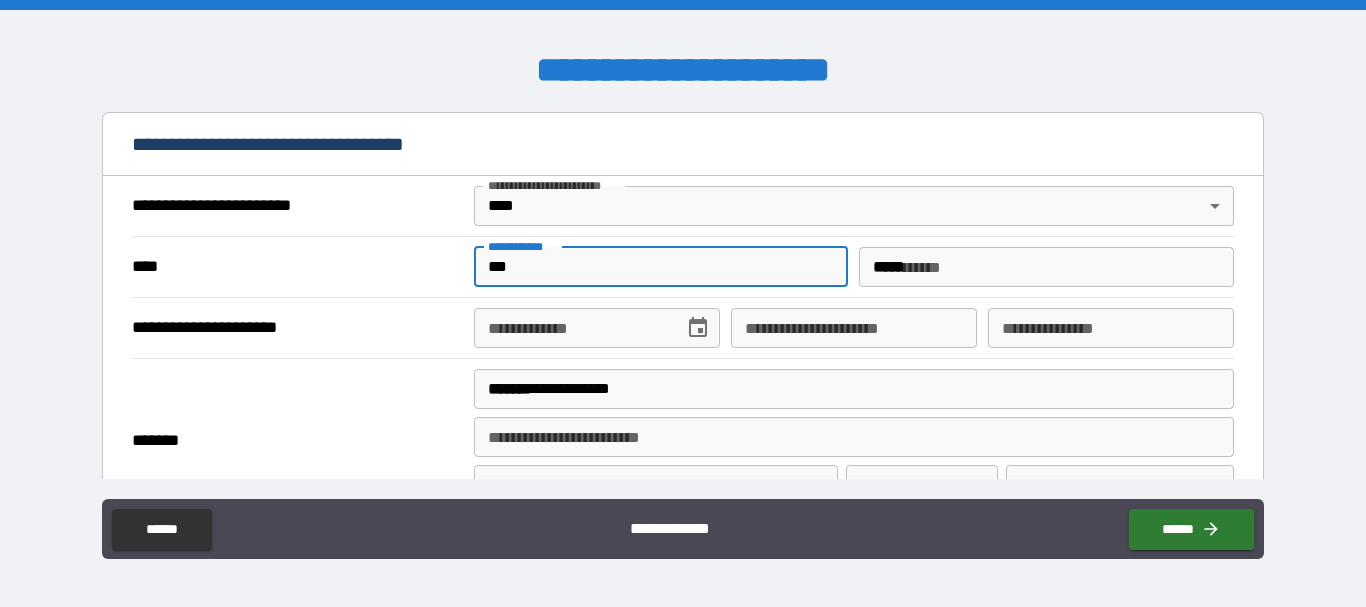 type on "*******" 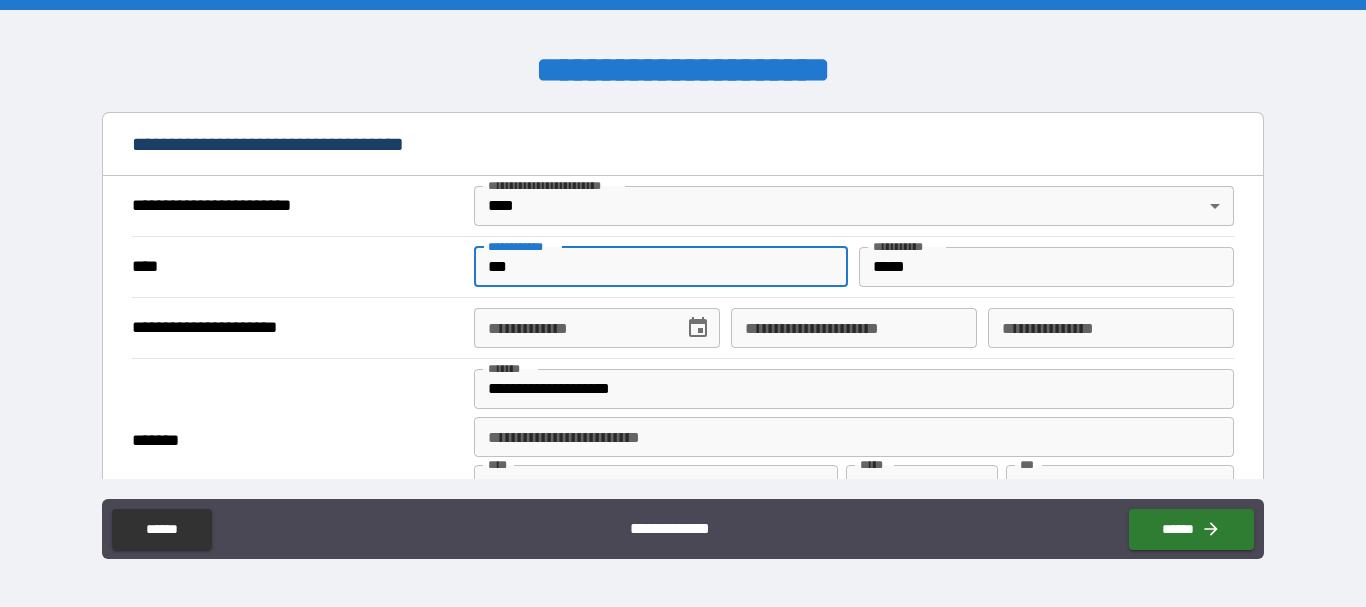 click on "**********" at bounding box center (572, 328) 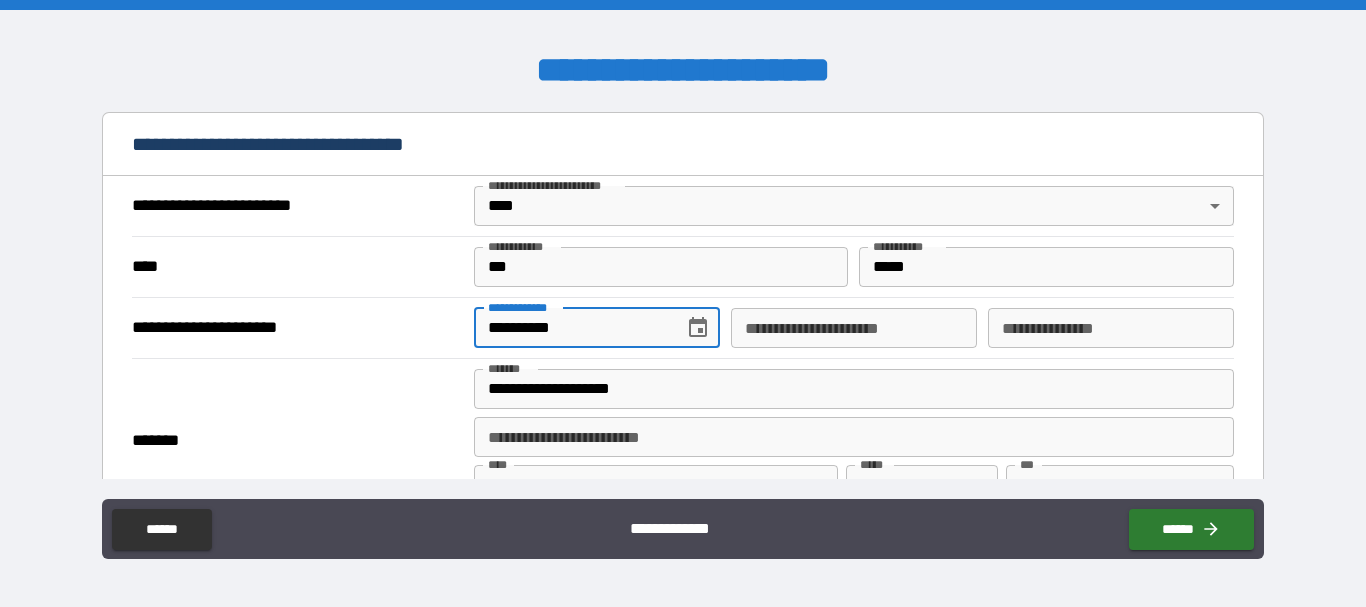 type on "**********" 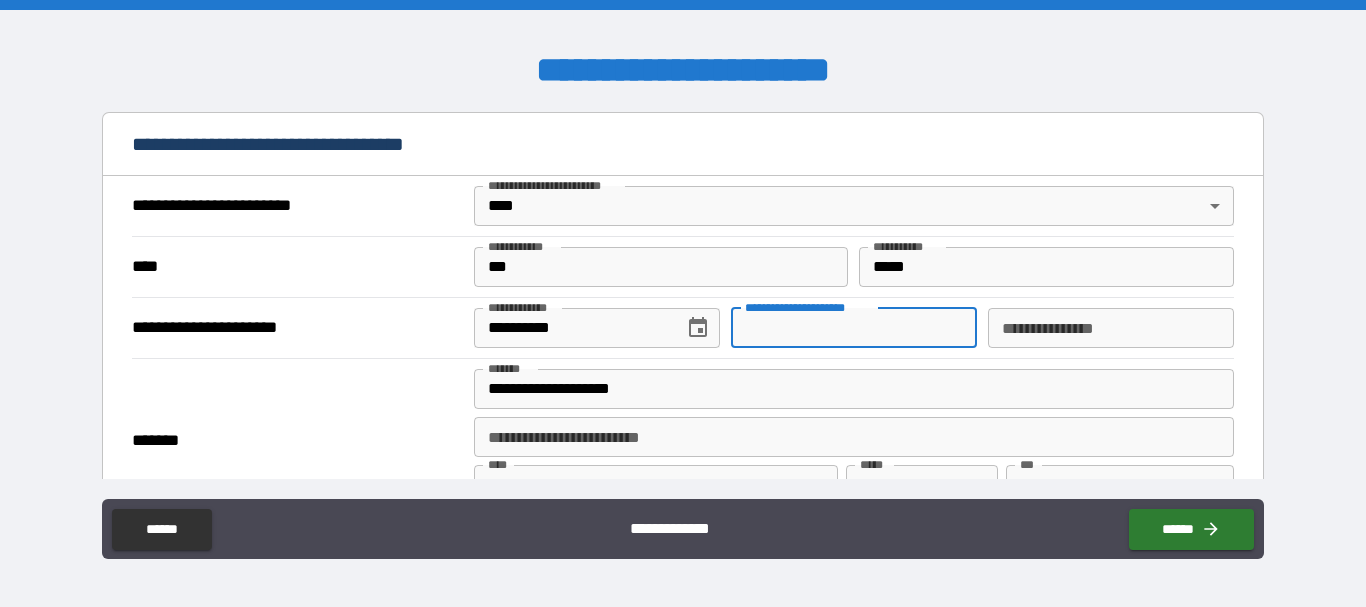 click on "**********" at bounding box center [854, 328] 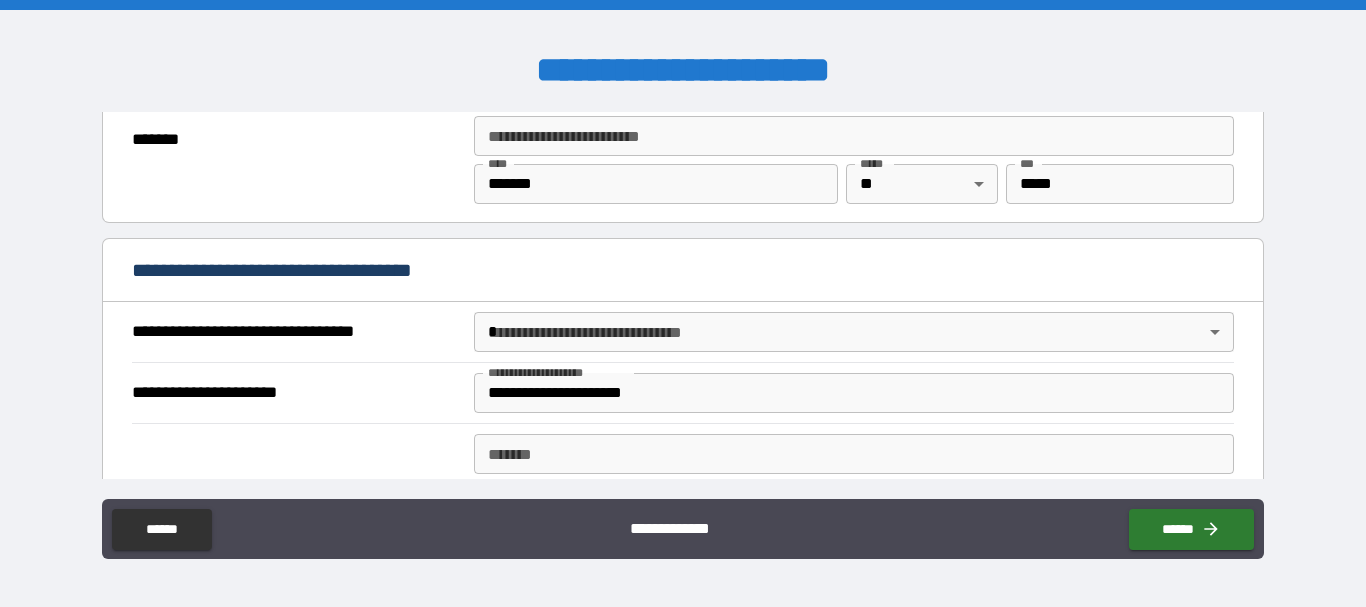 scroll, scrollTop: 1400, scrollLeft: 0, axis: vertical 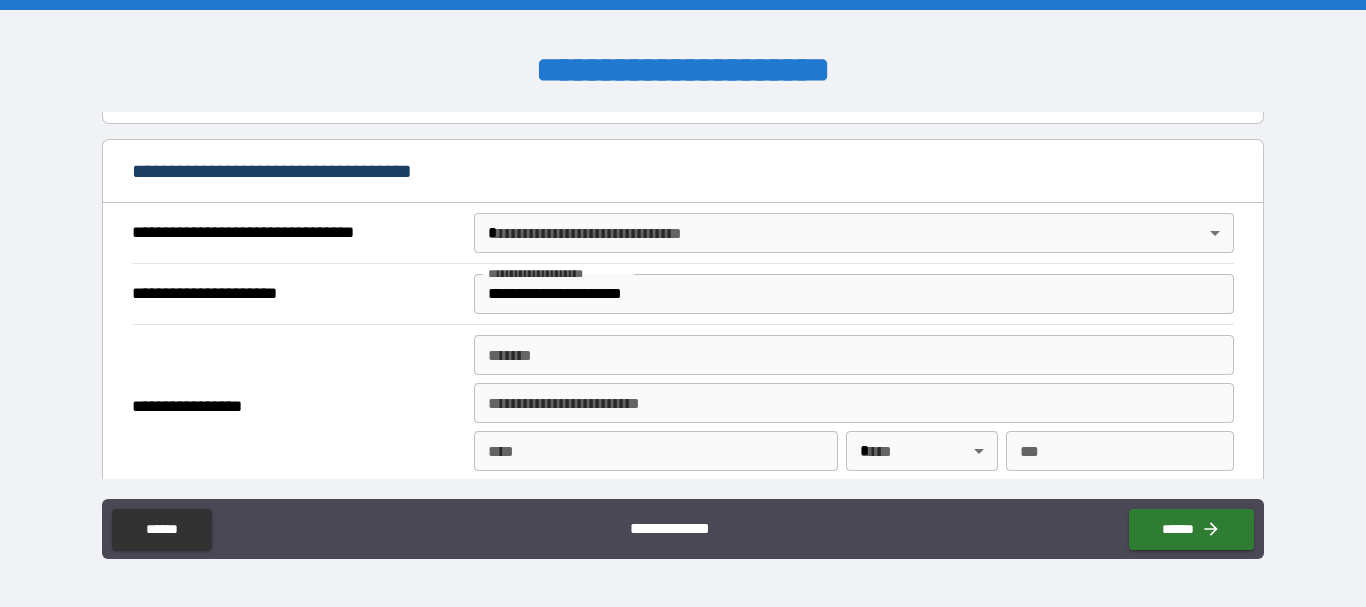 type on "**********" 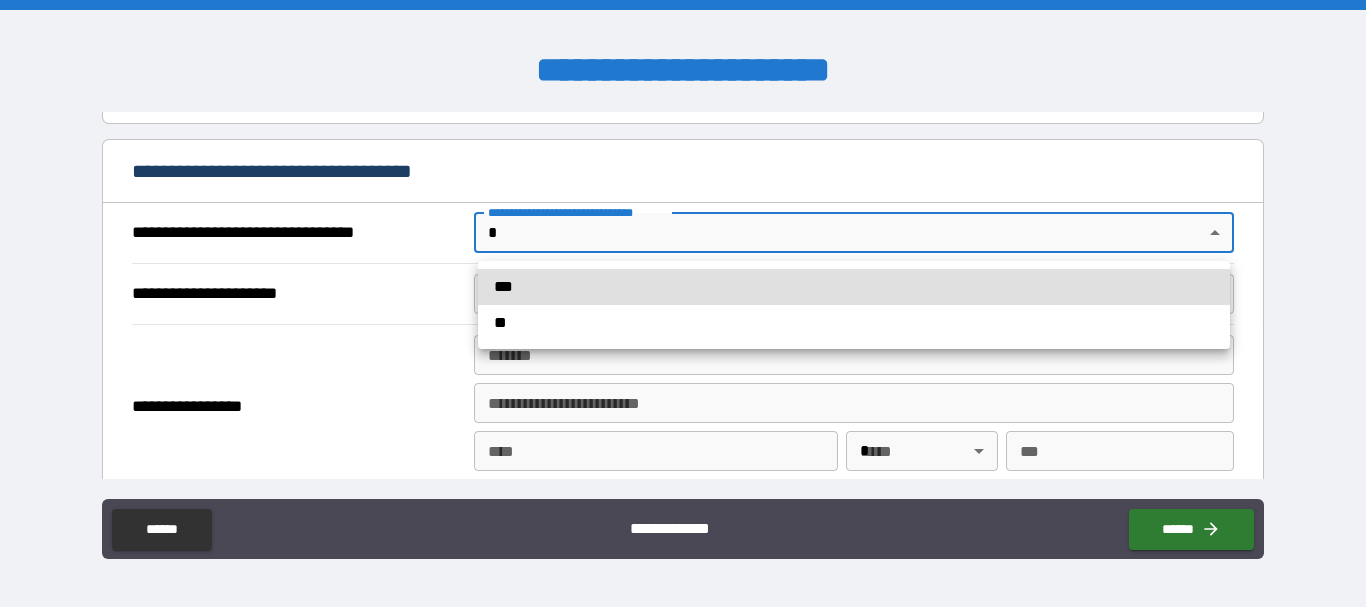 click on "**********" at bounding box center [683, 303] 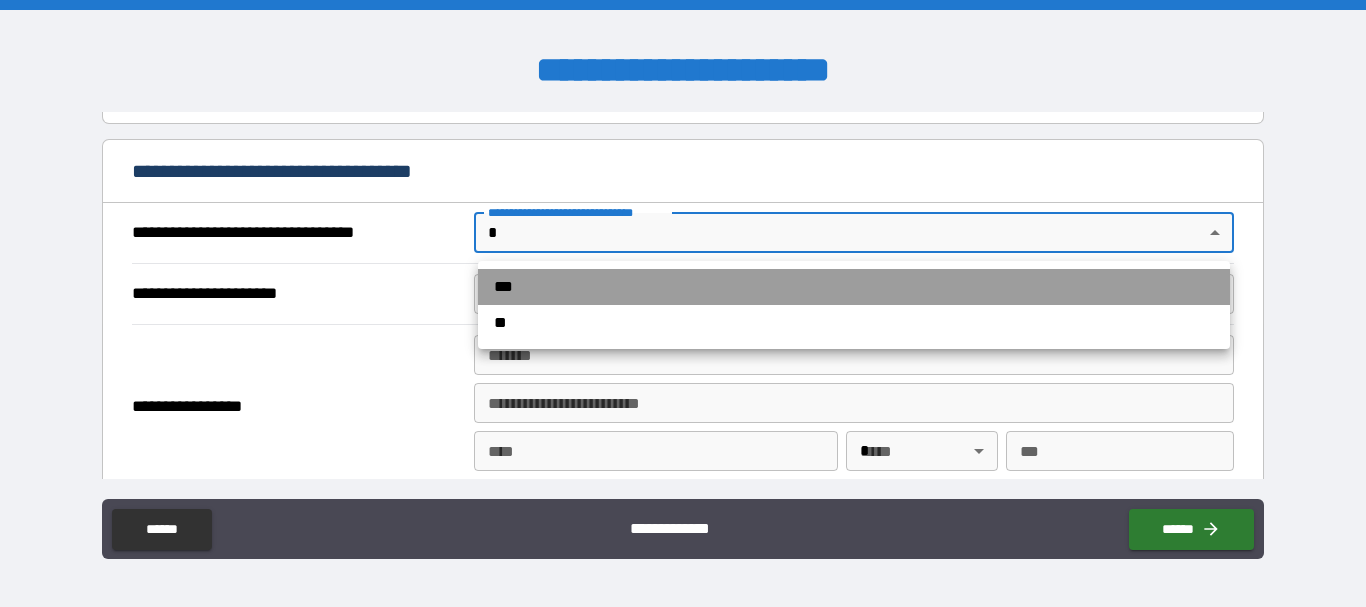 click on "***" at bounding box center [854, 287] 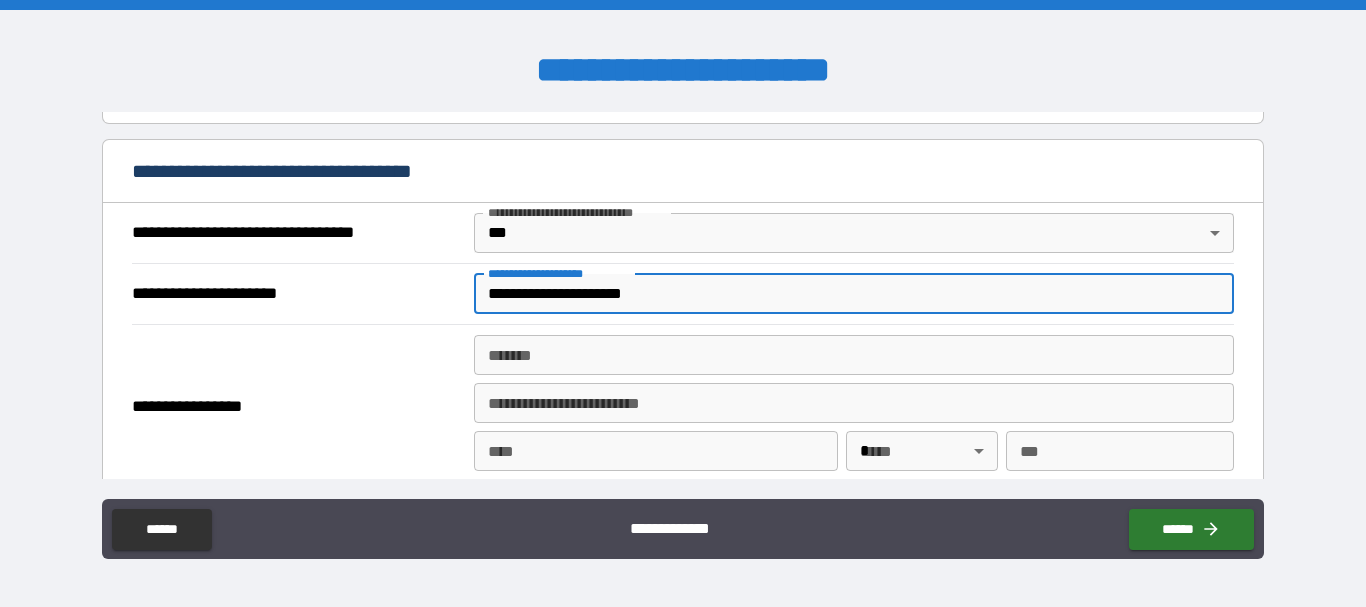 click on "**********" at bounding box center [854, 294] 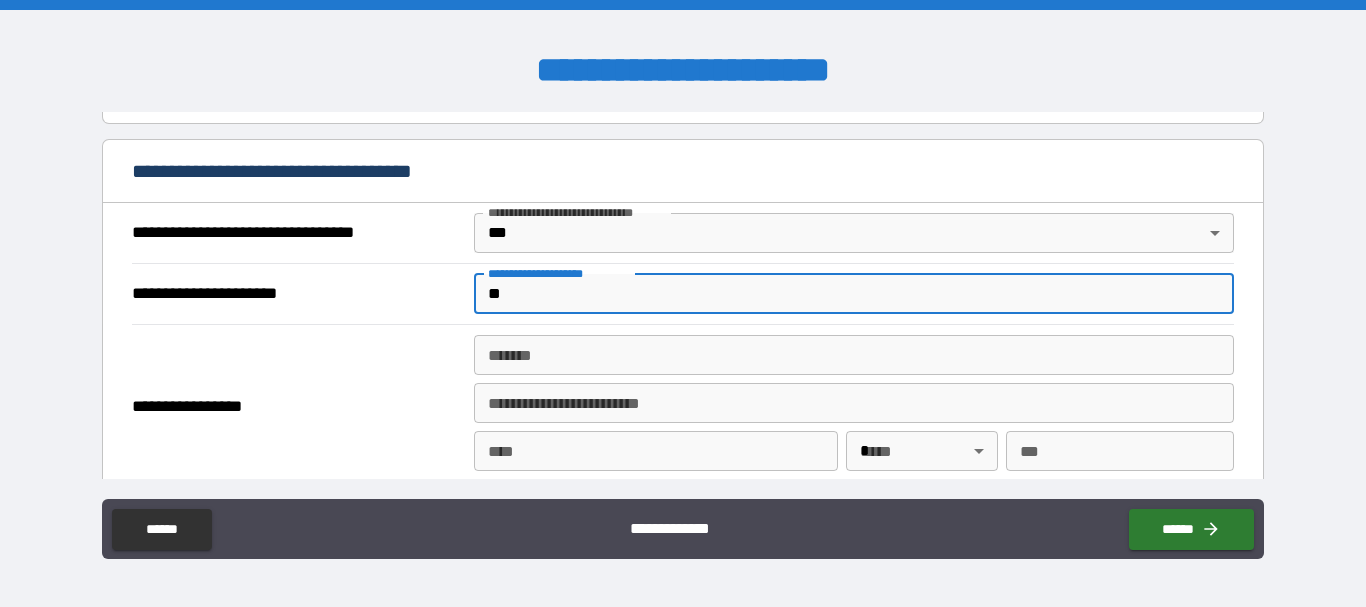 type on "*" 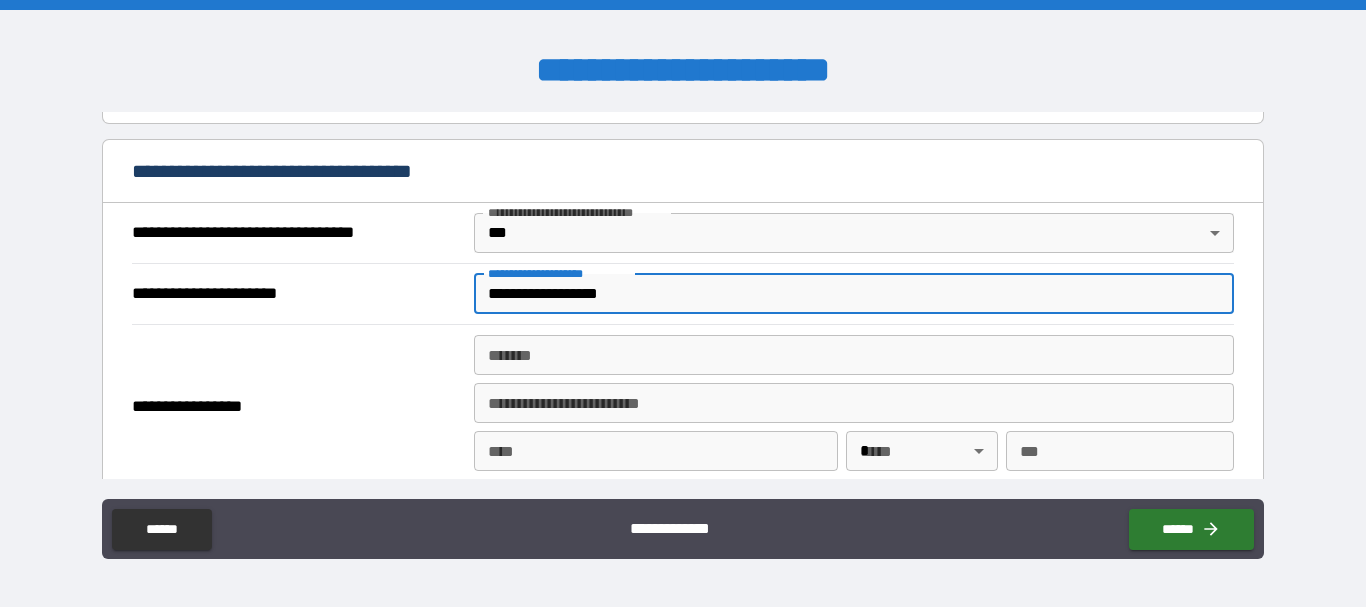 type on "**********" 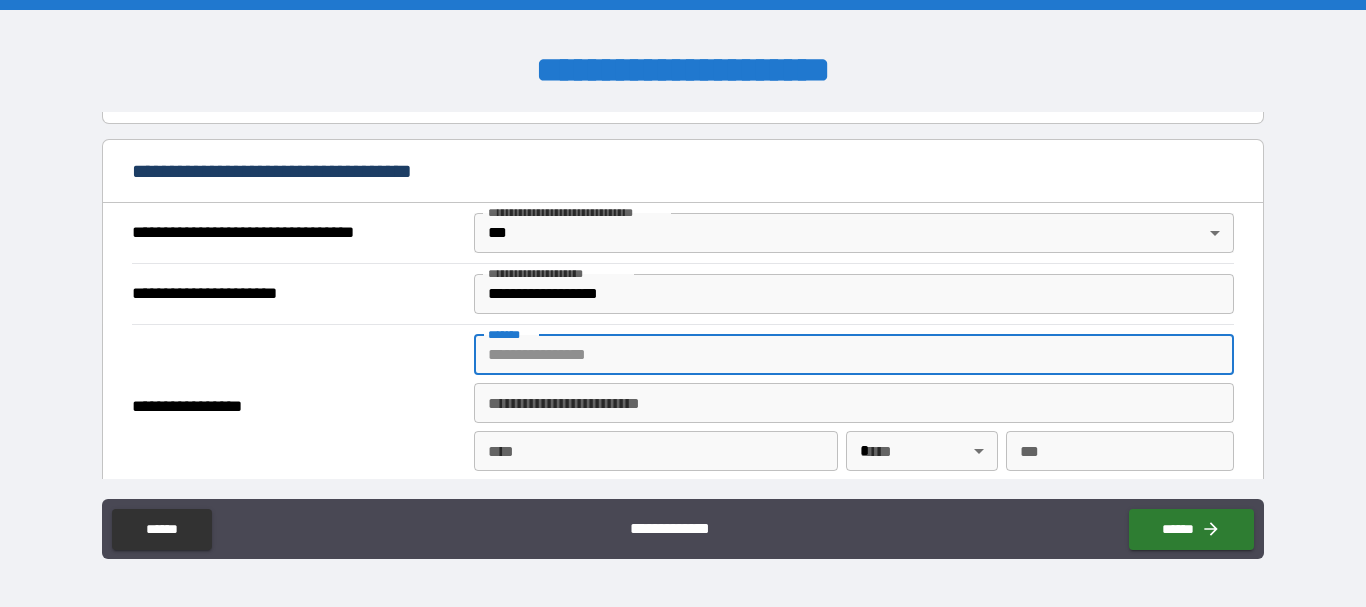 click on "*******" at bounding box center (854, 355) 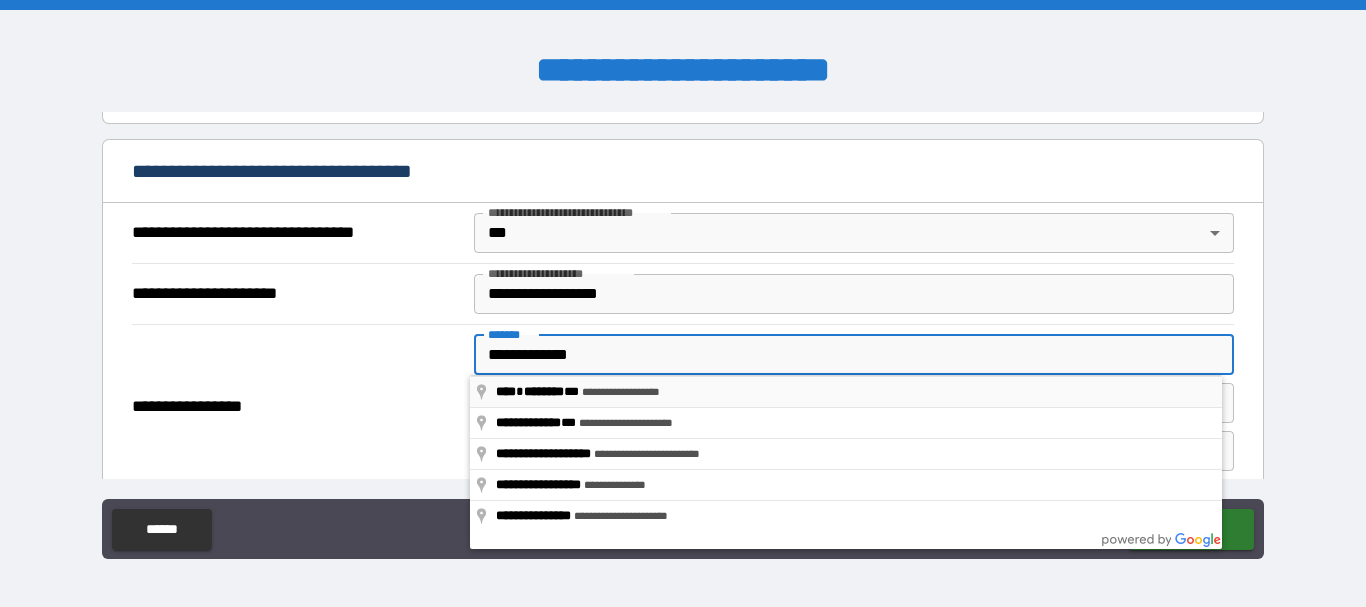 type on "**********" 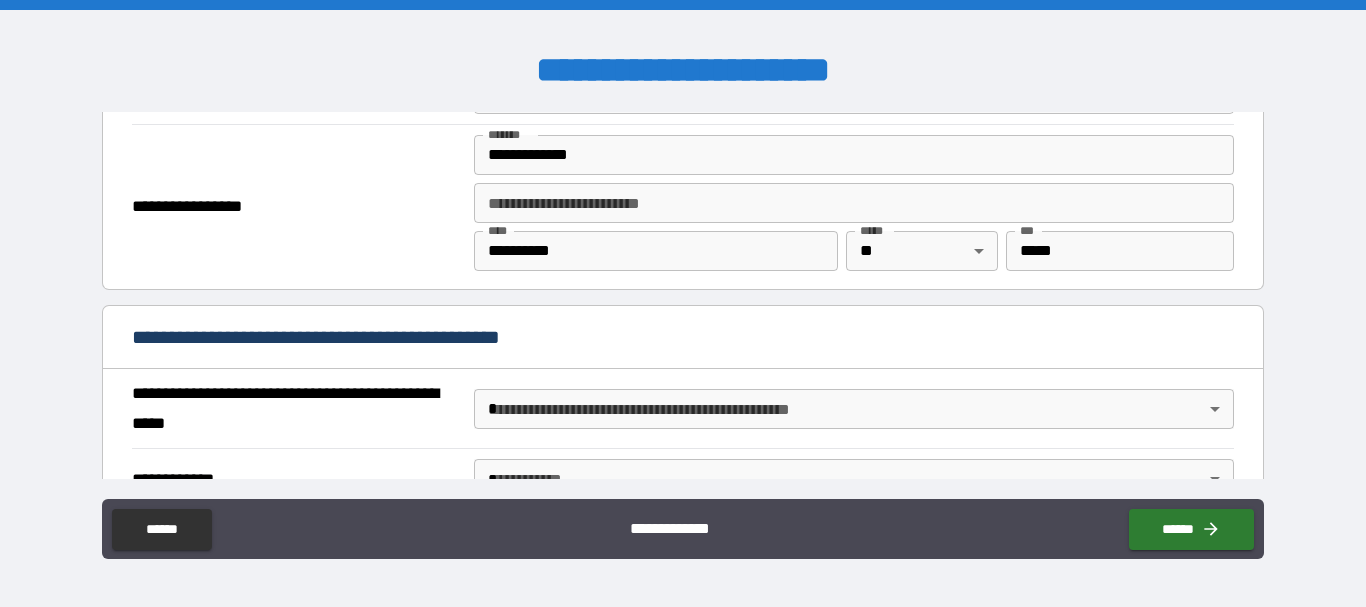 scroll, scrollTop: 1700, scrollLeft: 0, axis: vertical 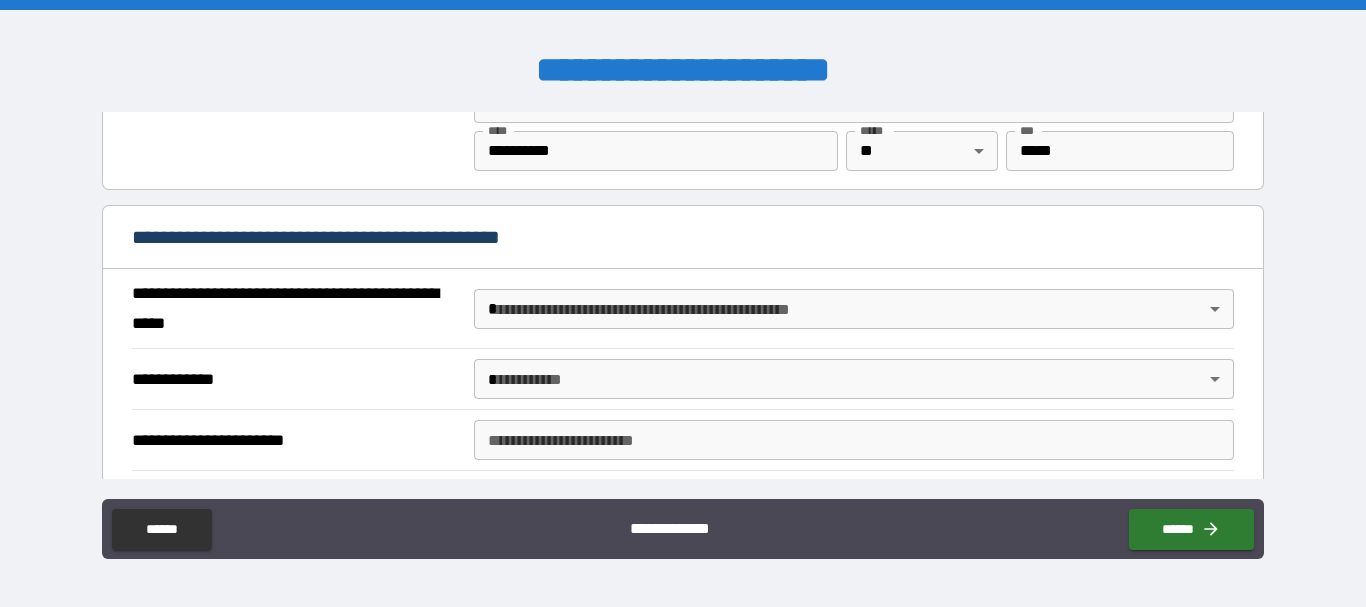 click on "**********" at bounding box center [683, 303] 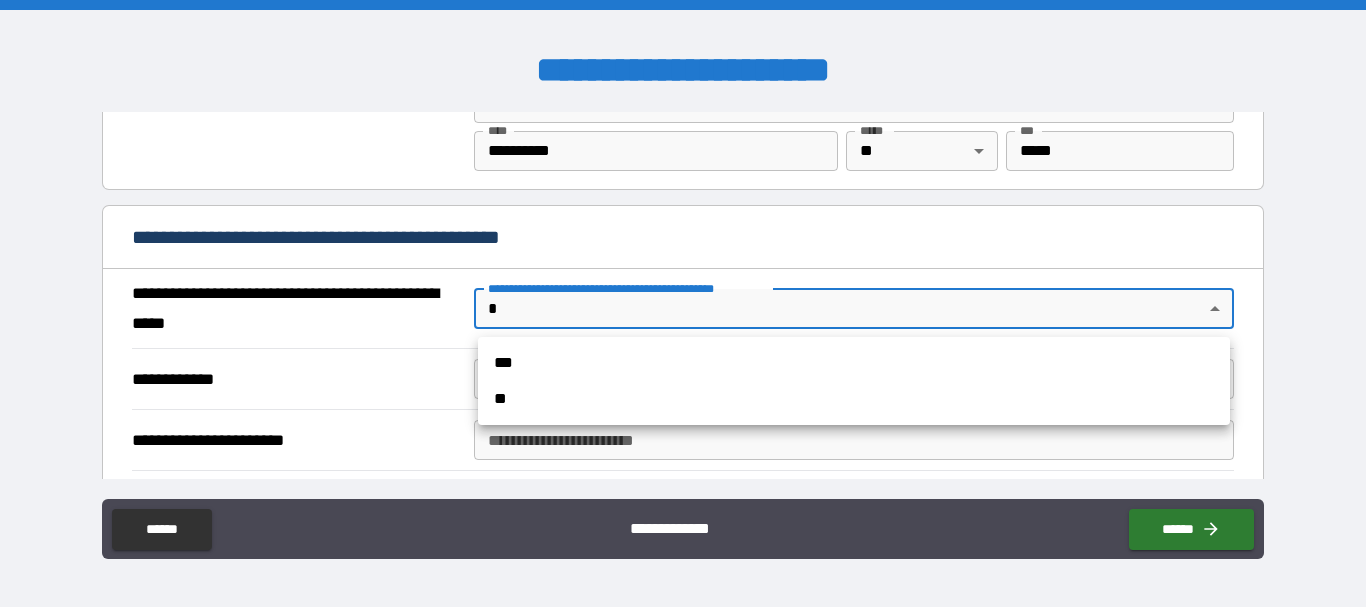 click on "**" at bounding box center [854, 399] 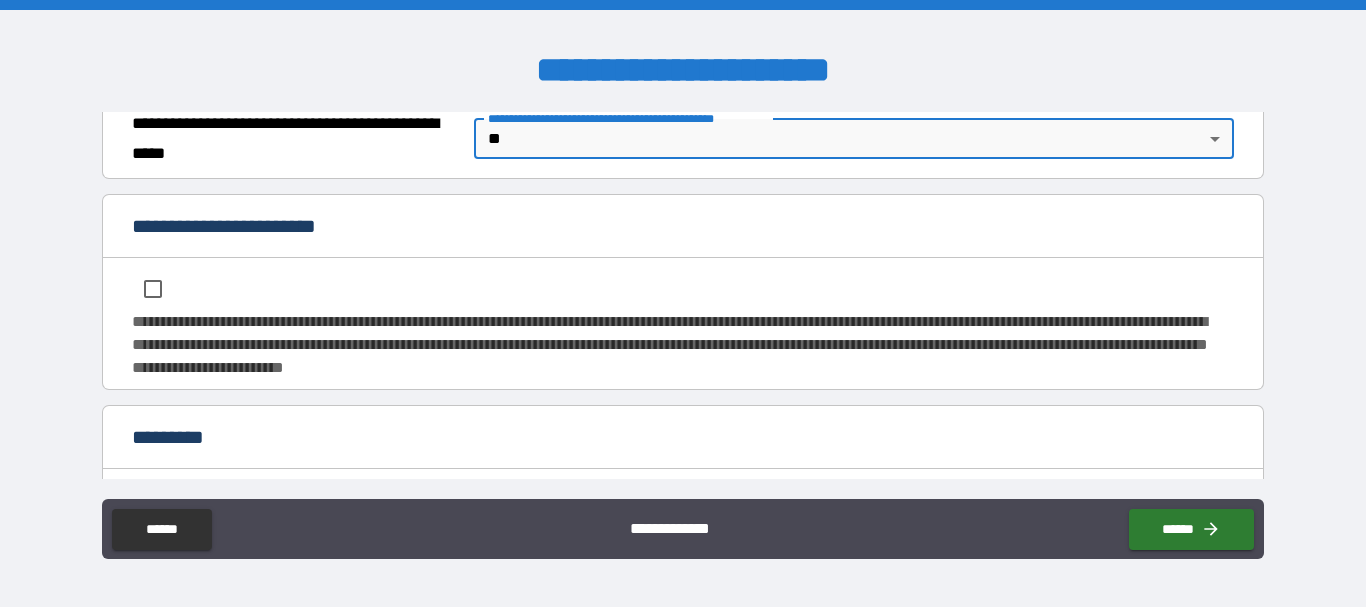 scroll, scrollTop: 1900, scrollLeft: 0, axis: vertical 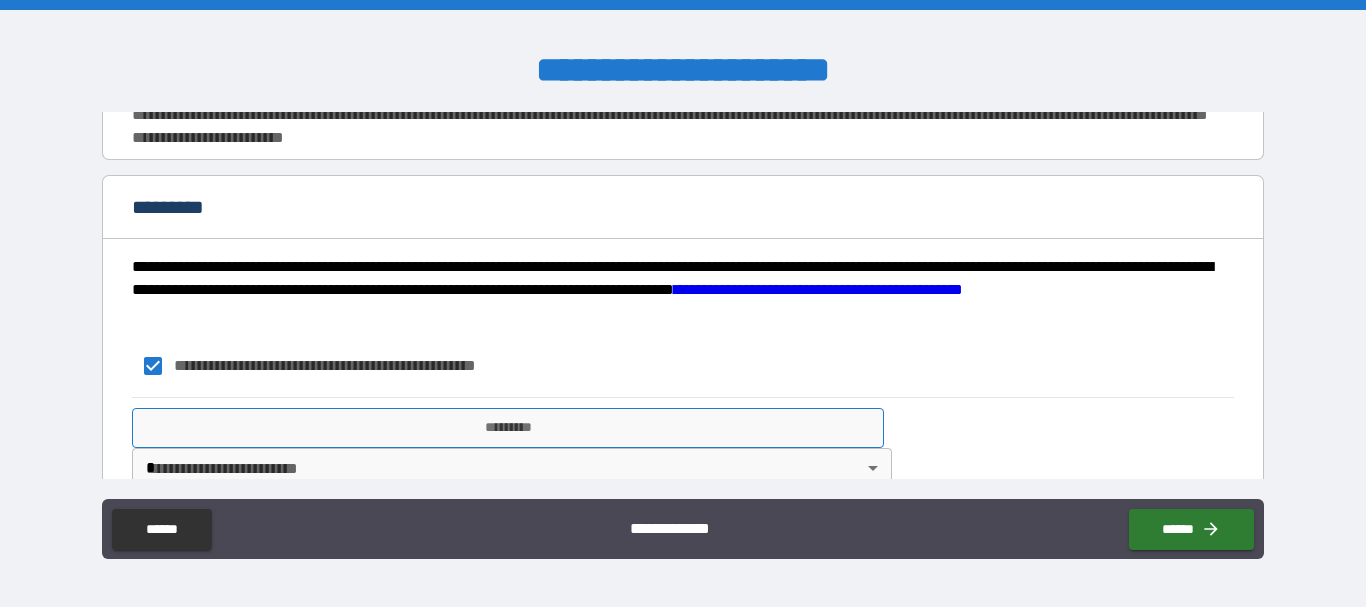 click on "*********" at bounding box center (508, 428) 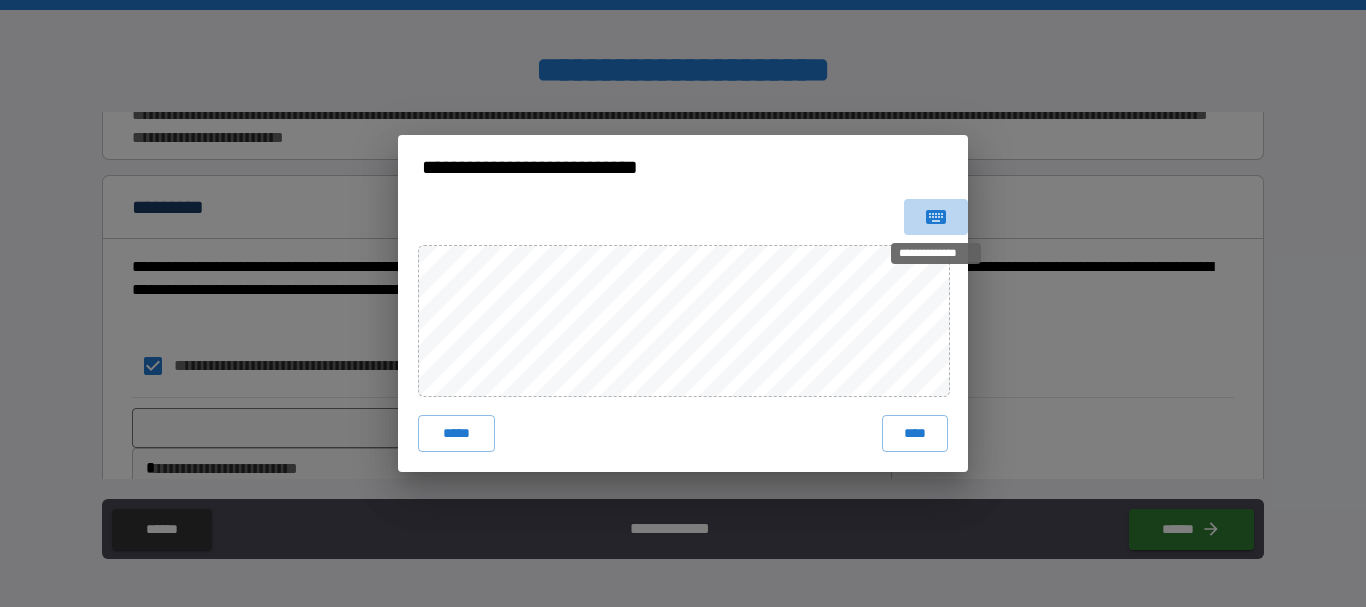 click 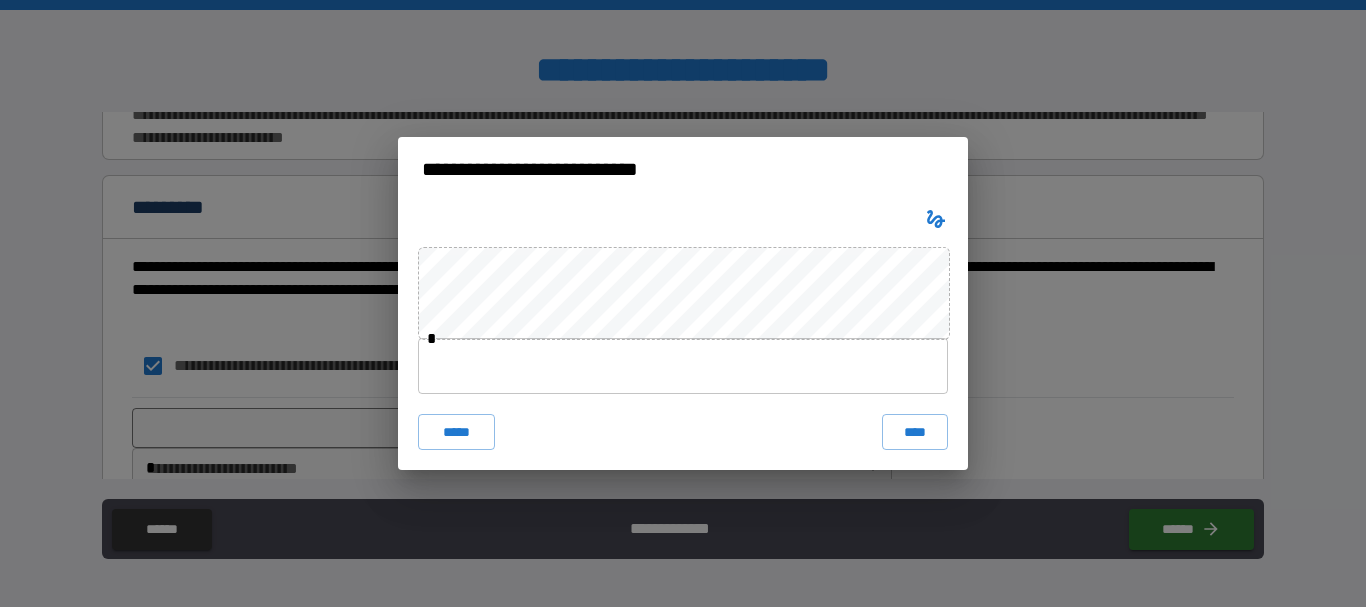 type 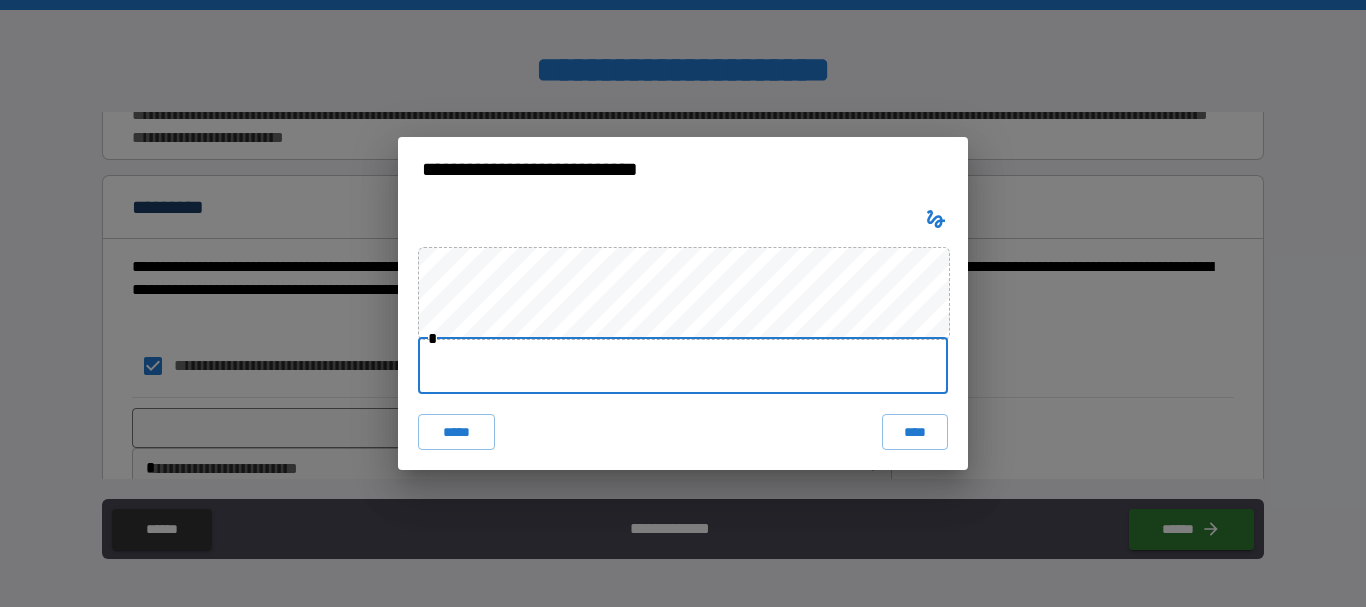 click at bounding box center [683, 366] 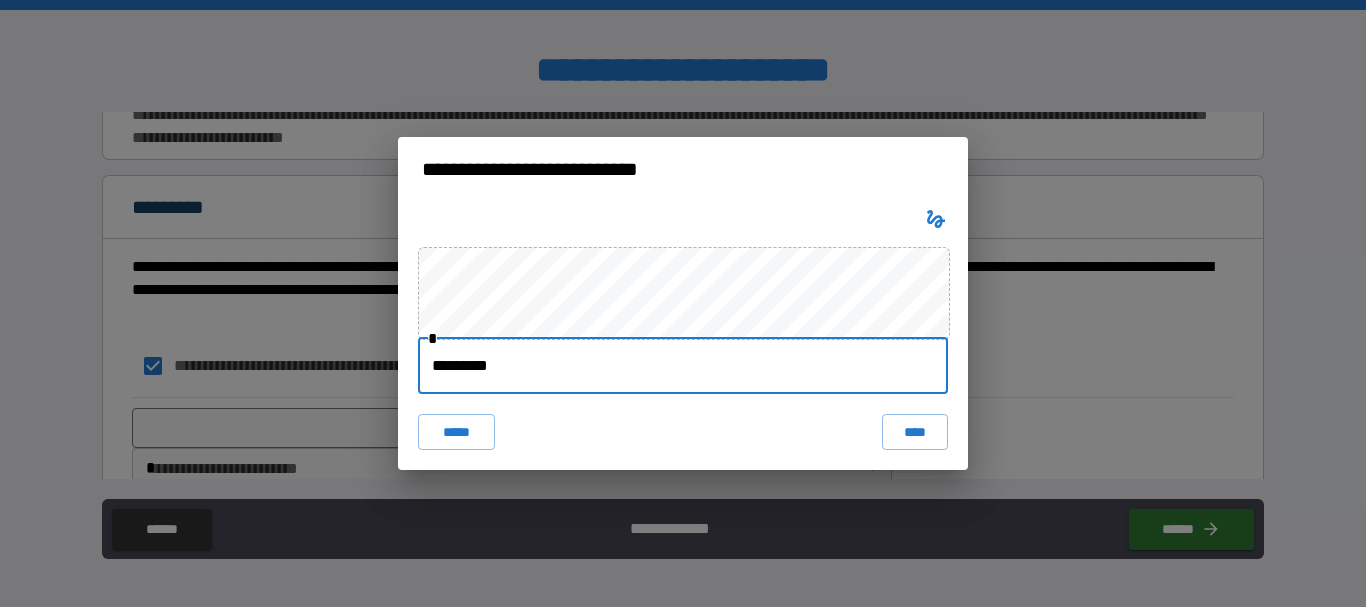 type on "*********" 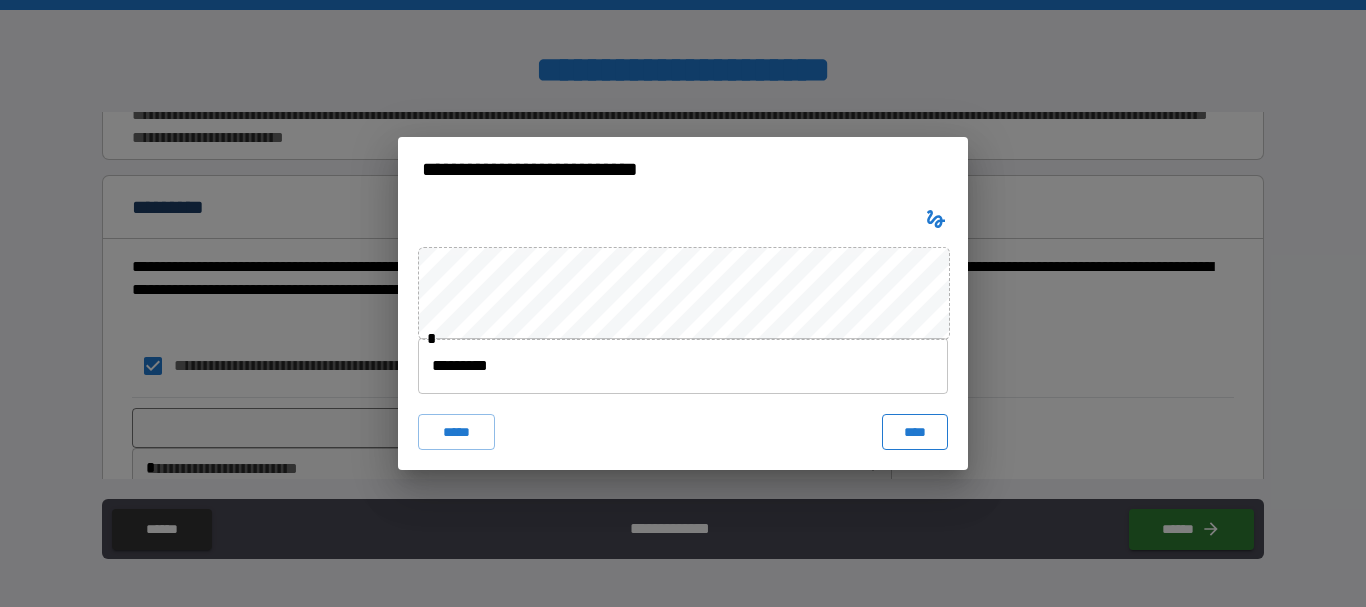 click on "****" at bounding box center (915, 432) 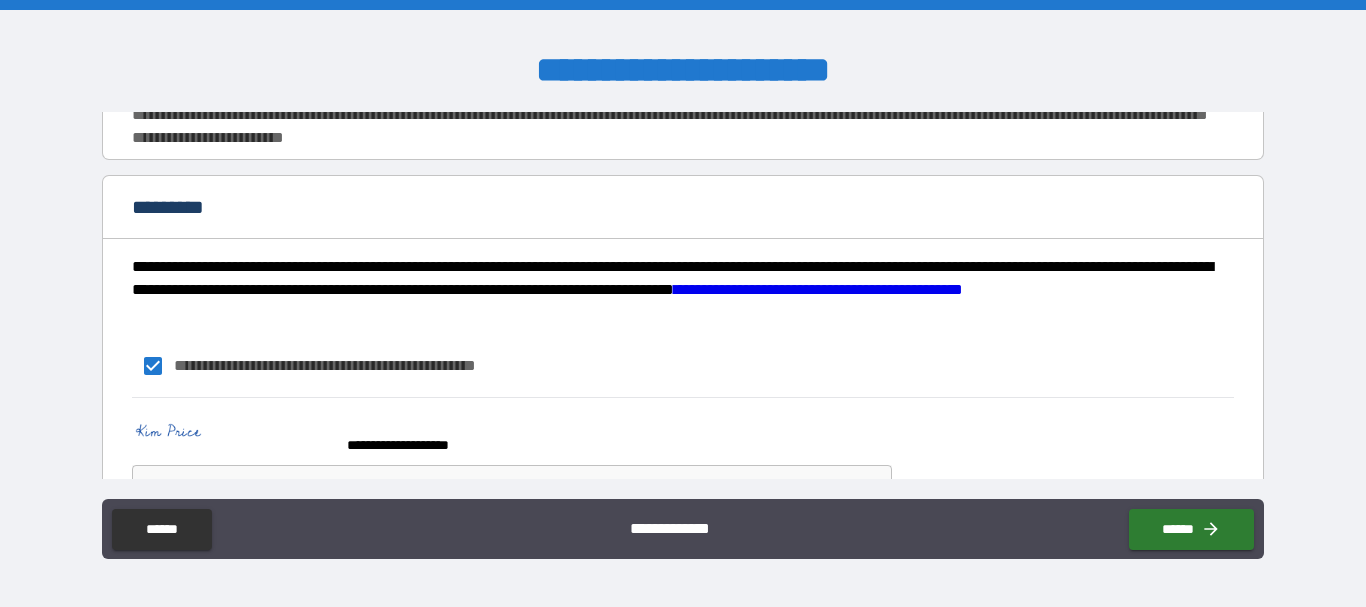 scroll, scrollTop: 2157, scrollLeft: 0, axis: vertical 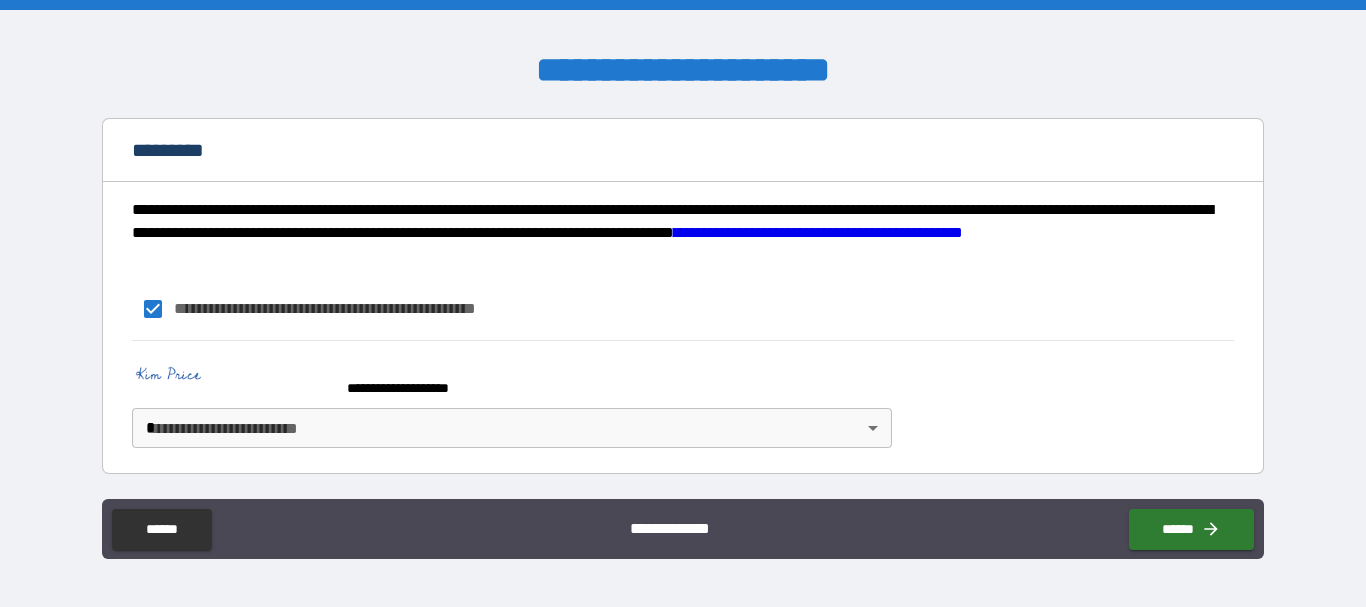 click on "**********" at bounding box center (683, 303) 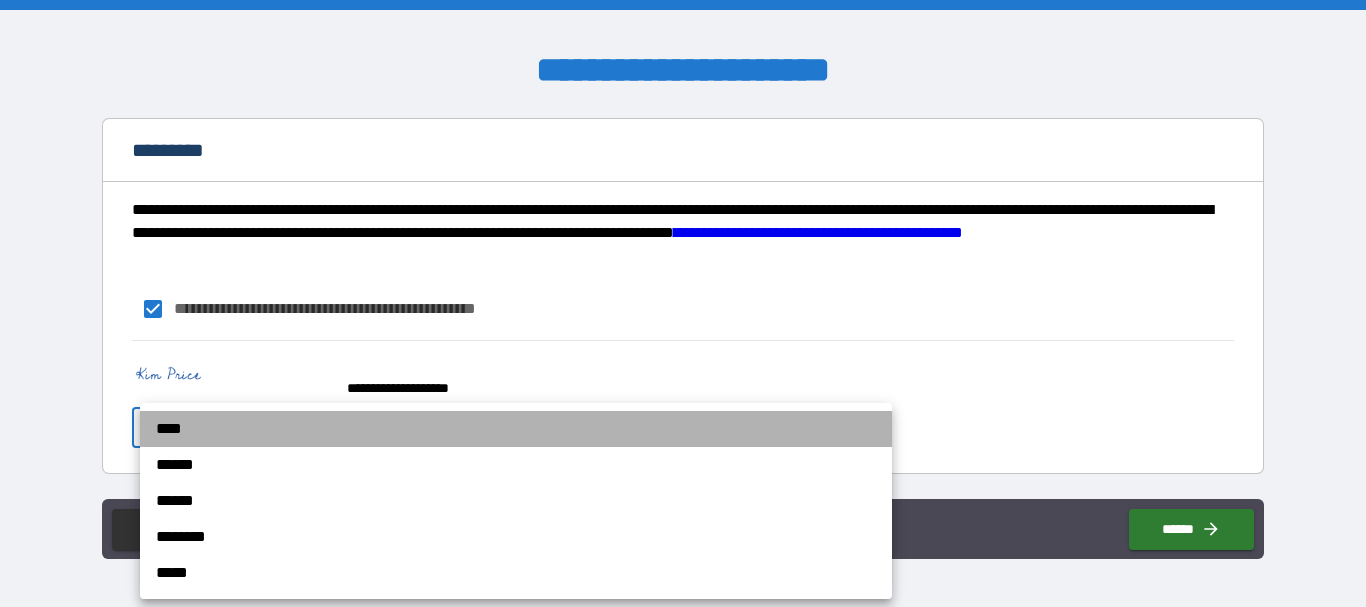 click on "****" at bounding box center (516, 429) 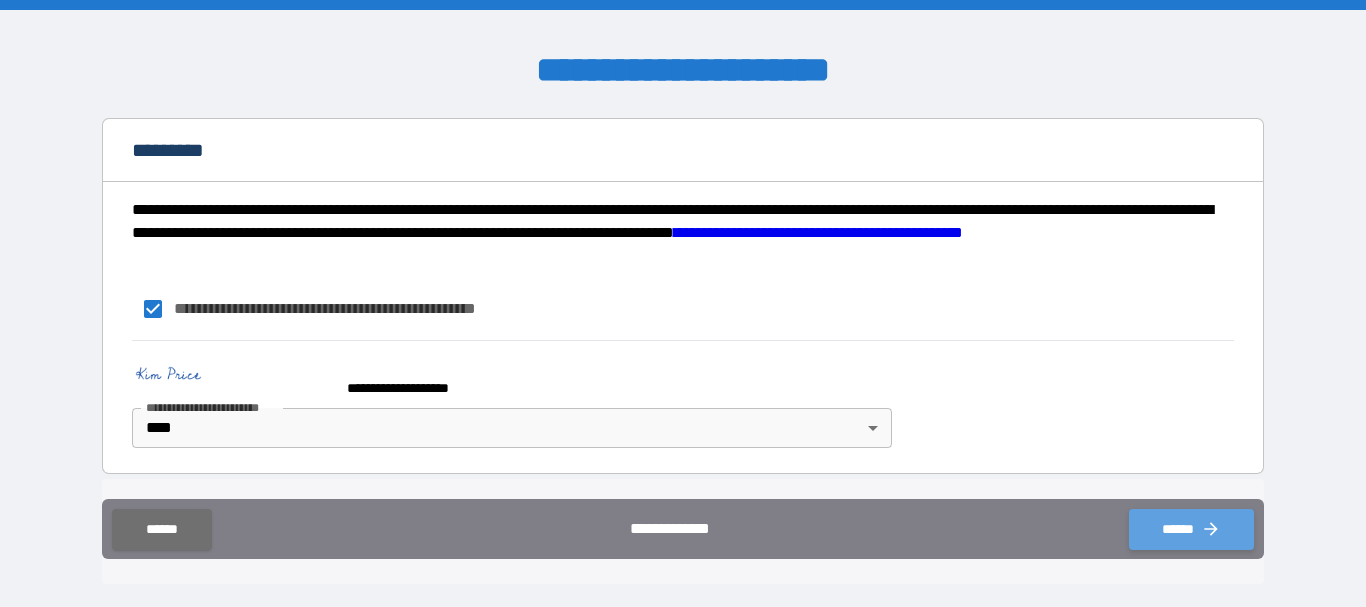 click on "******" at bounding box center [1191, 529] 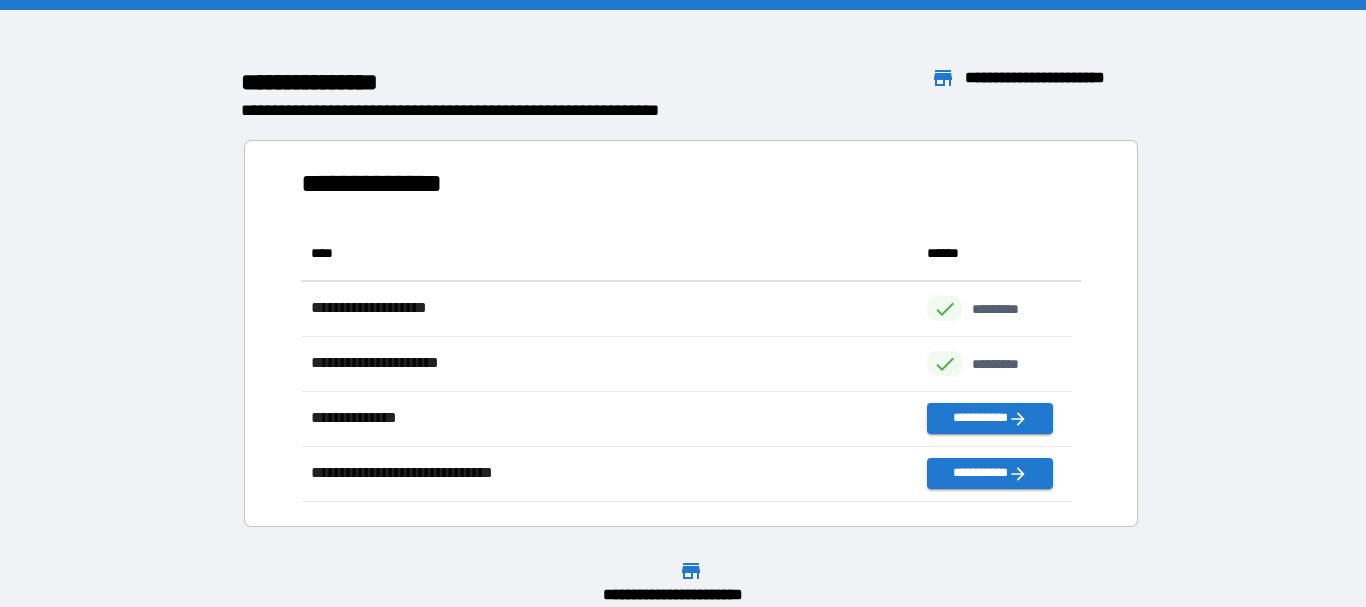 scroll, scrollTop: 16, scrollLeft: 16, axis: both 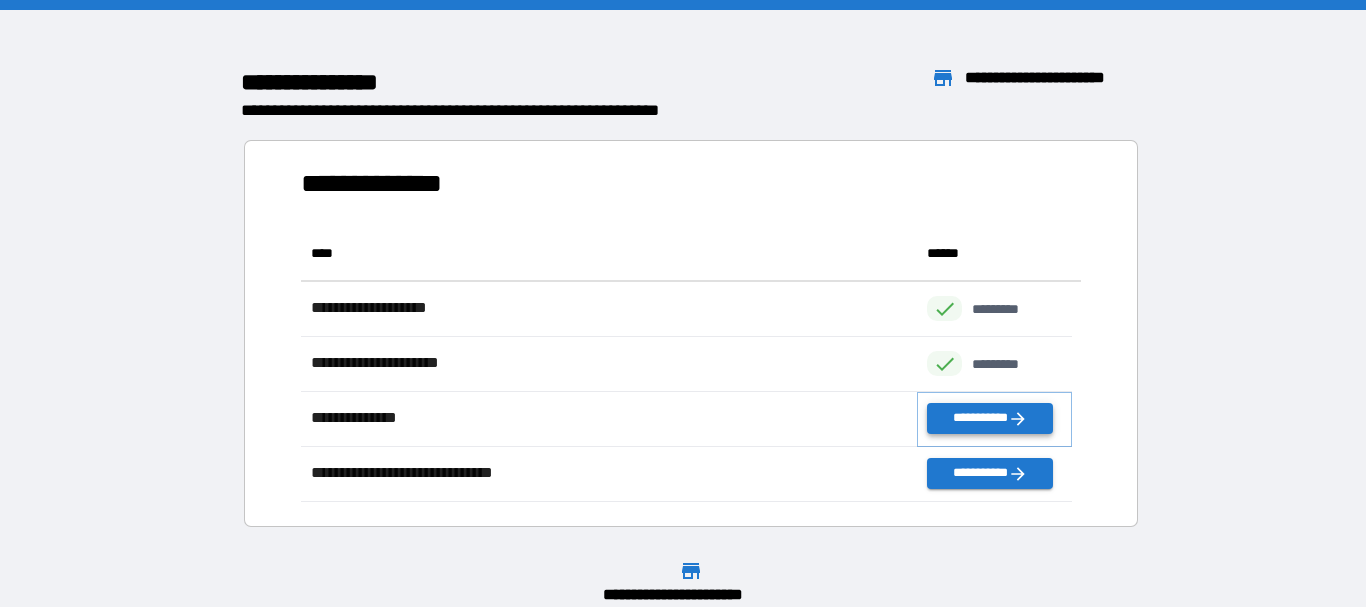 click on "**********" at bounding box center (989, 418) 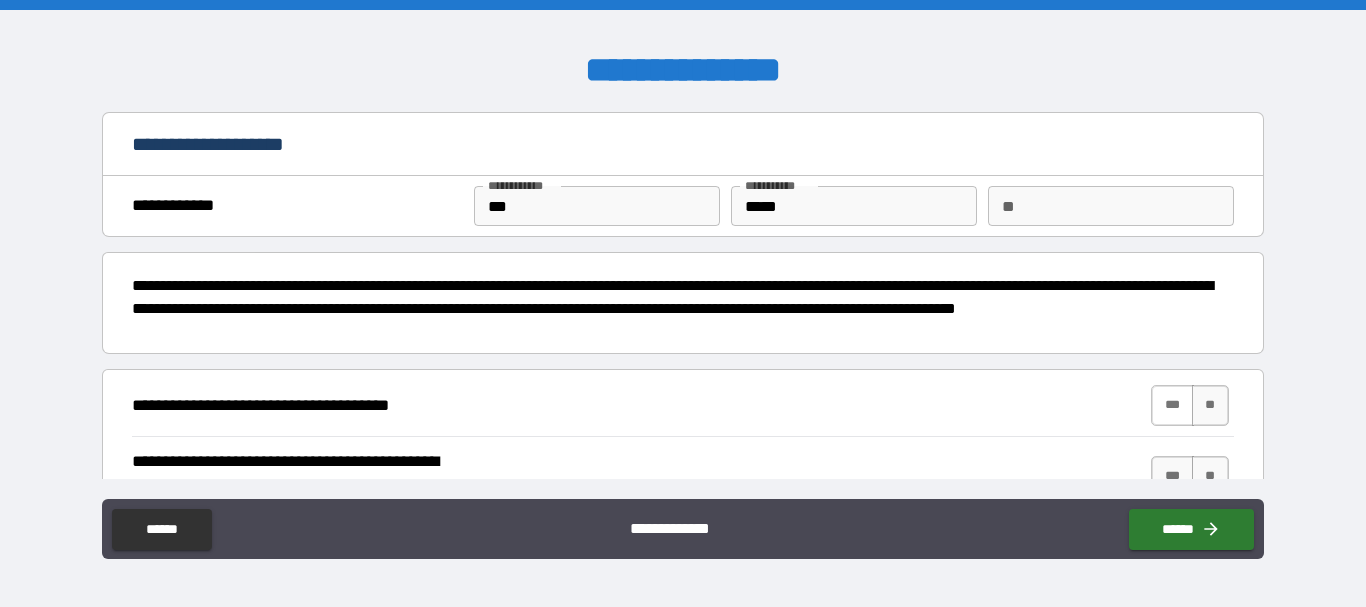 click on "***" at bounding box center (1172, 405) 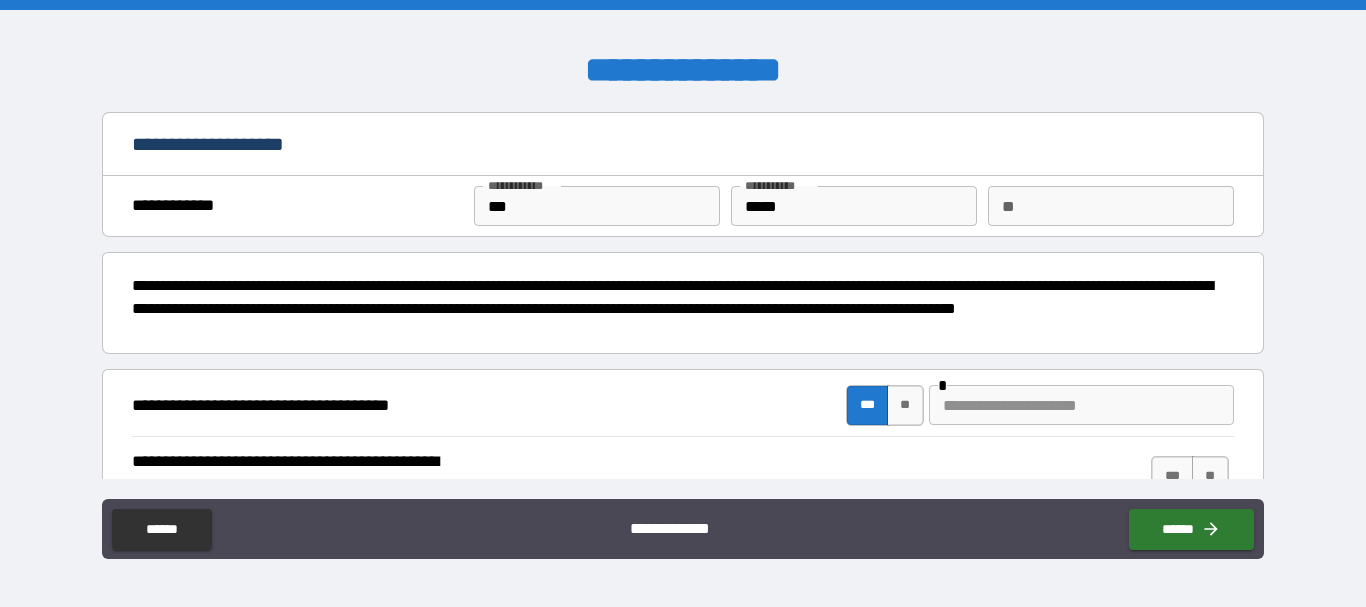 scroll, scrollTop: 100, scrollLeft: 0, axis: vertical 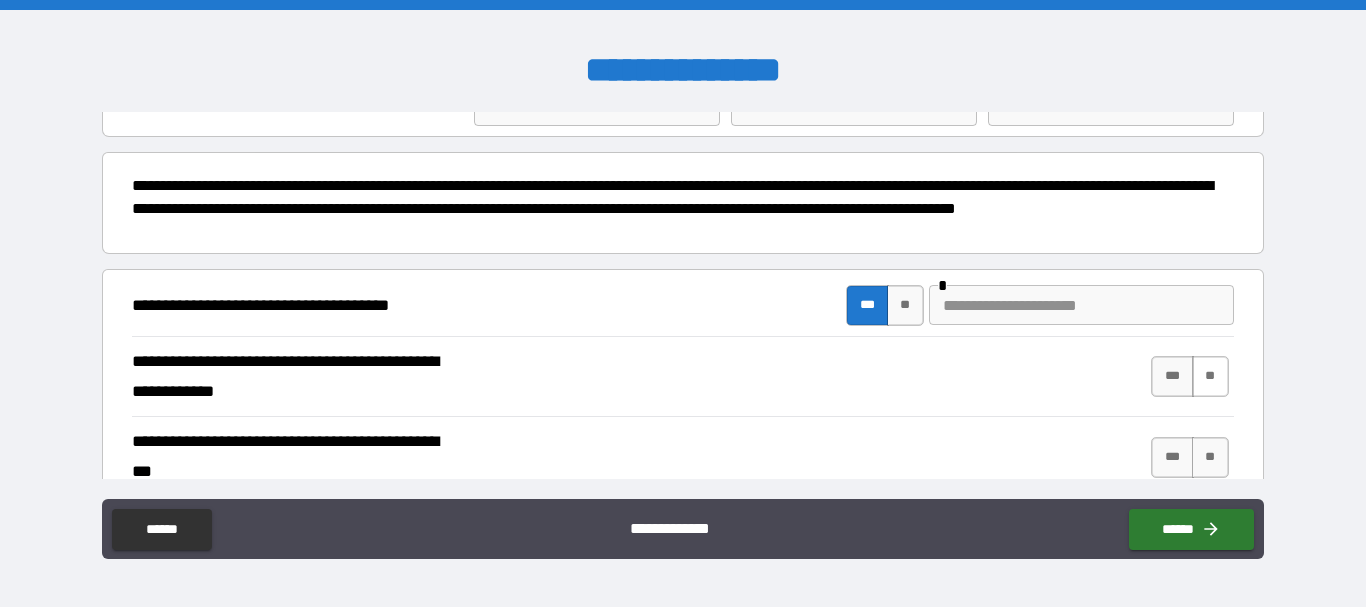 click on "**" at bounding box center [1210, 376] 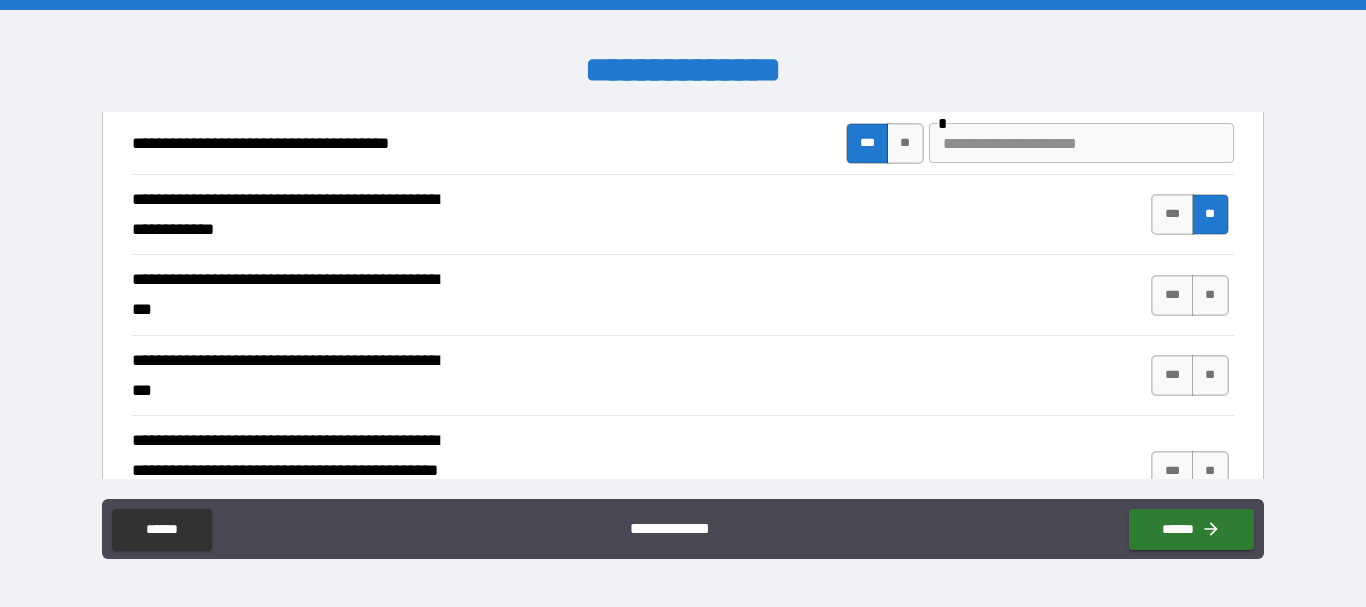 scroll, scrollTop: 300, scrollLeft: 0, axis: vertical 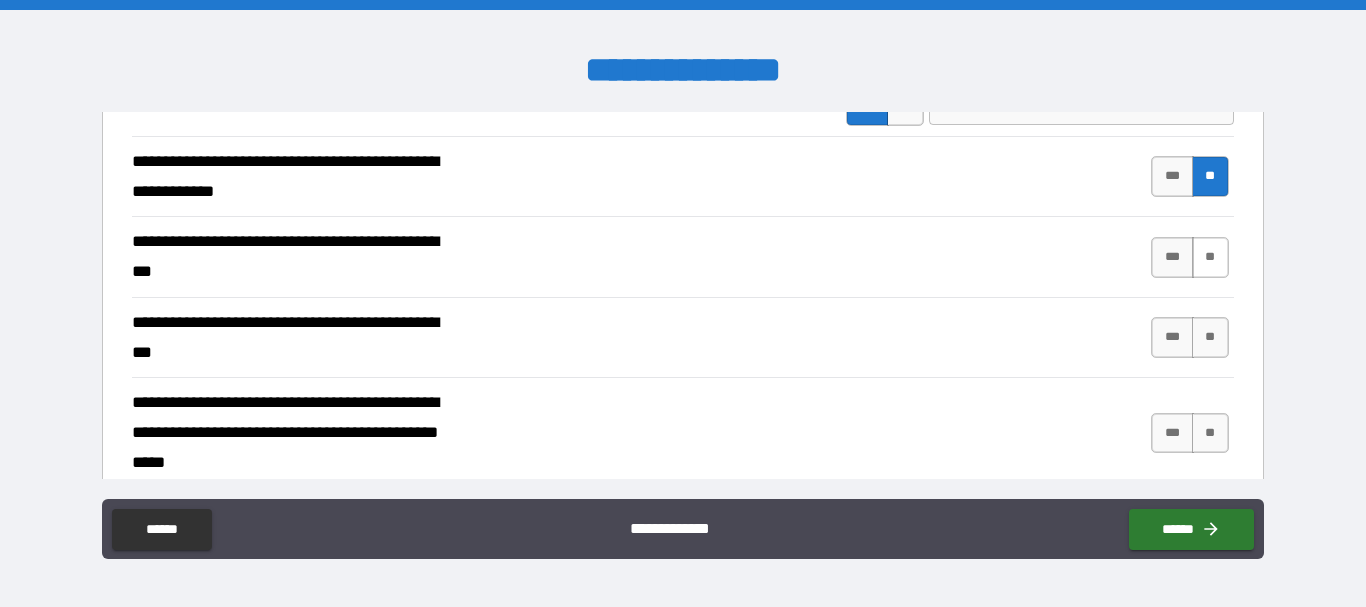 click on "**" at bounding box center [1210, 257] 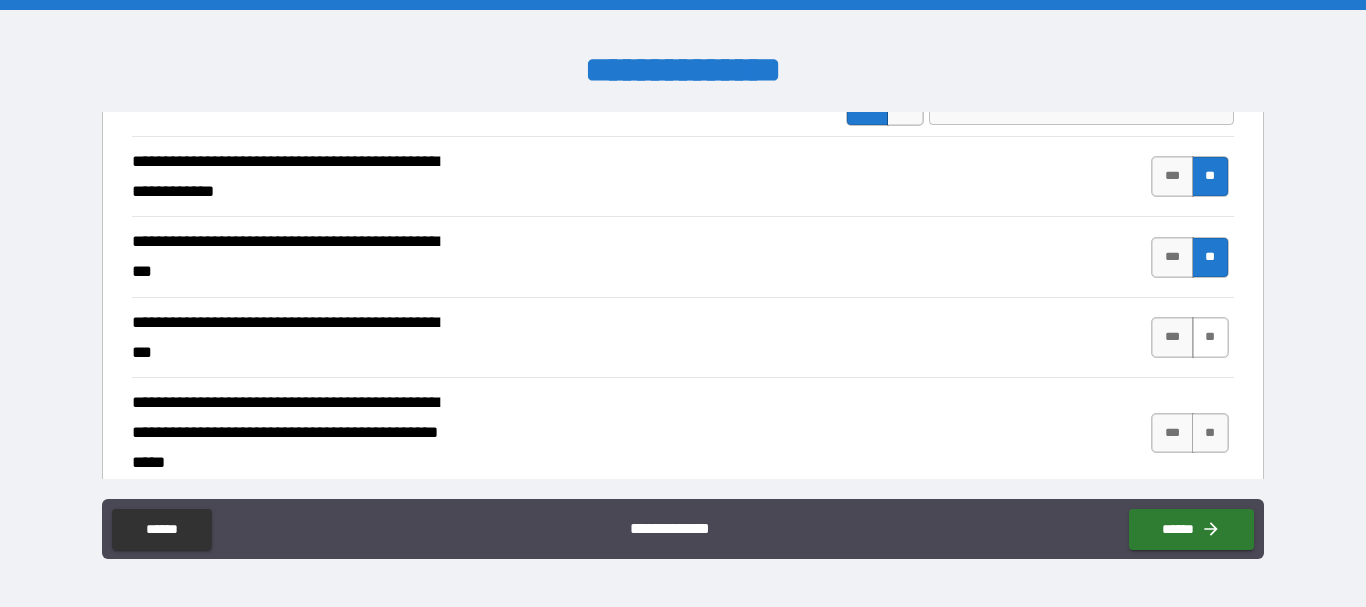 click on "**" at bounding box center (1210, 337) 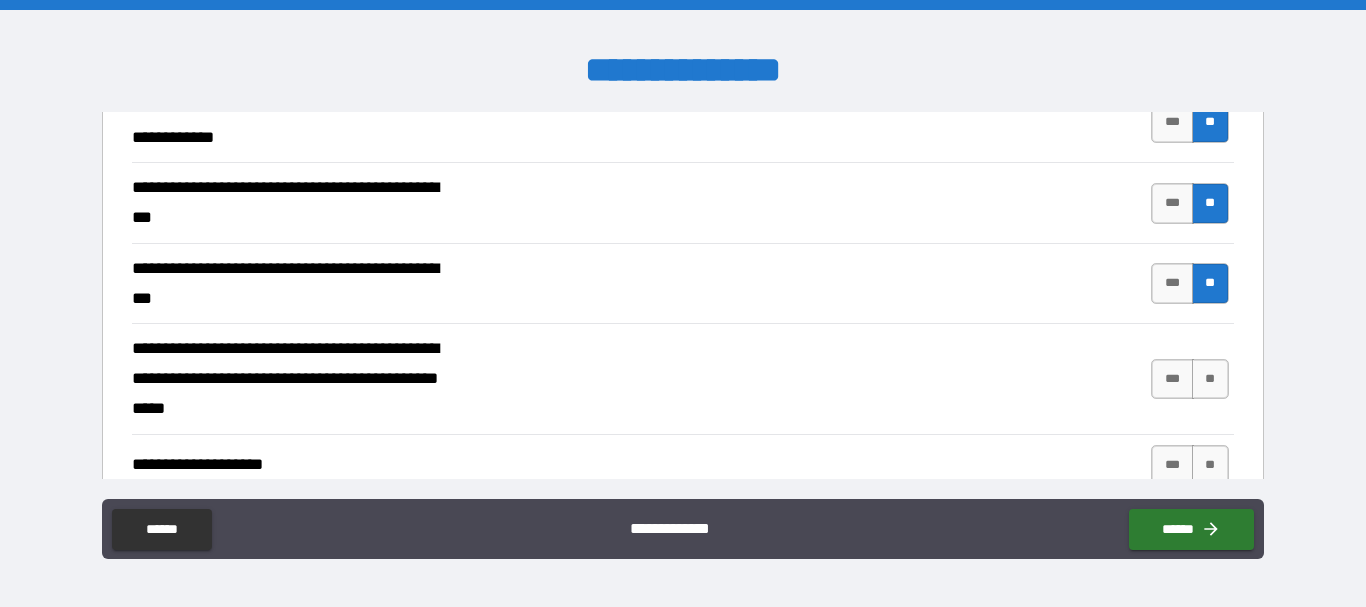 scroll, scrollTop: 400, scrollLeft: 0, axis: vertical 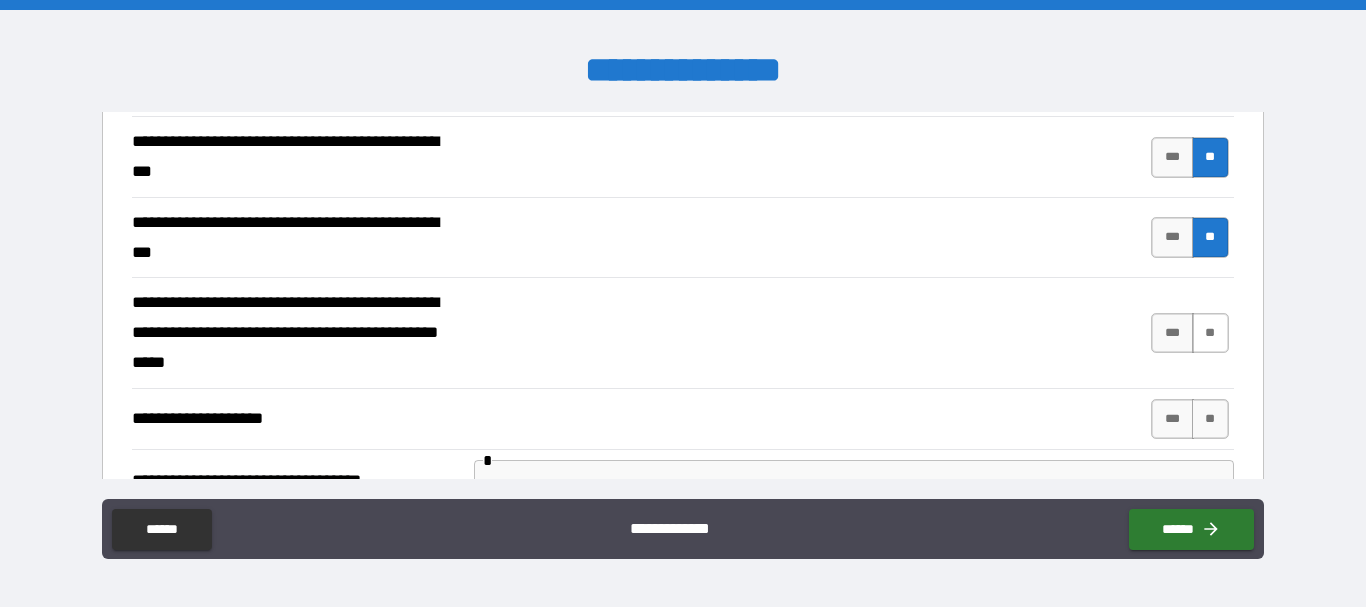 click on "**" at bounding box center (1210, 333) 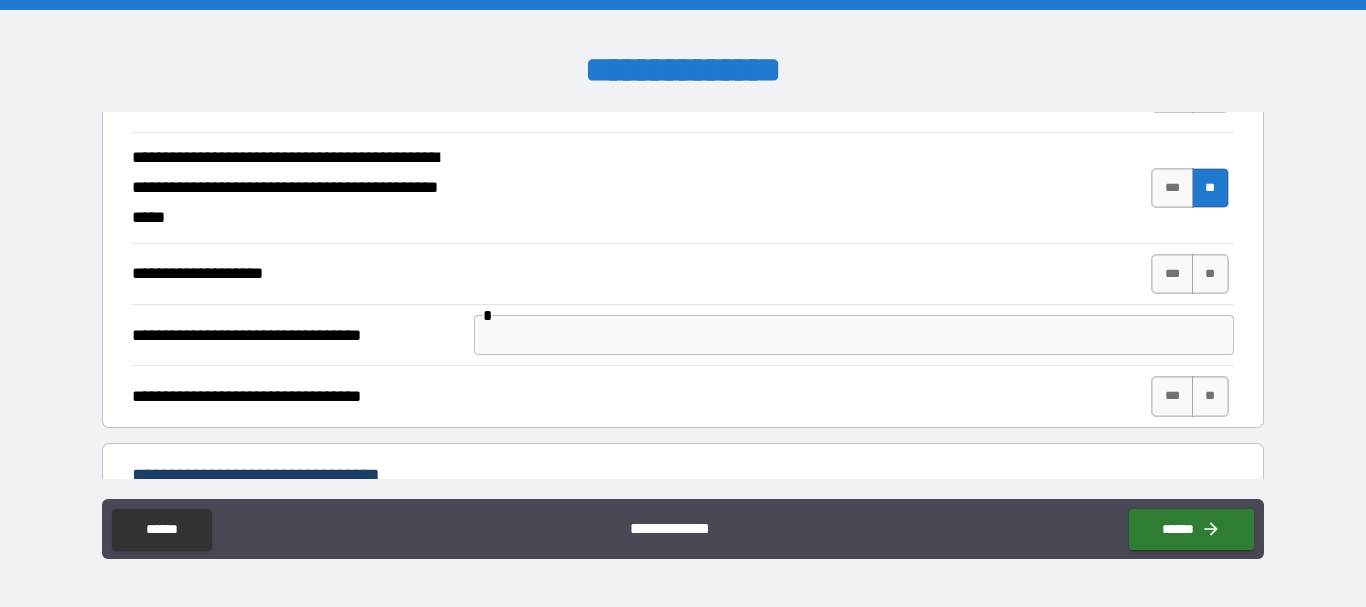 scroll, scrollTop: 600, scrollLeft: 0, axis: vertical 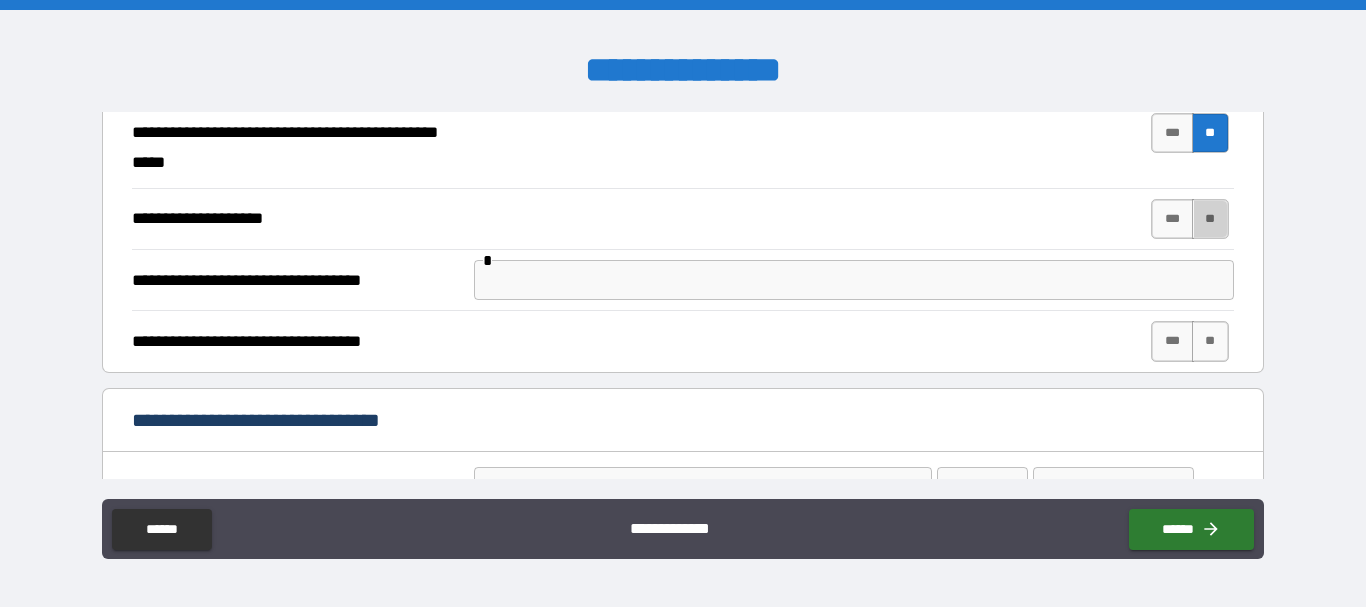 drag, startPoint x: 1191, startPoint y: 214, endPoint x: 1179, endPoint y: 253, distance: 40.804413 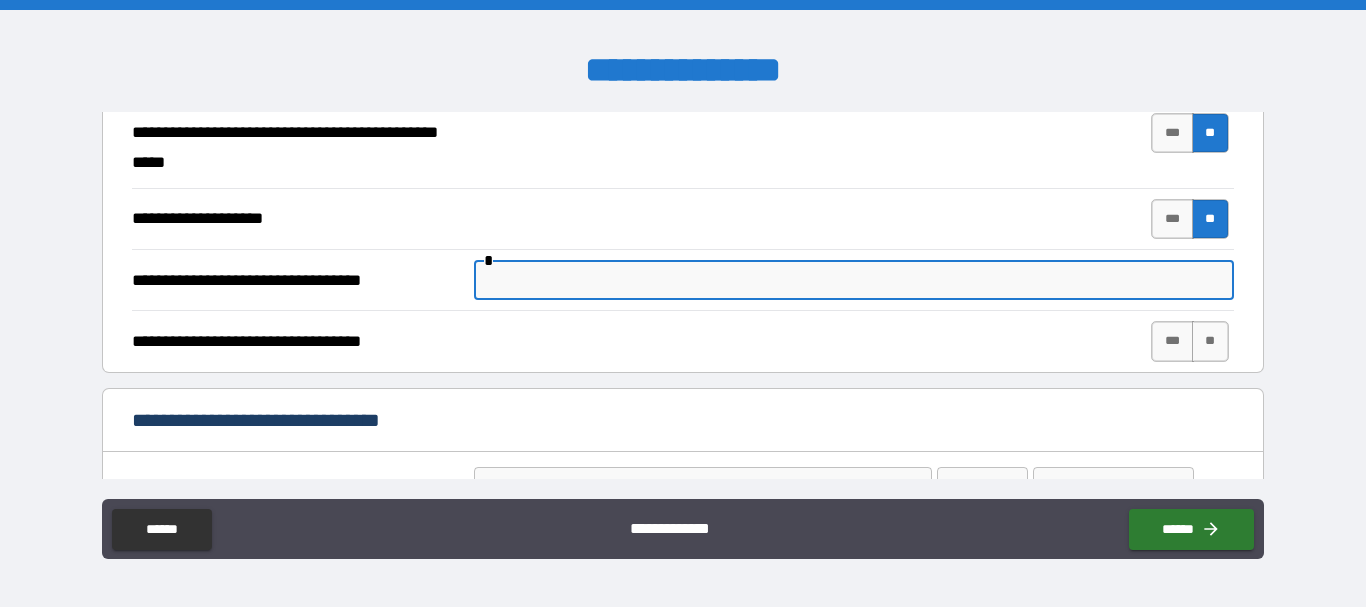 click at bounding box center (854, 280) 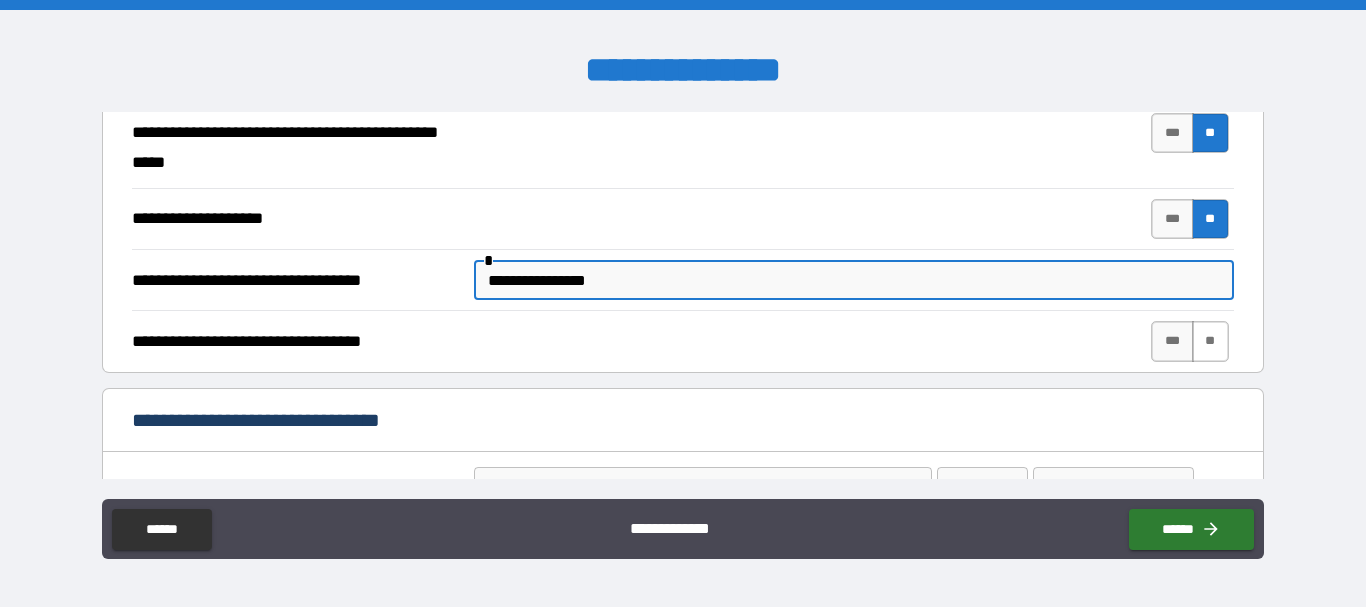 type on "**********" 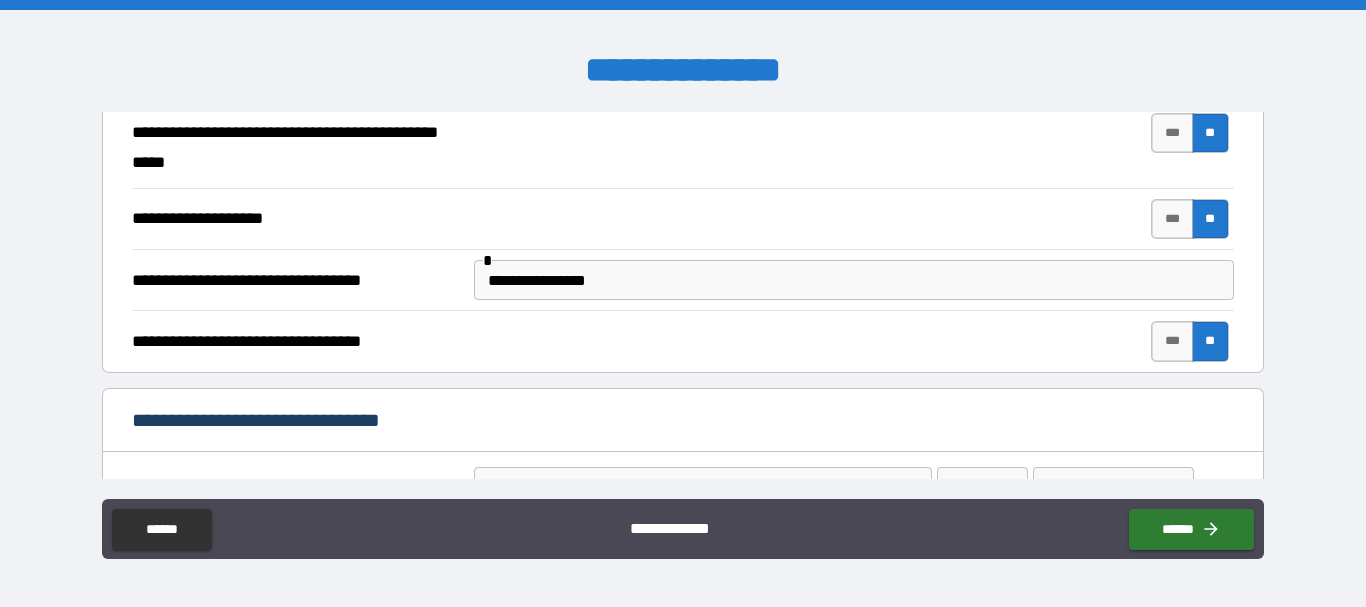 click on "**********" at bounding box center [854, 280] 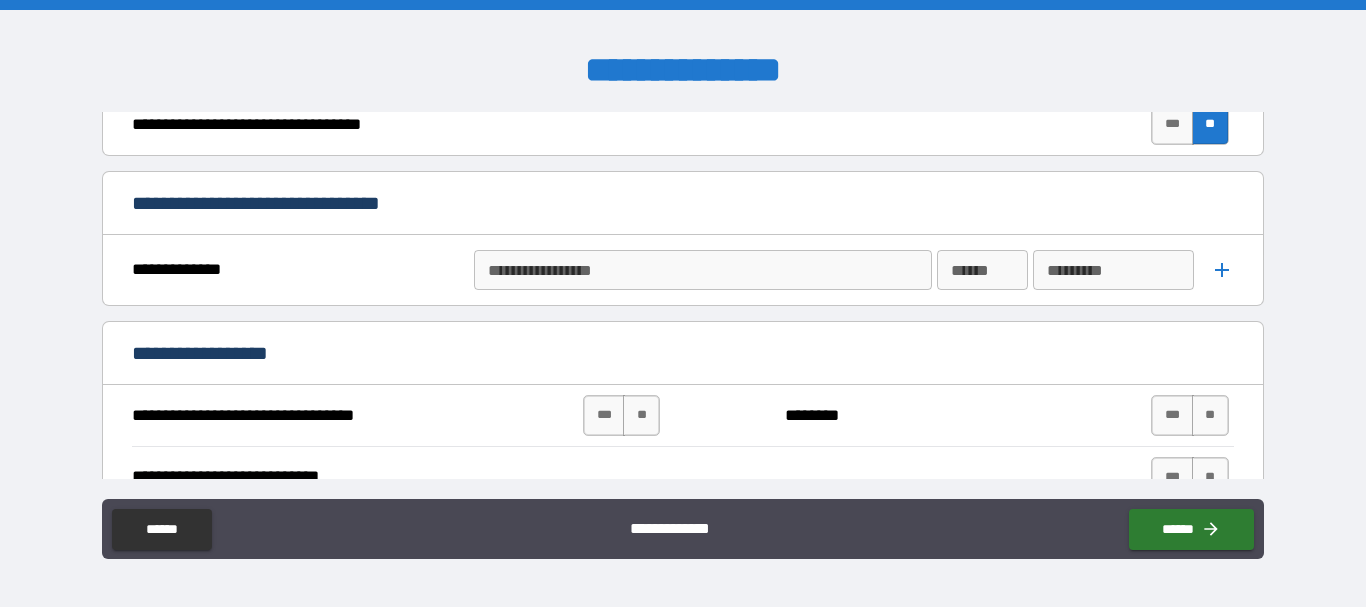 scroll, scrollTop: 900, scrollLeft: 0, axis: vertical 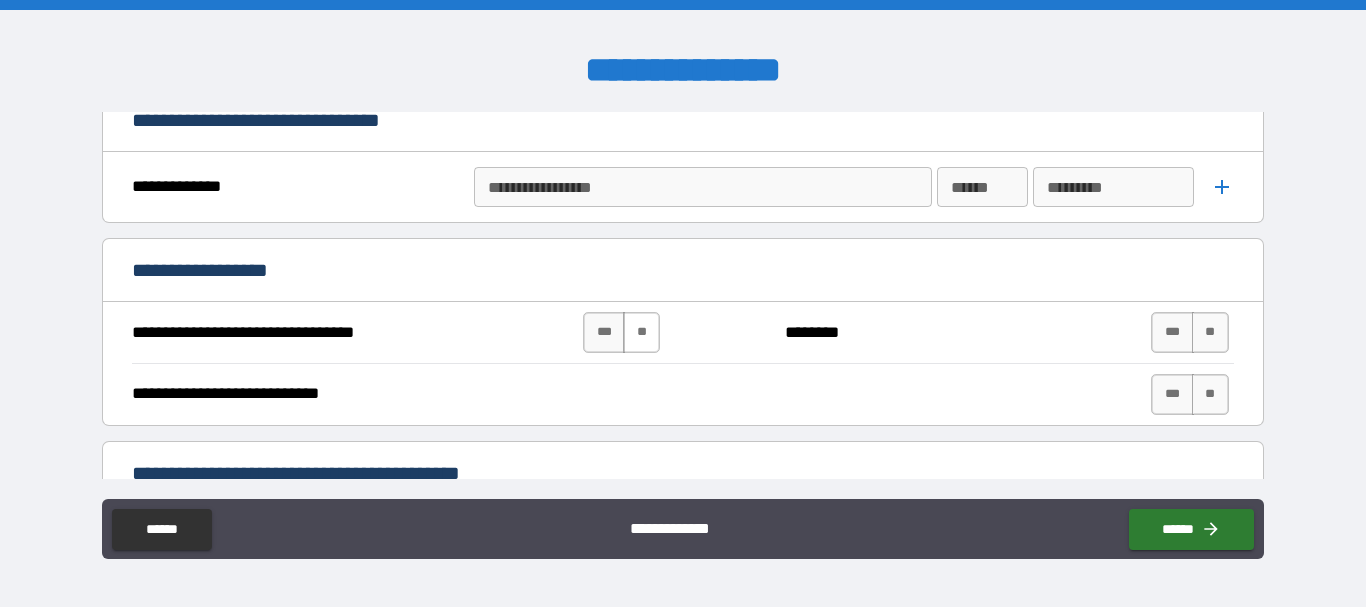 click on "**" at bounding box center [641, 332] 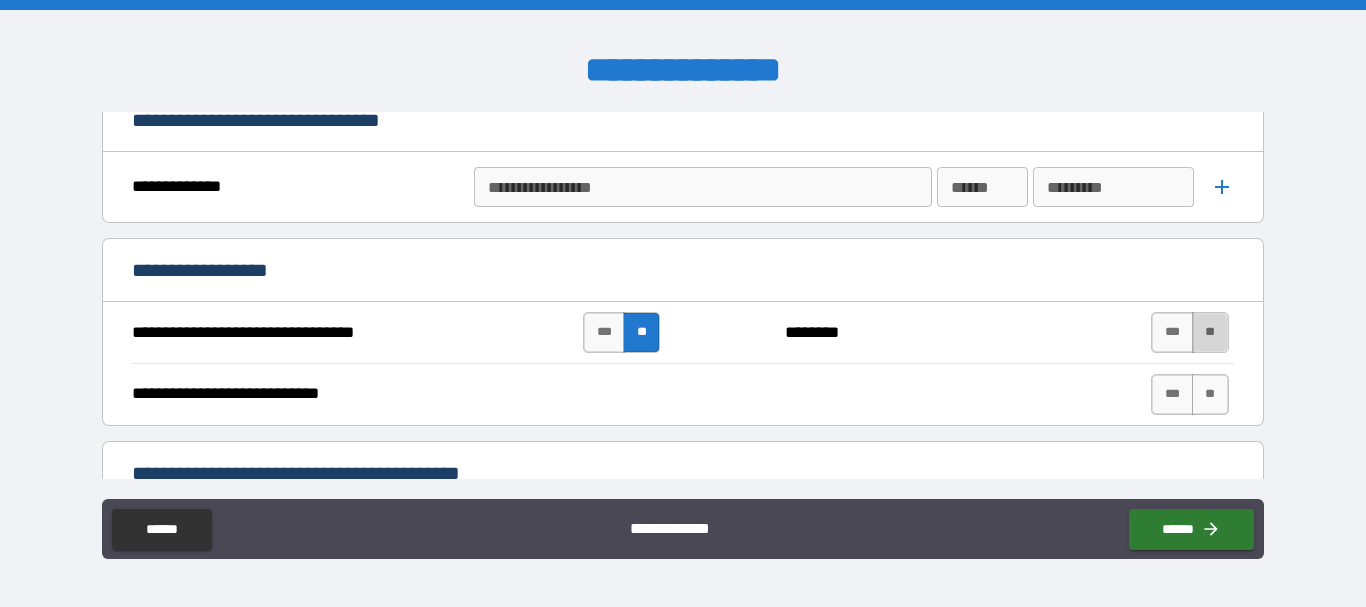 click on "**" at bounding box center [1210, 332] 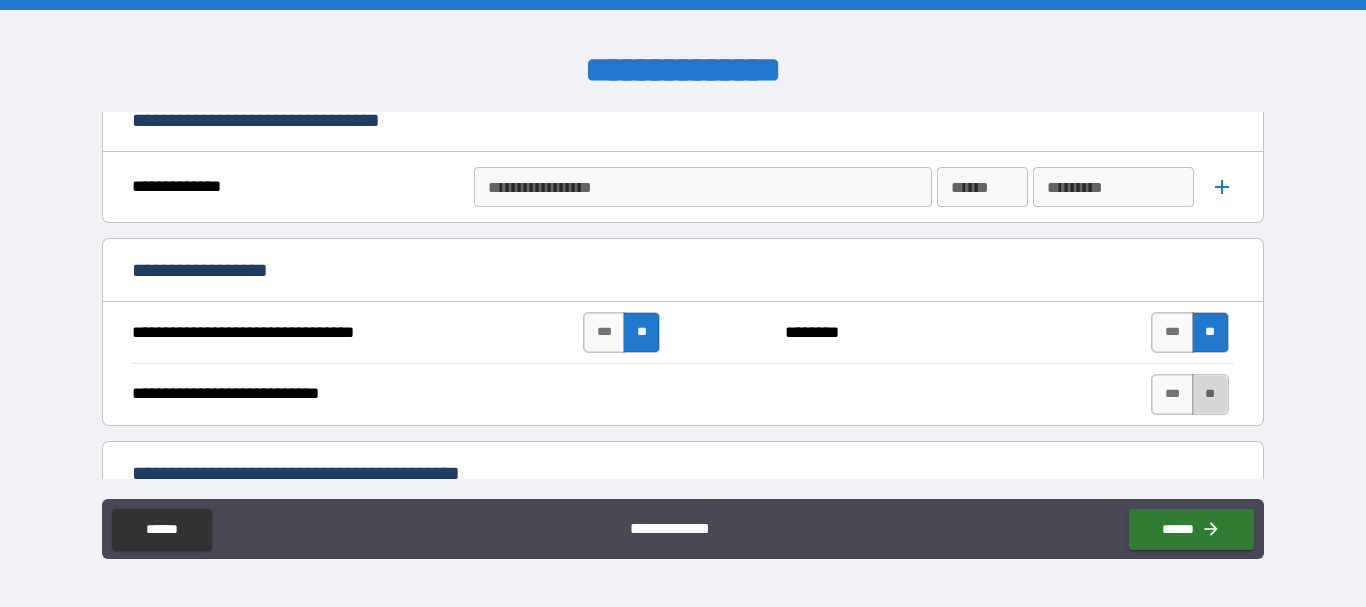 click on "**" at bounding box center [1210, 394] 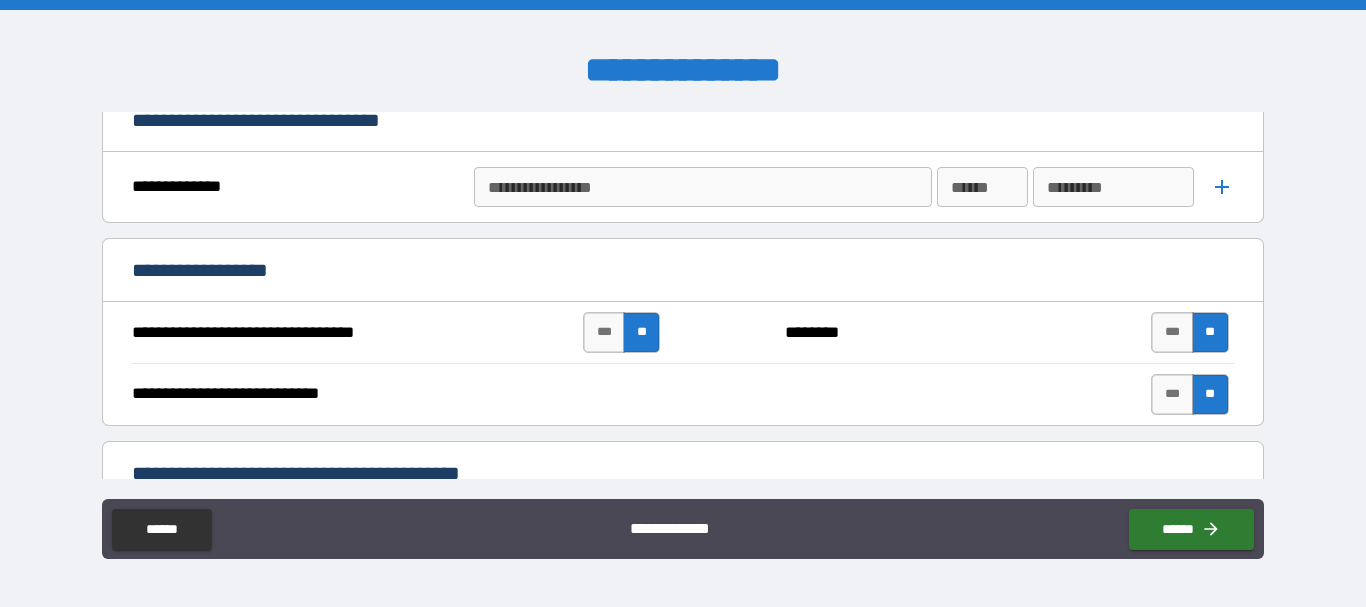 click on "**********" at bounding box center (701, 187) 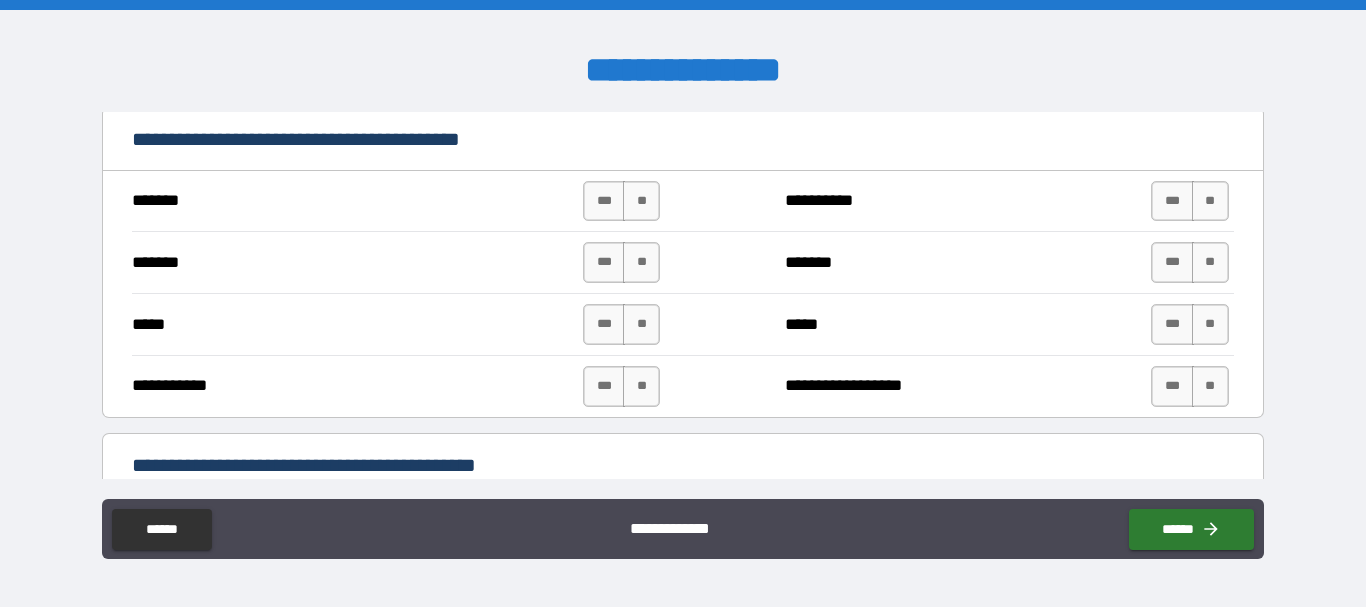 scroll, scrollTop: 1200, scrollLeft: 0, axis: vertical 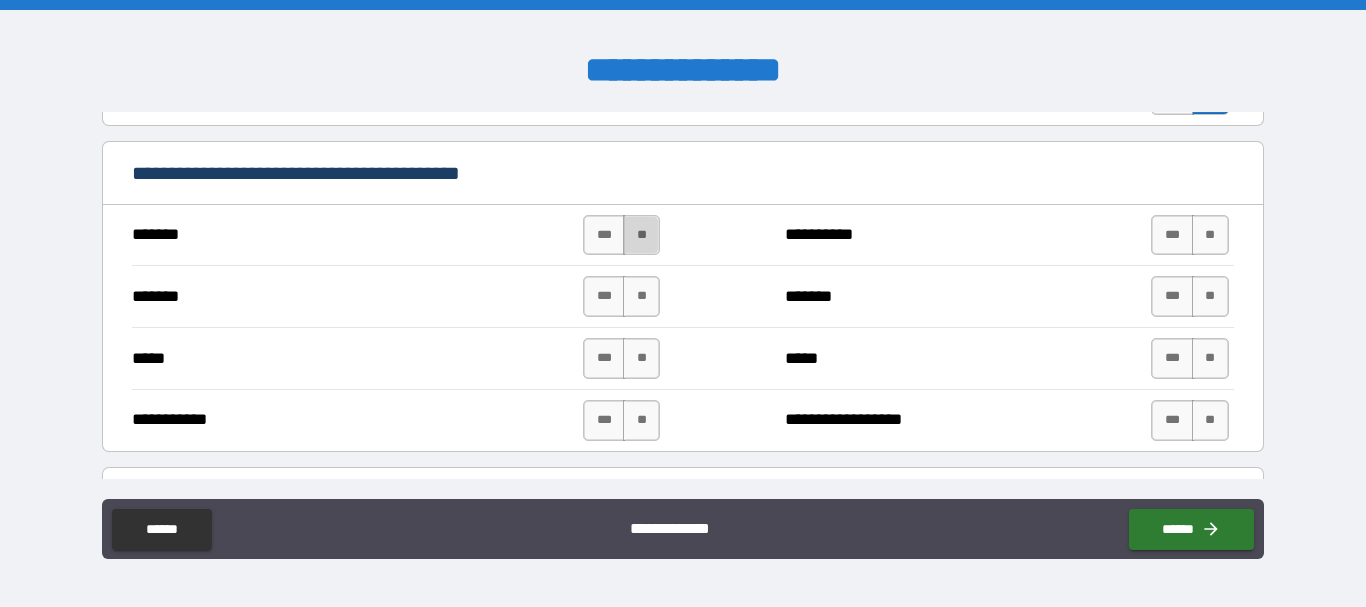 click on "**" at bounding box center [641, 235] 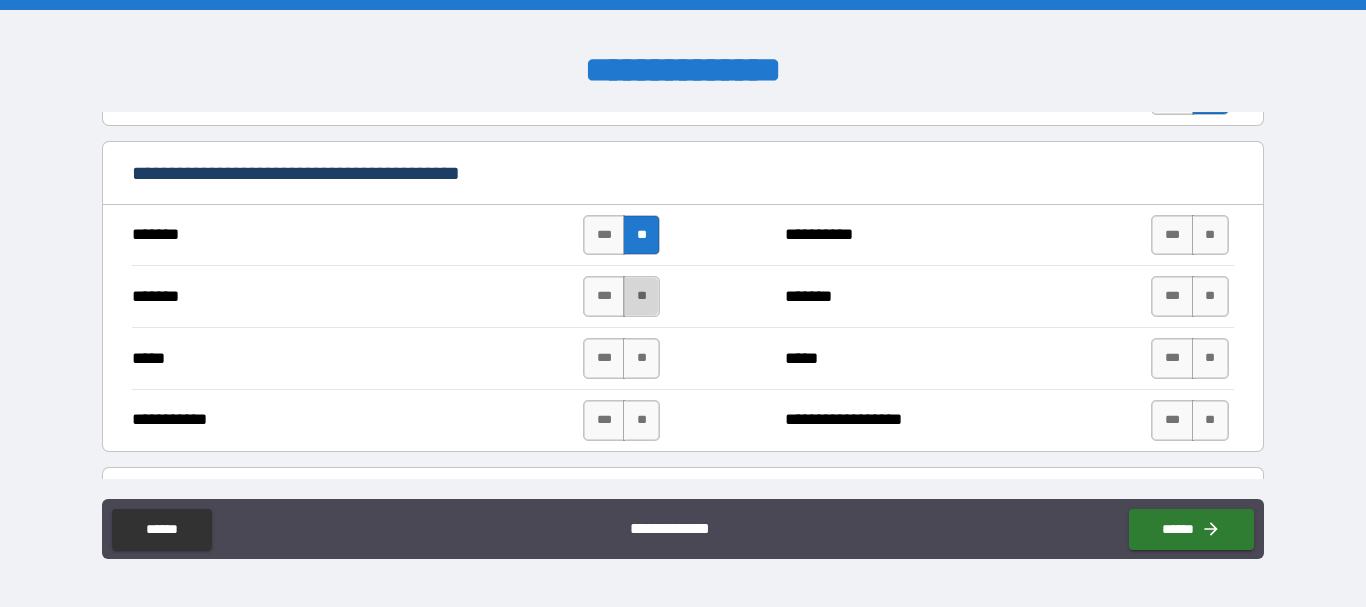 click on "**" at bounding box center (641, 296) 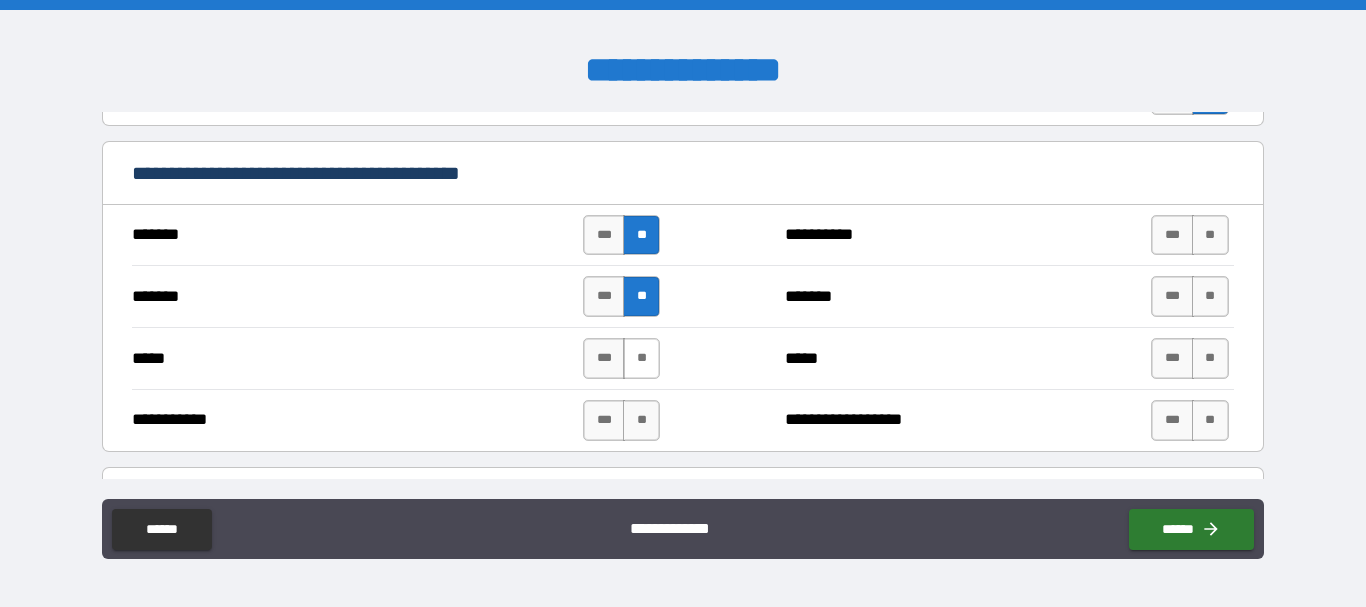 click on "**" at bounding box center (641, 358) 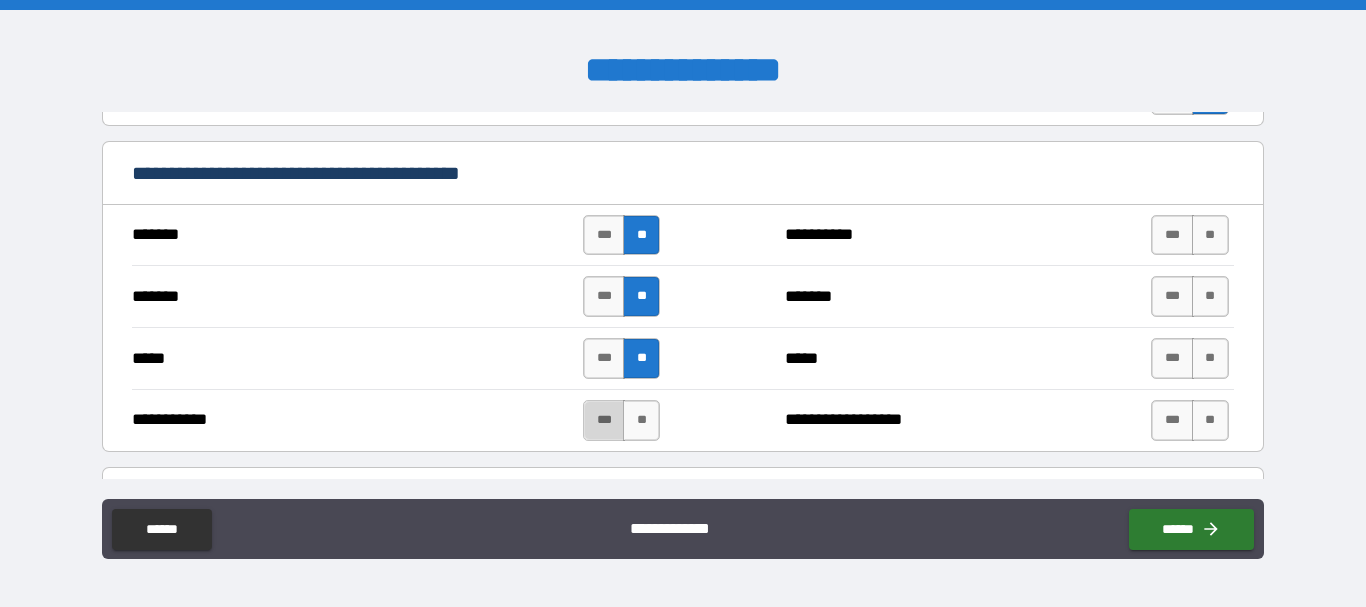 click on "***" at bounding box center (604, 420) 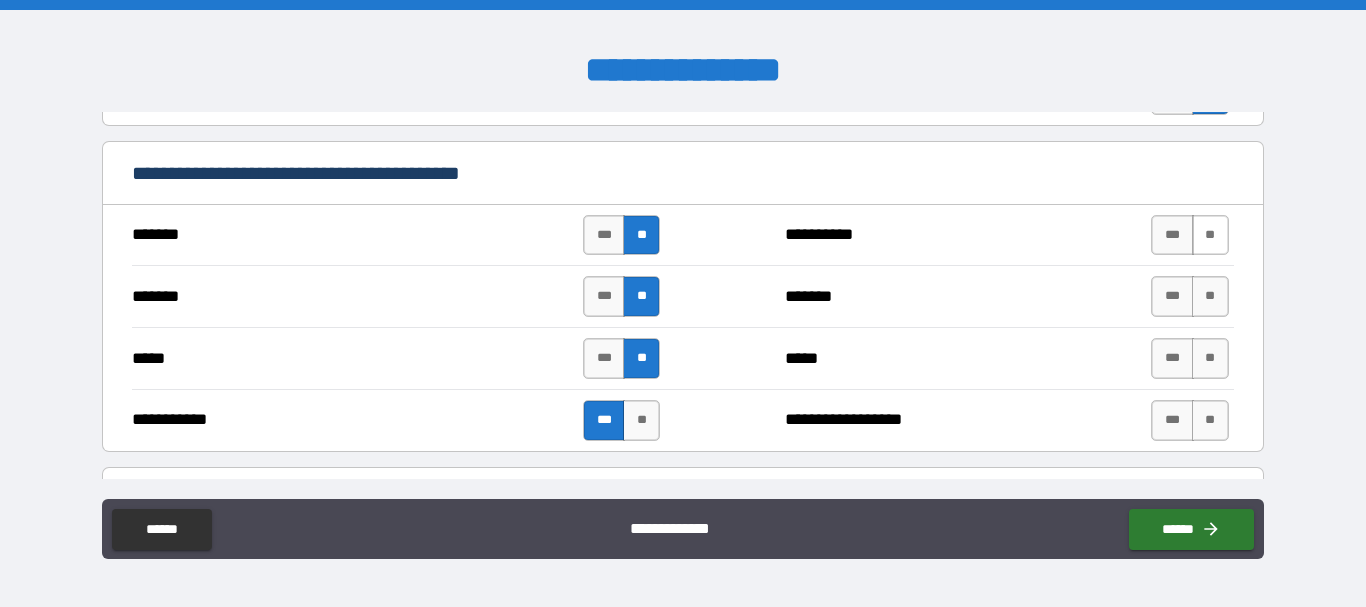 click on "**" at bounding box center [1210, 235] 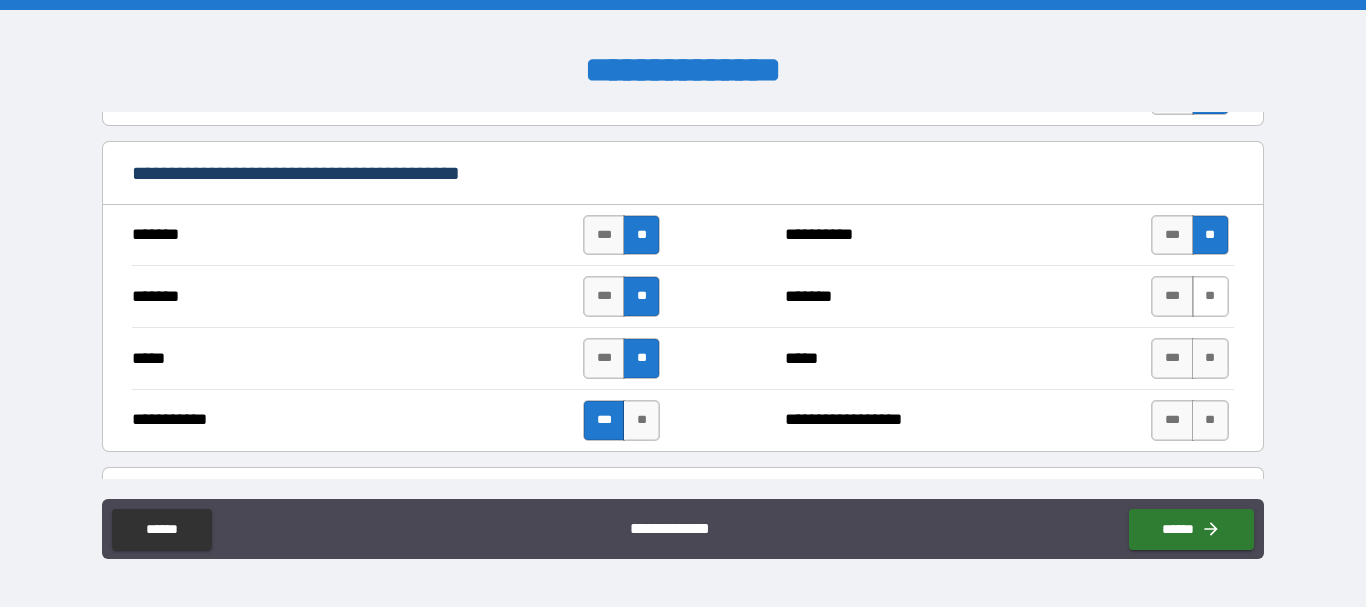 click on "**" at bounding box center [1210, 296] 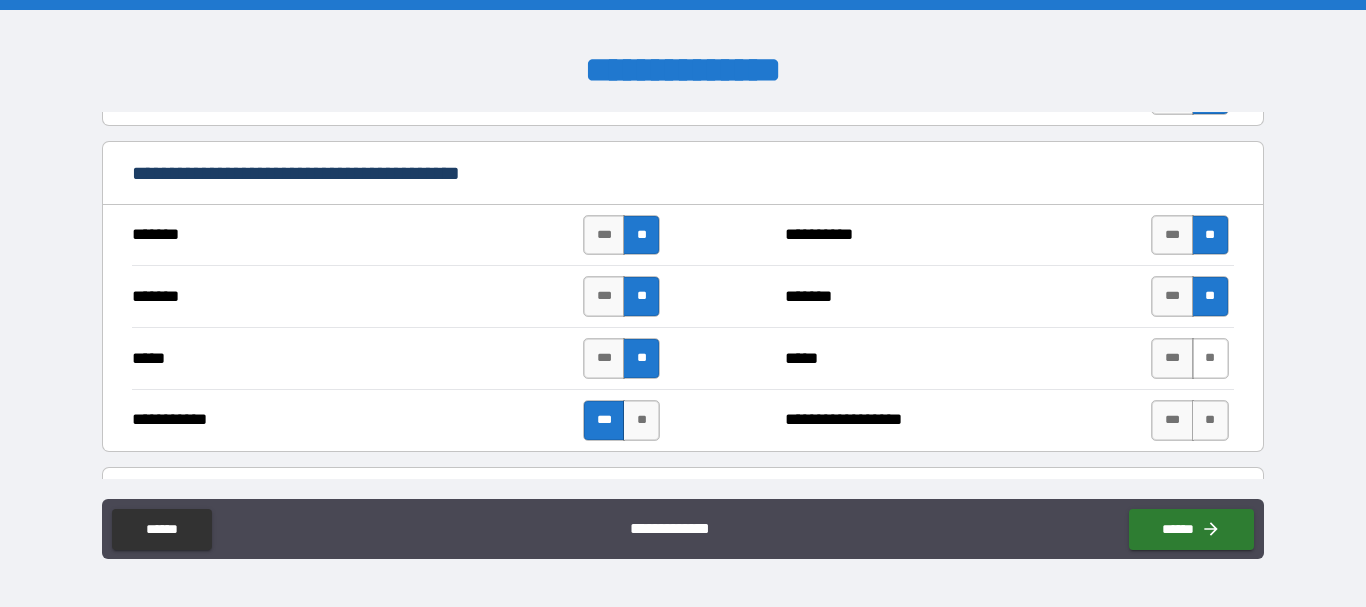 click on "**" at bounding box center (1210, 358) 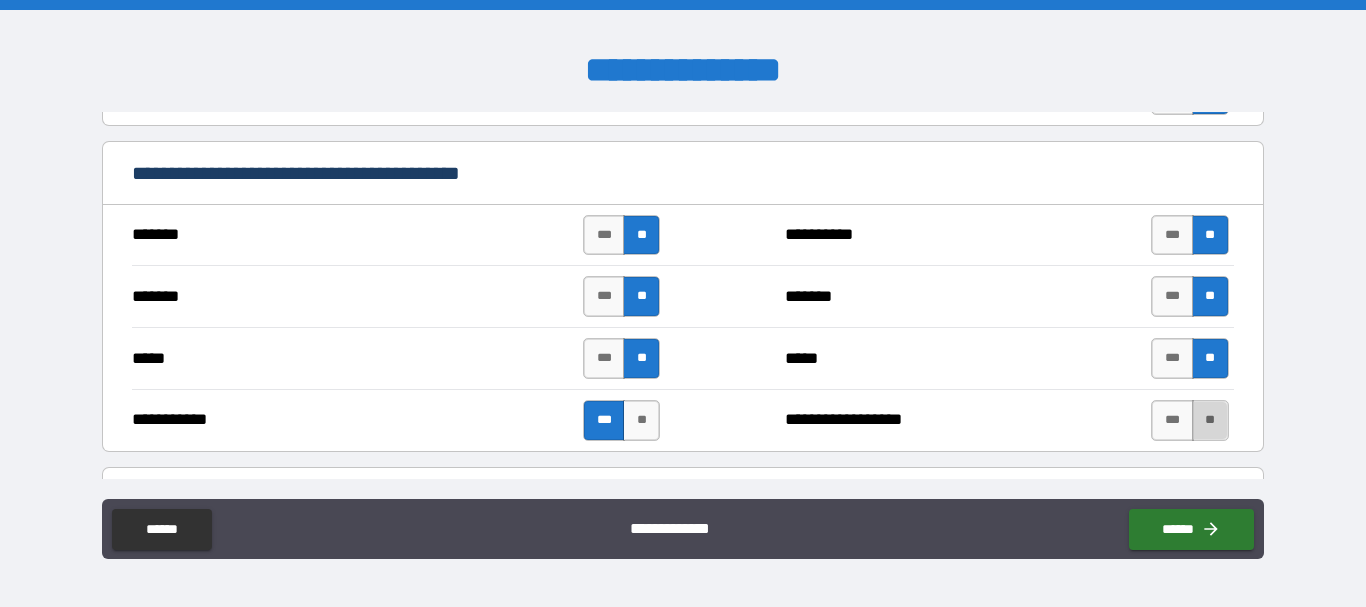 click on "**" at bounding box center [1210, 420] 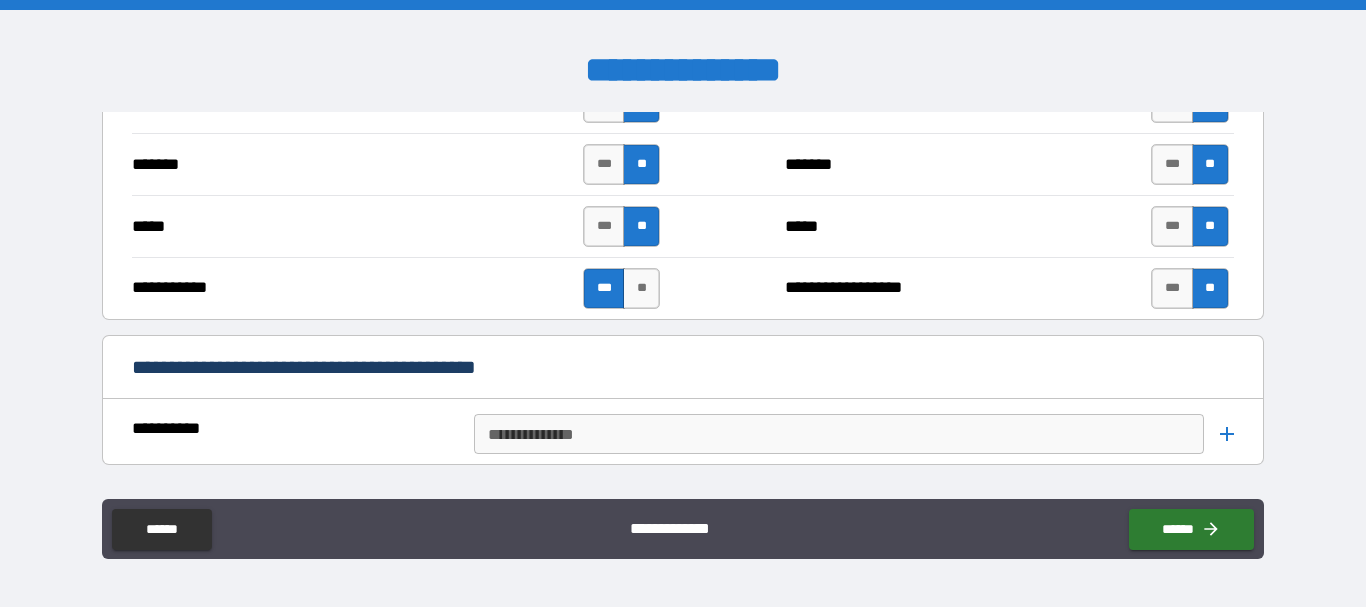 scroll, scrollTop: 1400, scrollLeft: 0, axis: vertical 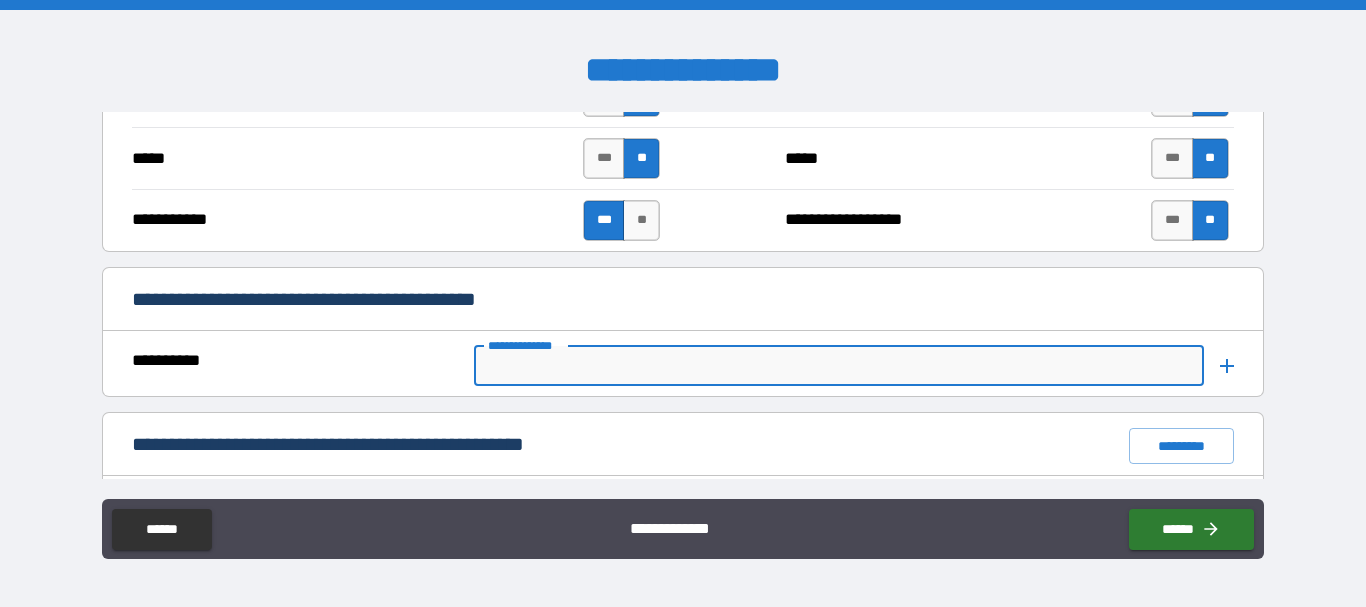 click on "**********" at bounding box center (837, 366) 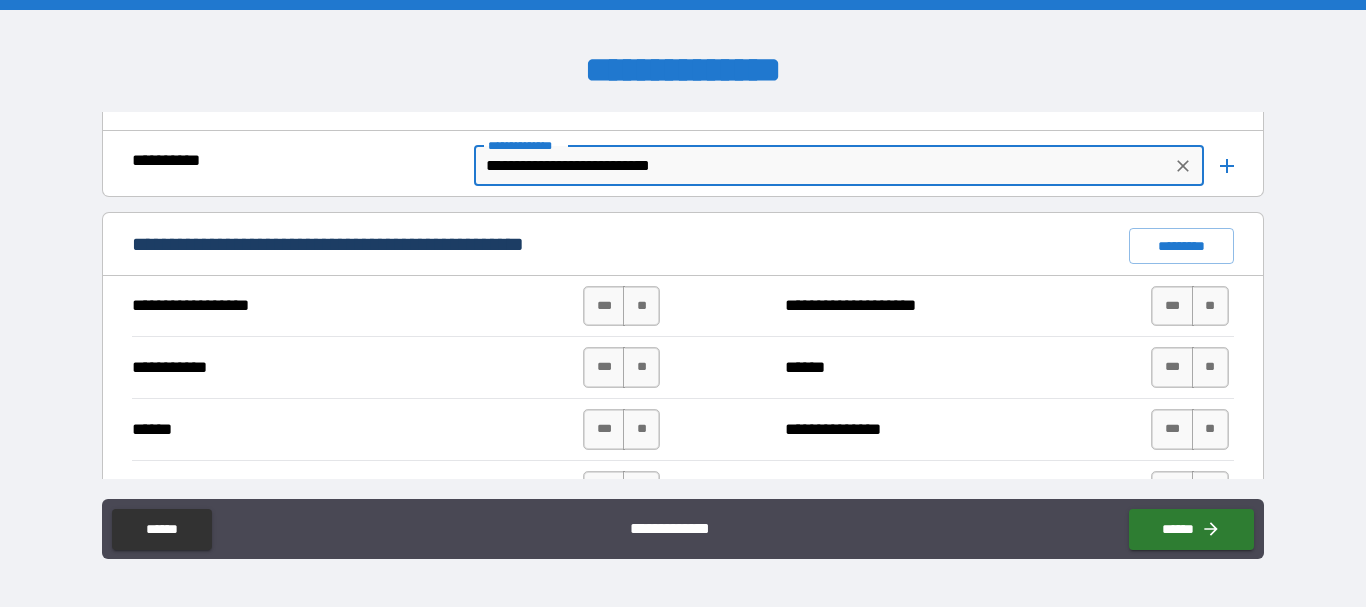 scroll, scrollTop: 1700, scrollLeft: 0, axis: vertical 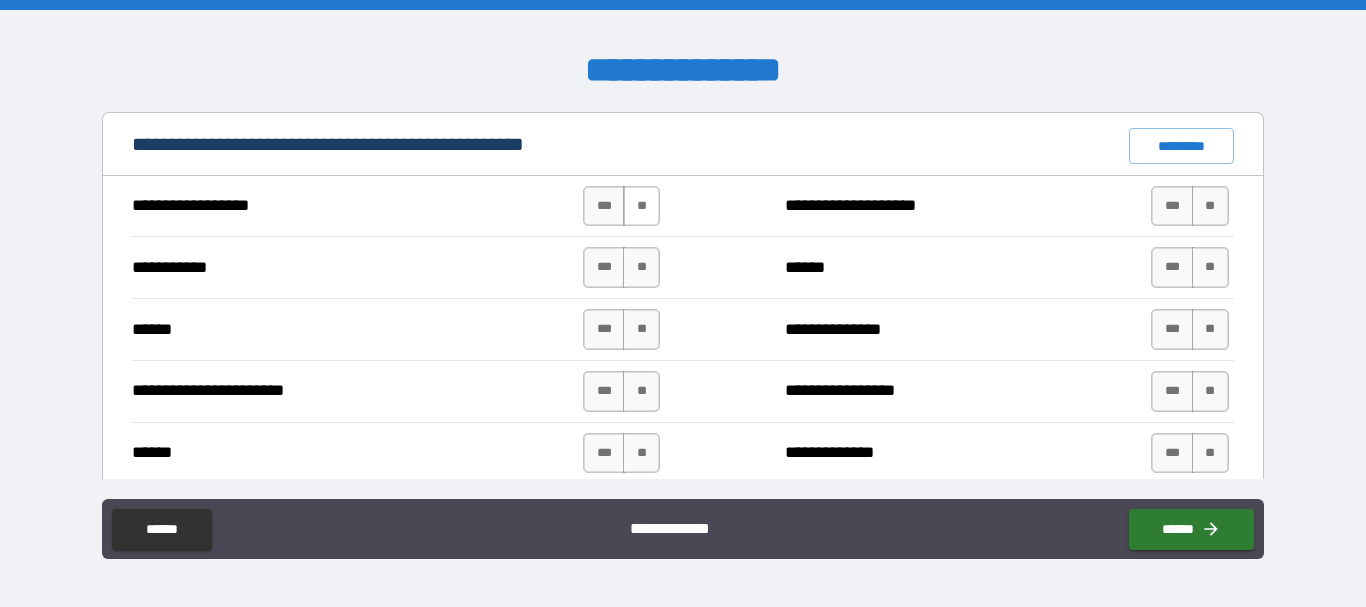 type on "**********" 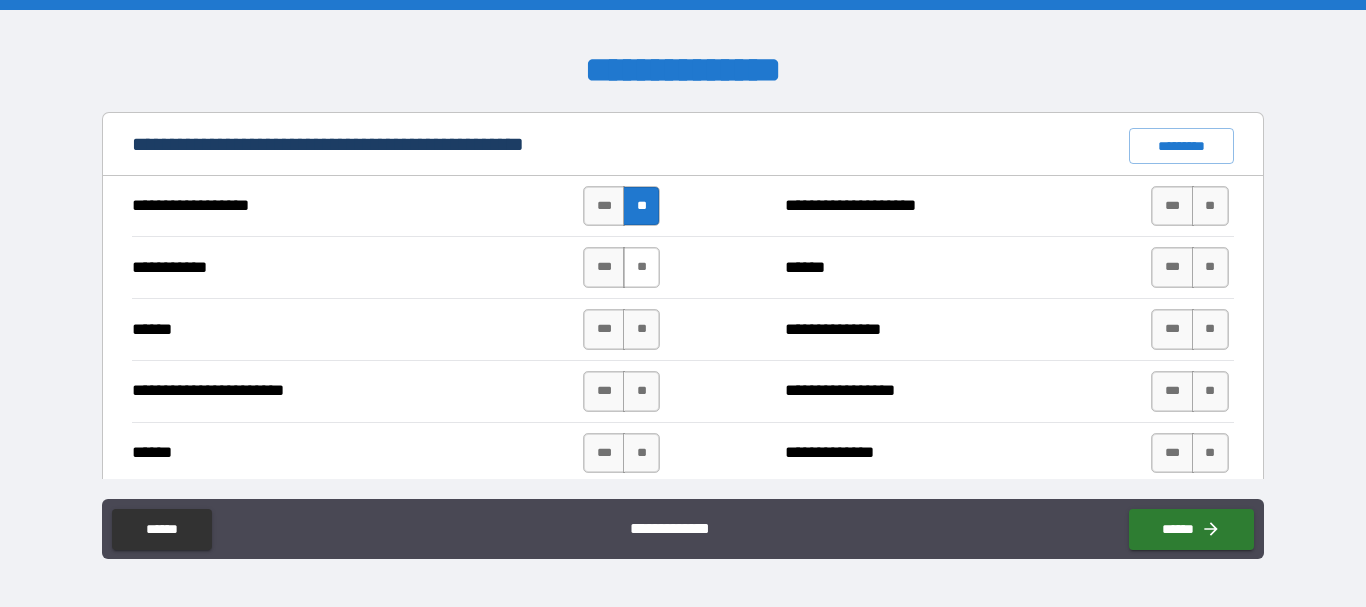 click on "**" at bounding box center (641, 267) 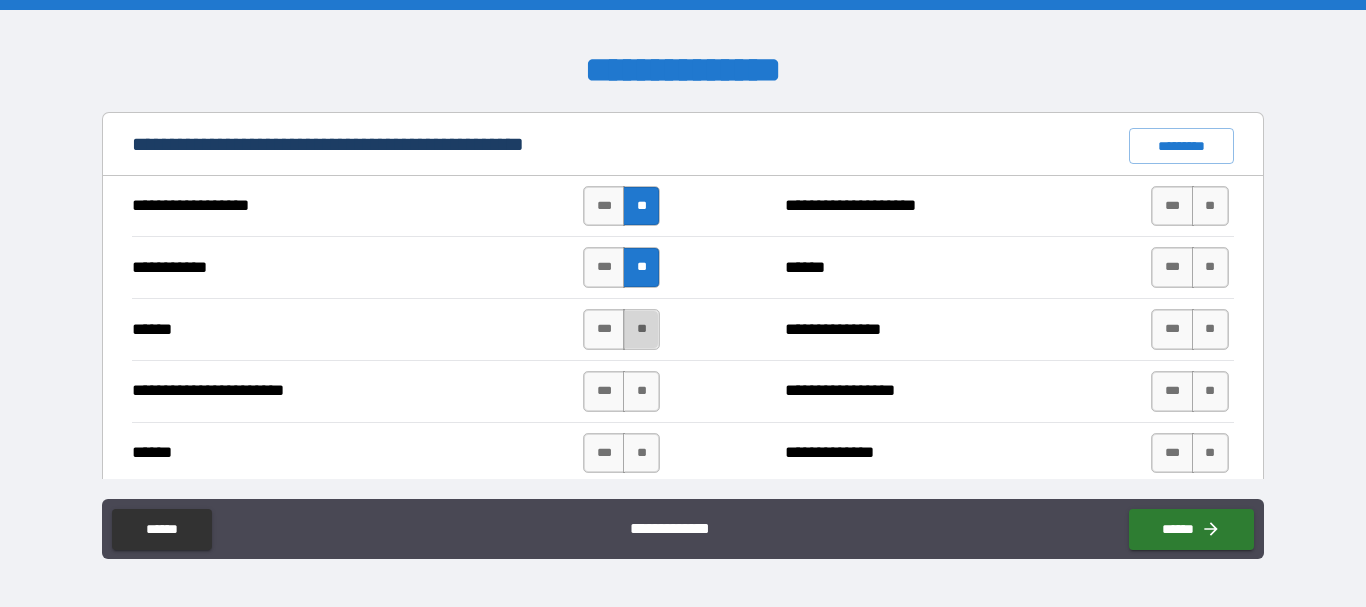 click on "**" at bounding box center (641, 329) 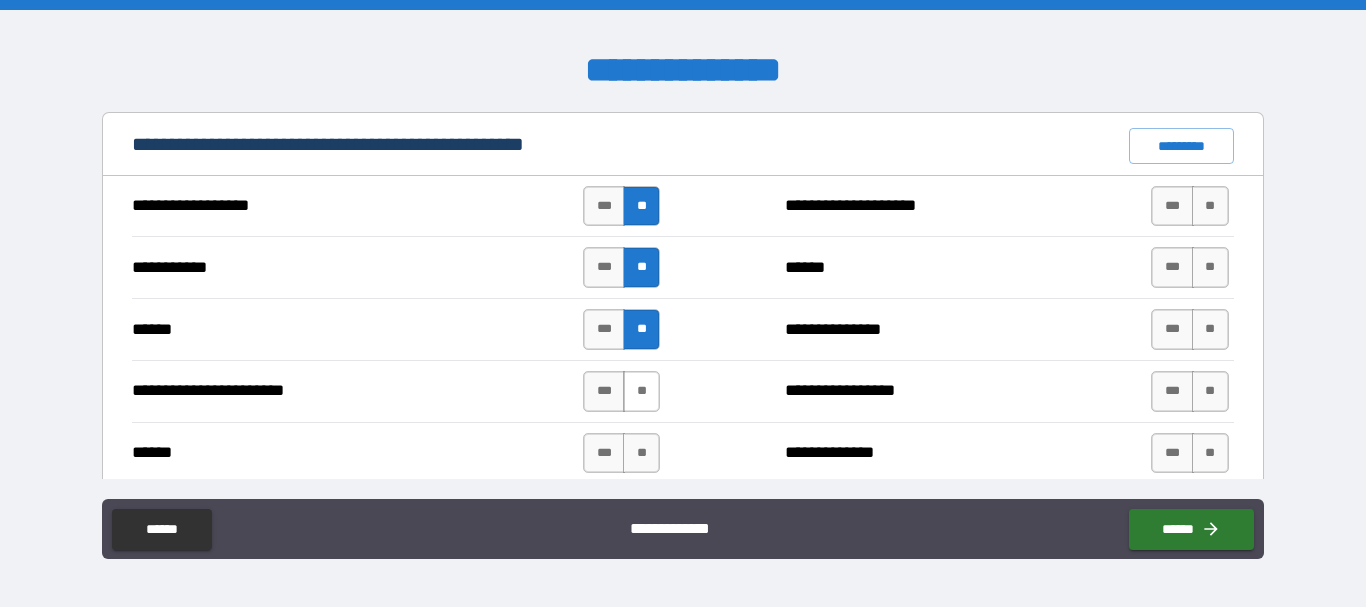 click on "**" at bounding box center [641, 391] 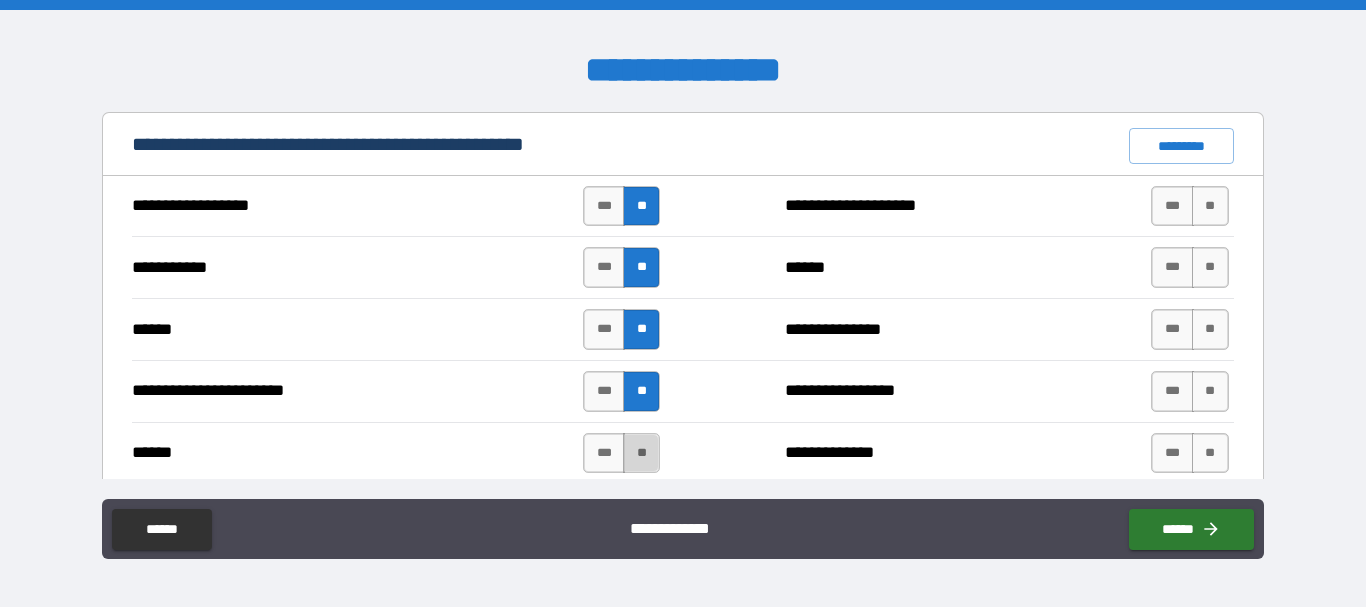 click on "**" at bounding box center [641, 453] 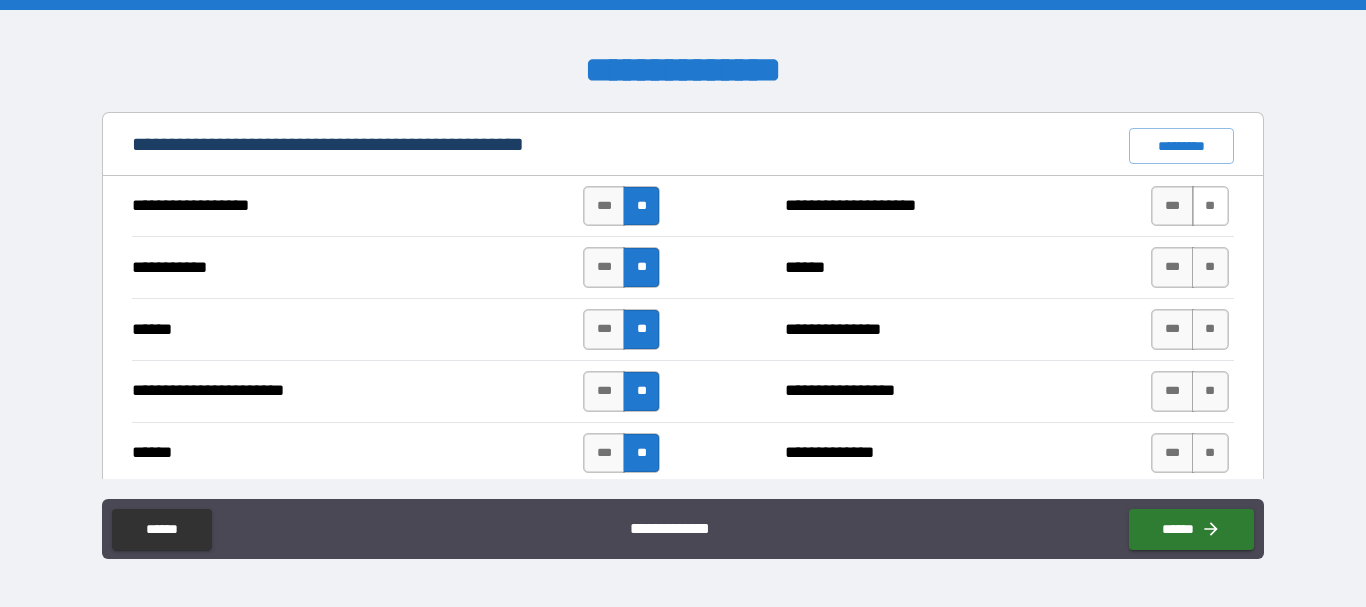 click on "**" at bounding box center (1210, 206) 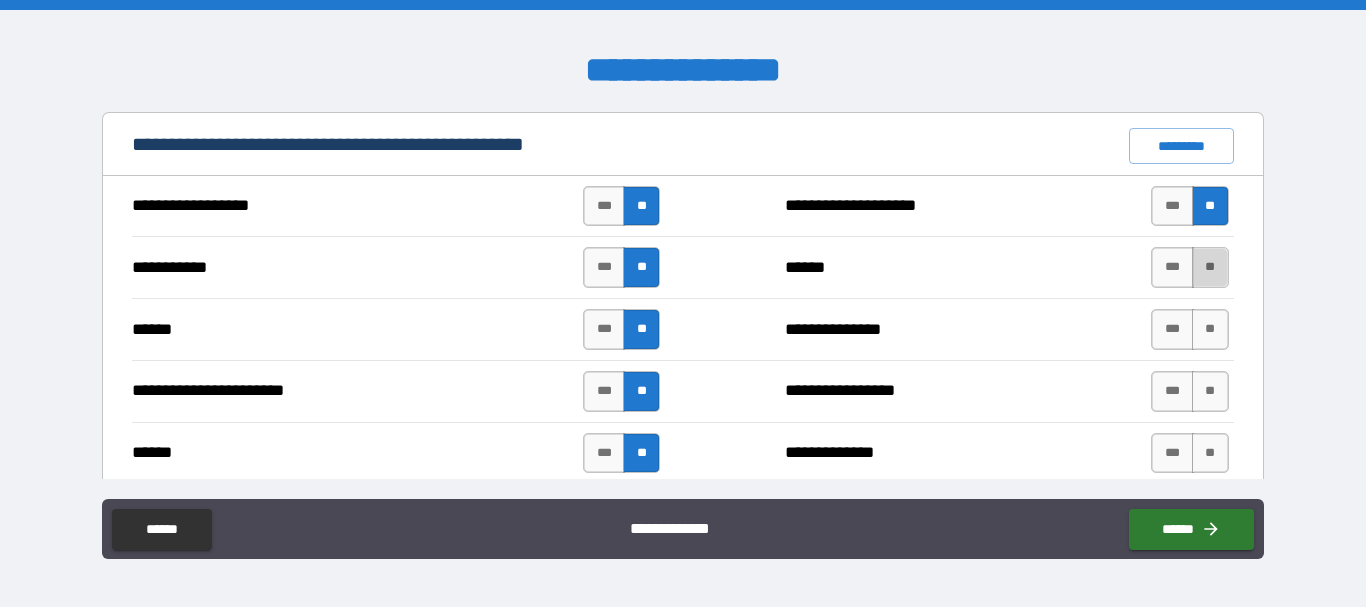 click on "**" at bounding box center [1210, 267] 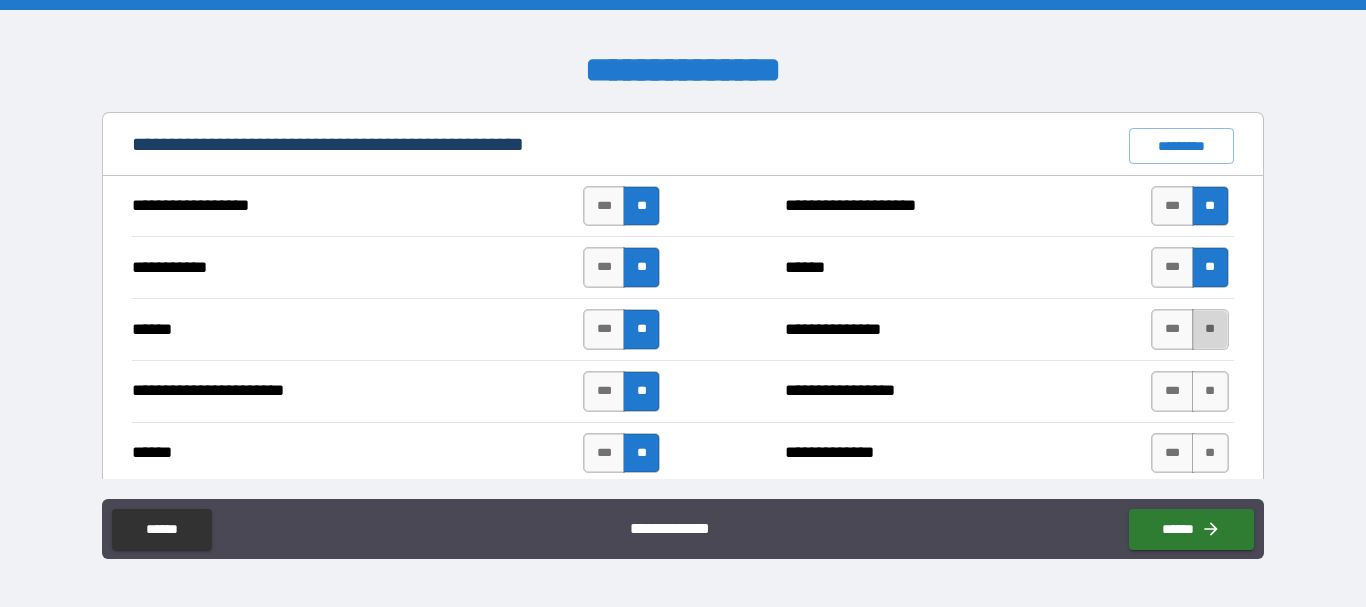 click on "**" at bounding box center [1210, 329] 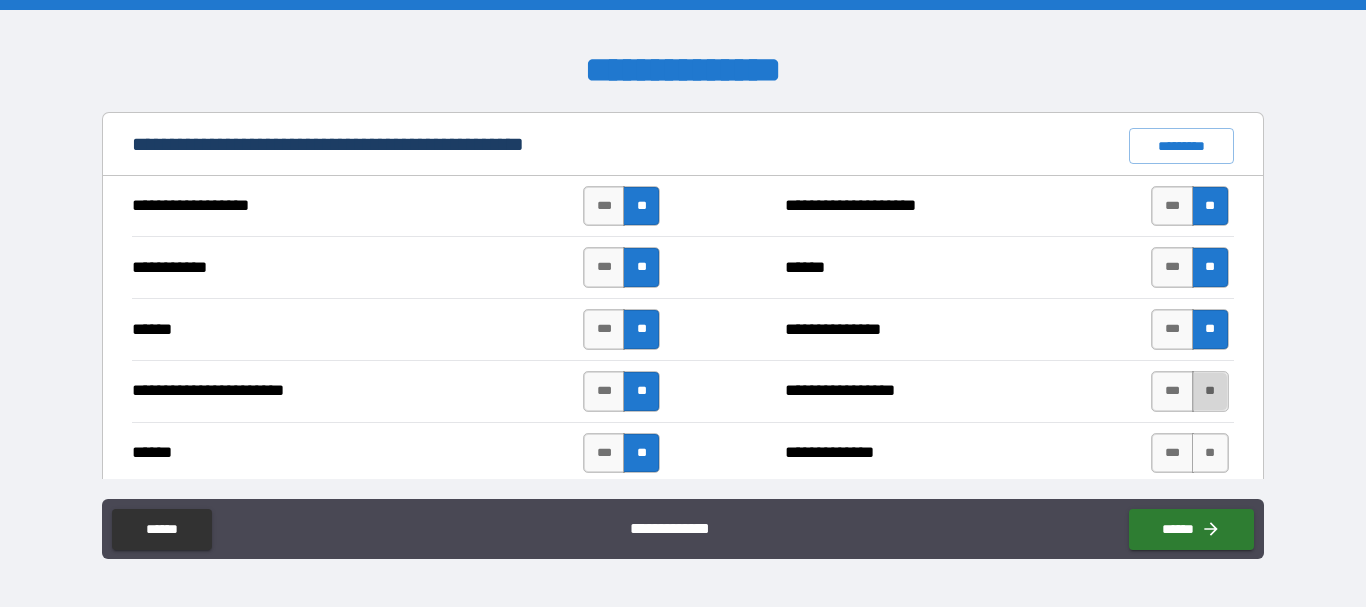 click on "**" at bounding box center [1210, 391] 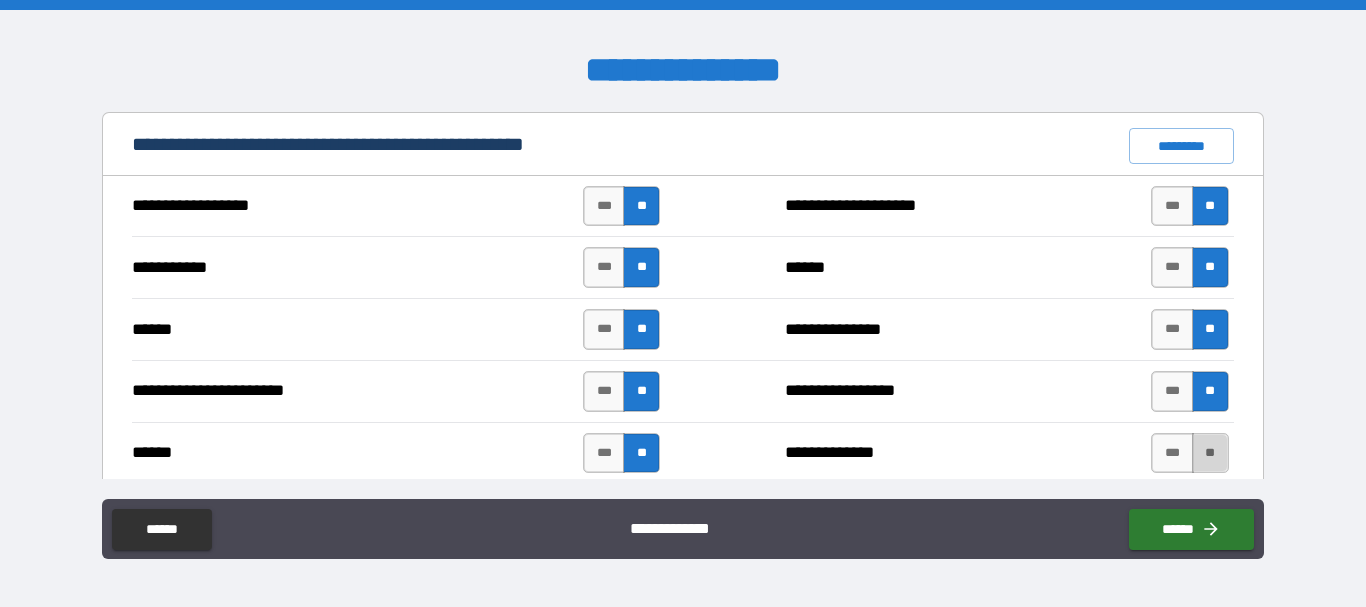 click on "**" at bounding box center (1210, 453) 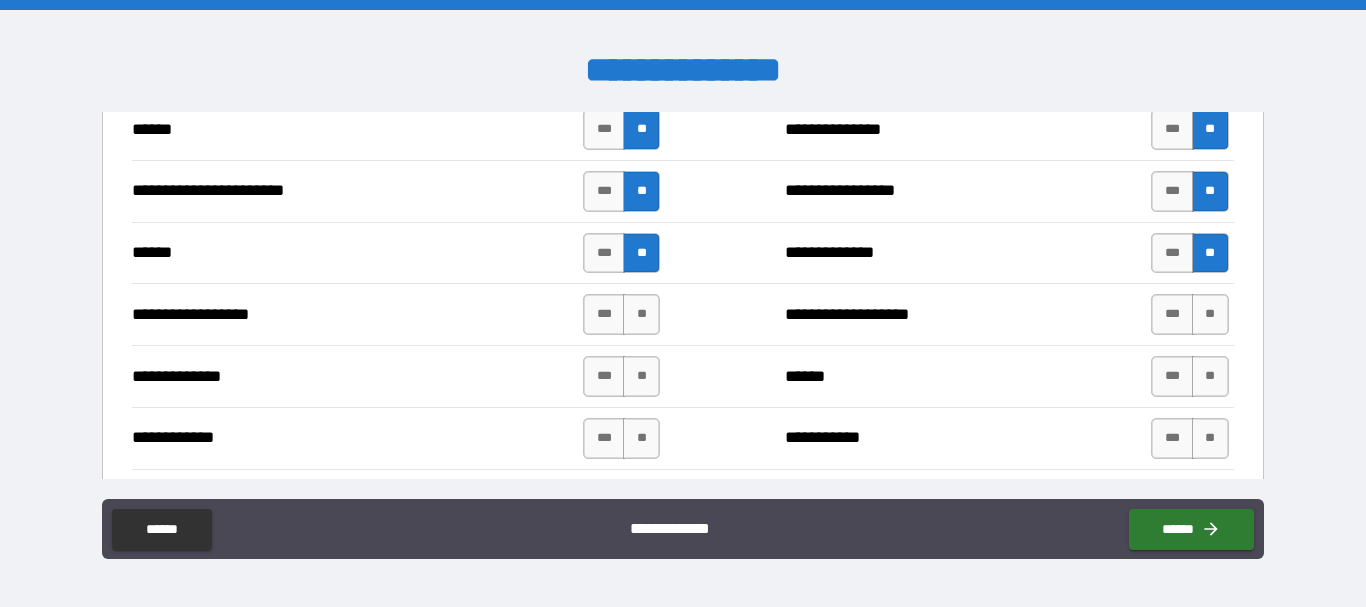 scroll, scrollTop: 2000, scrollLeft: 0, axis: vertical 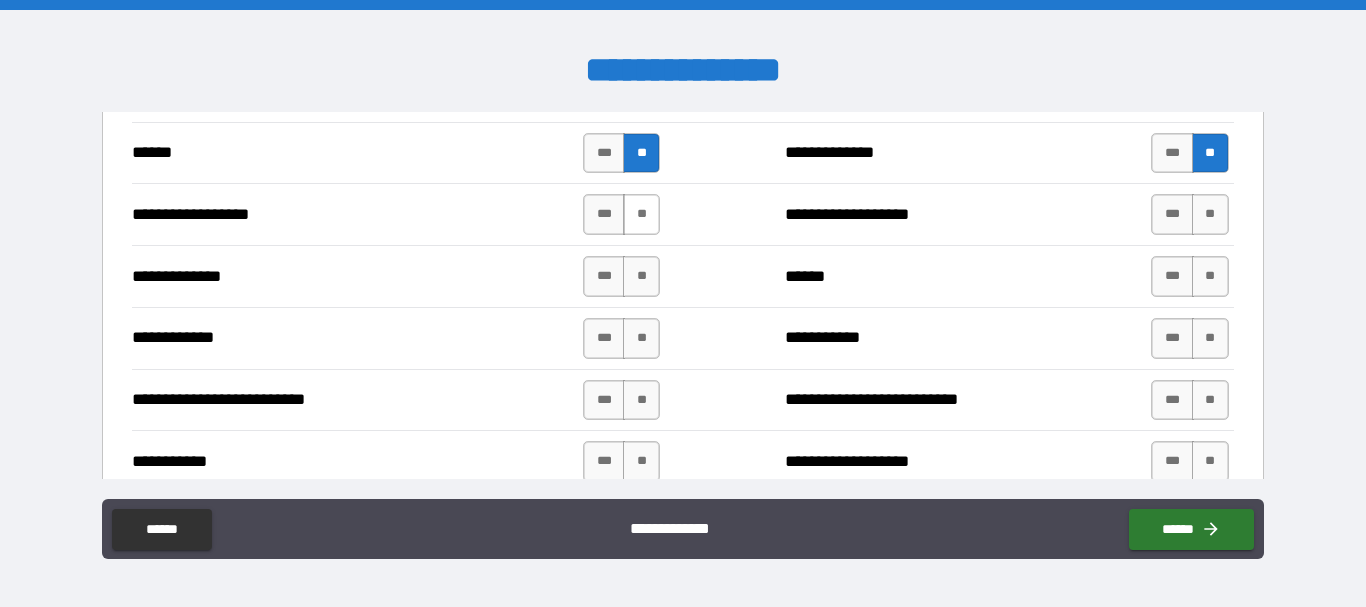 click on "**" at bounding box center [641, 214] 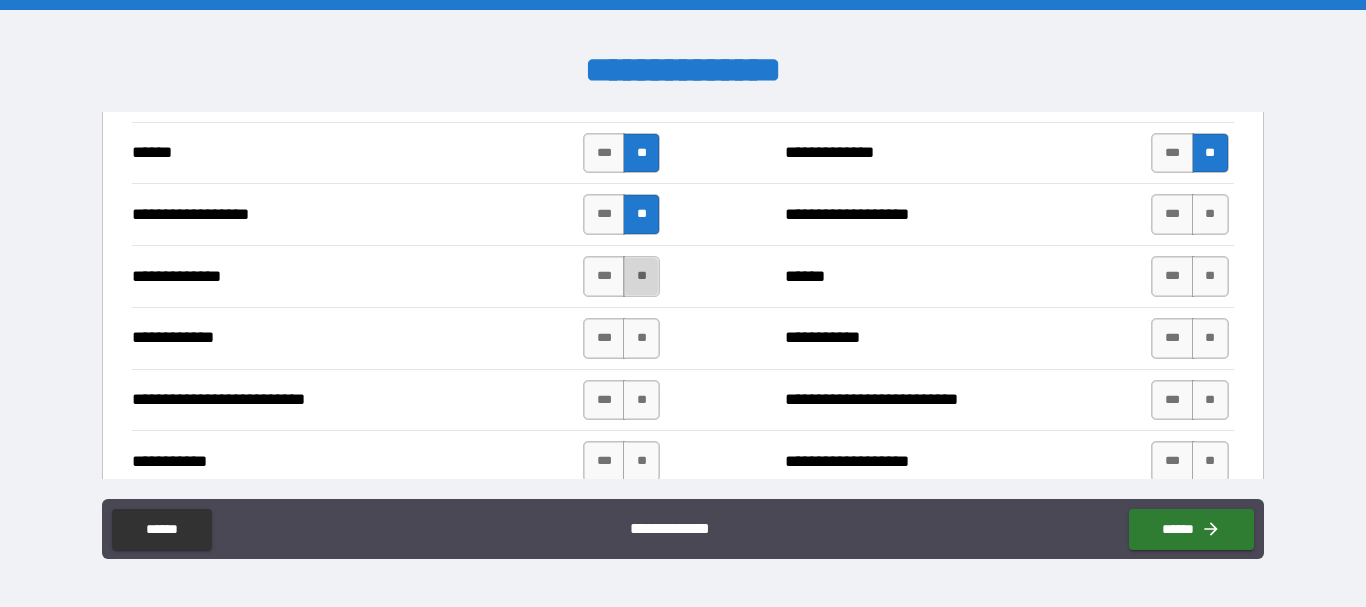 click on "**" at bounding box center (641, 276) 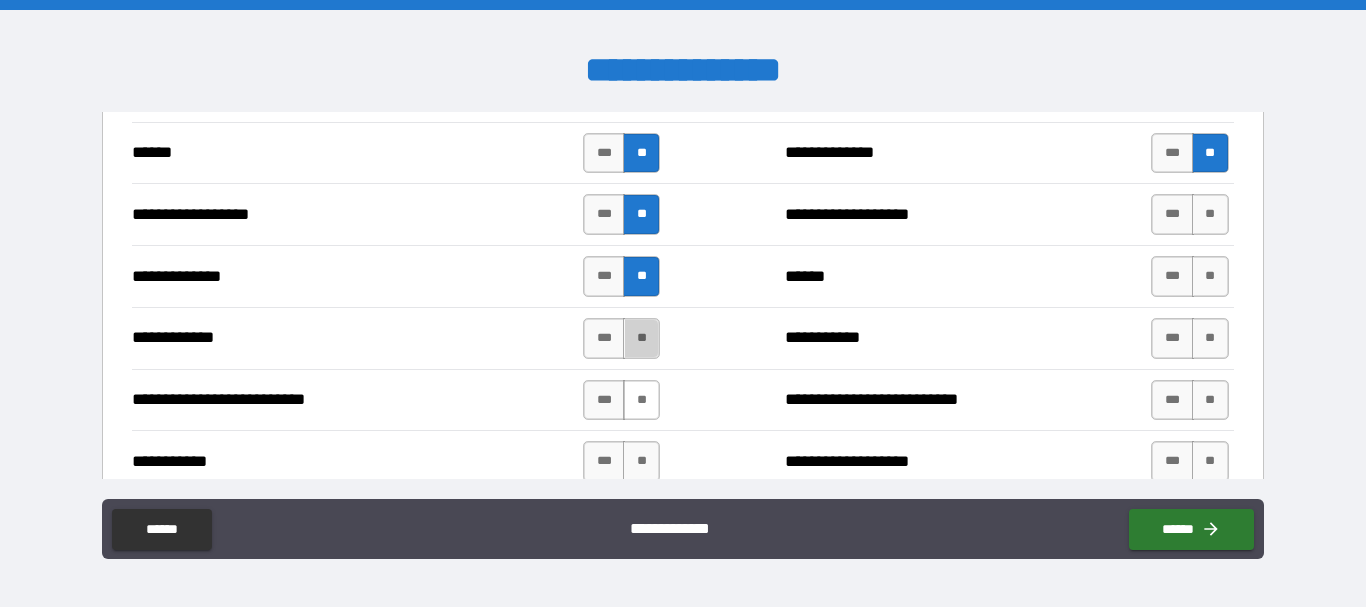 drag, startPoint x: 632, startPoint y: 344, endPoint x: 641, endPoint y: 386, distance: 42.953465 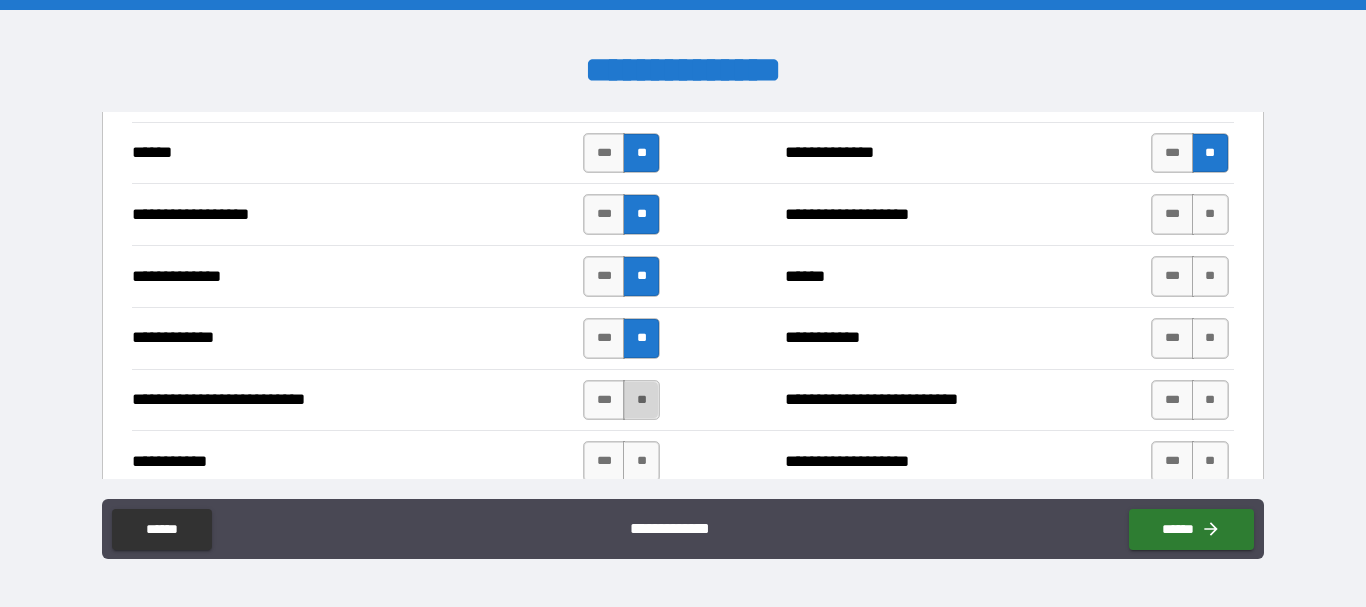 click on "**" at bounding box center (641, 400) 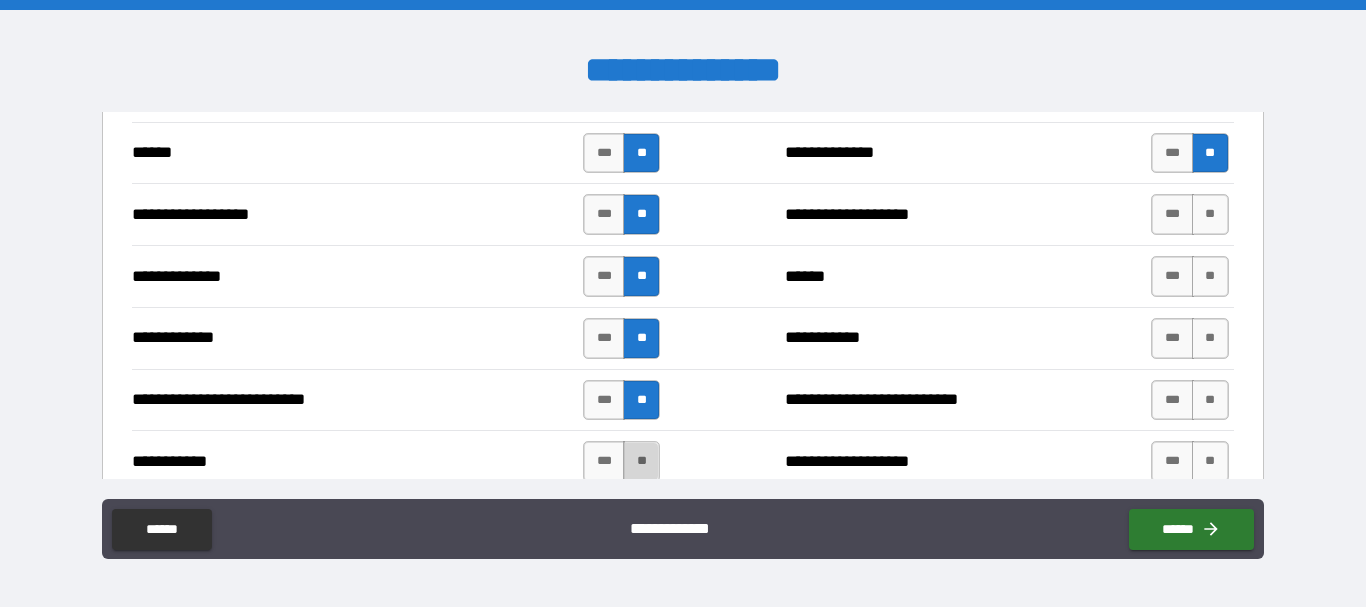 click on "**" at bounding box center (641, 461) 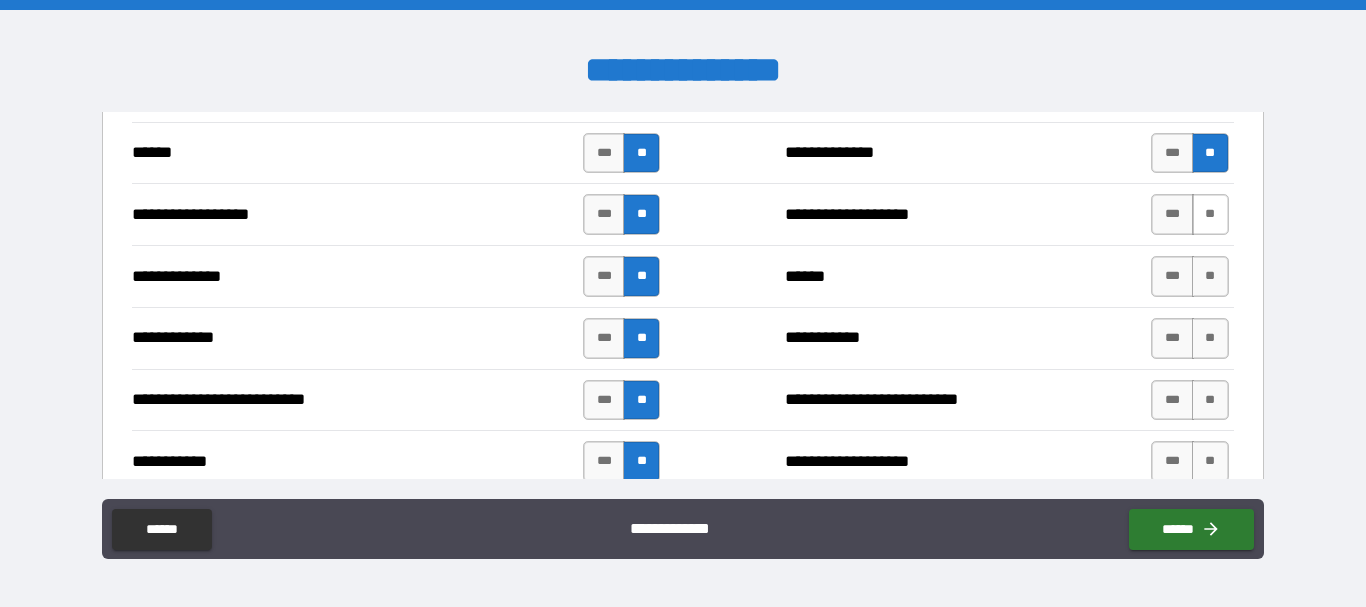 click on "**" at bounding box center (1210, 214) 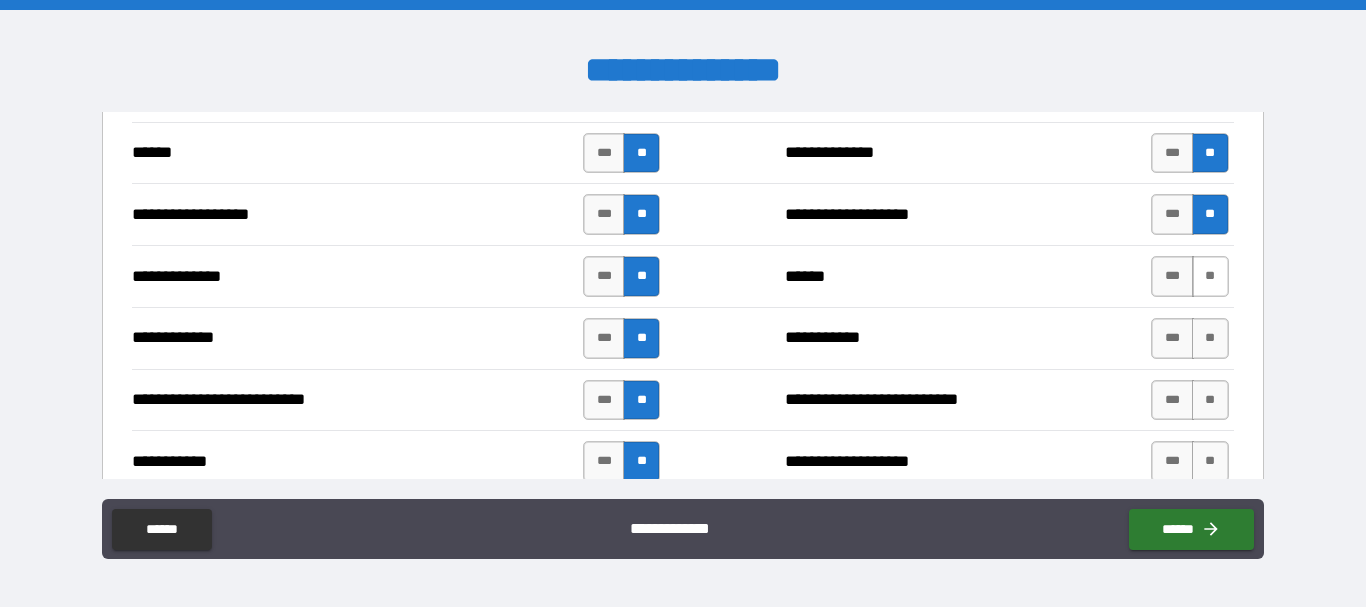 click on "**" at bounding box center (1210, 276) 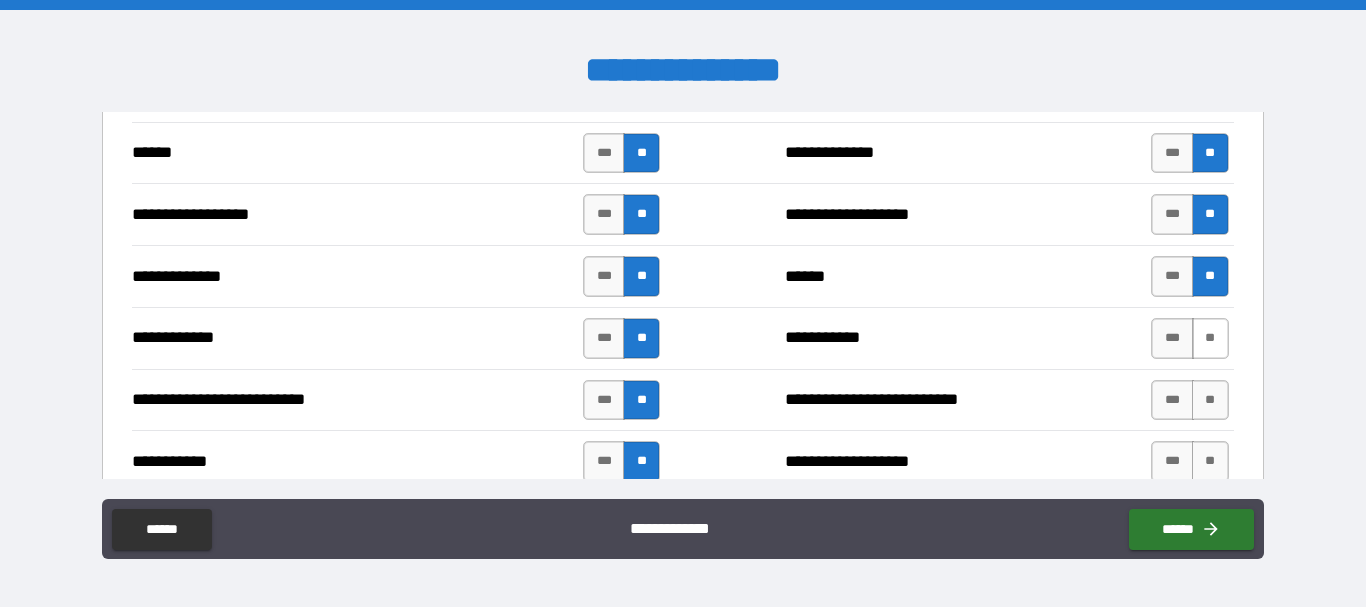 click on "**" at bounding box center [1210, 338] 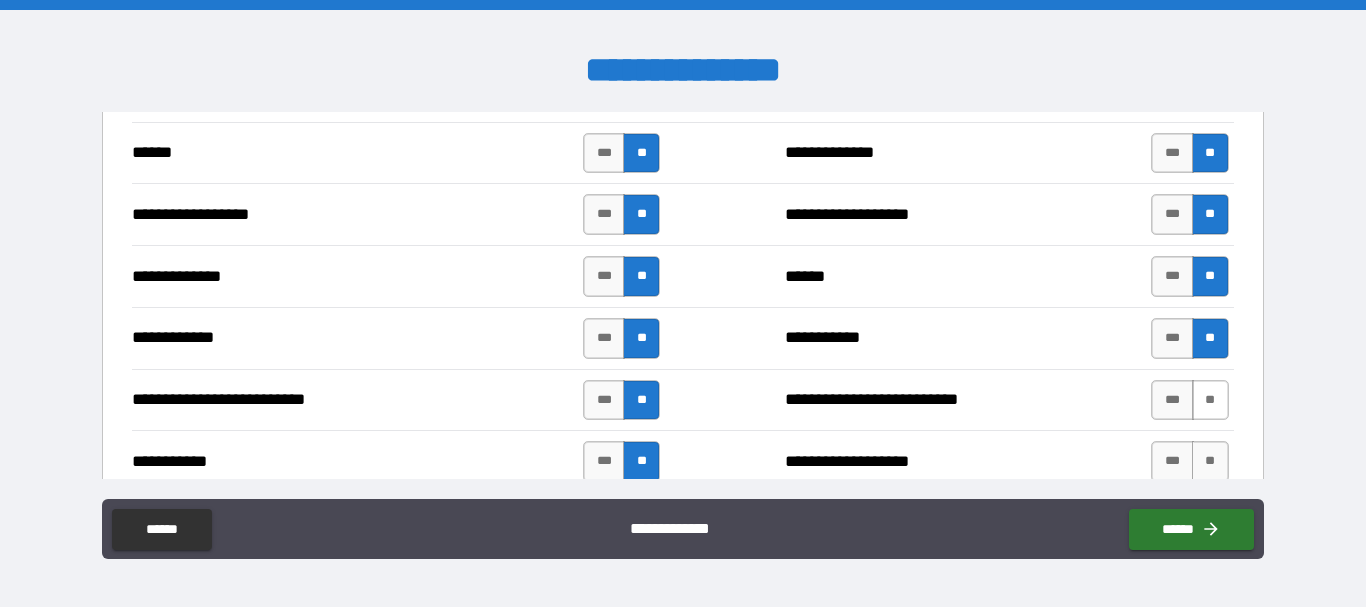 click on "**" at bounding box center (1210, 400) 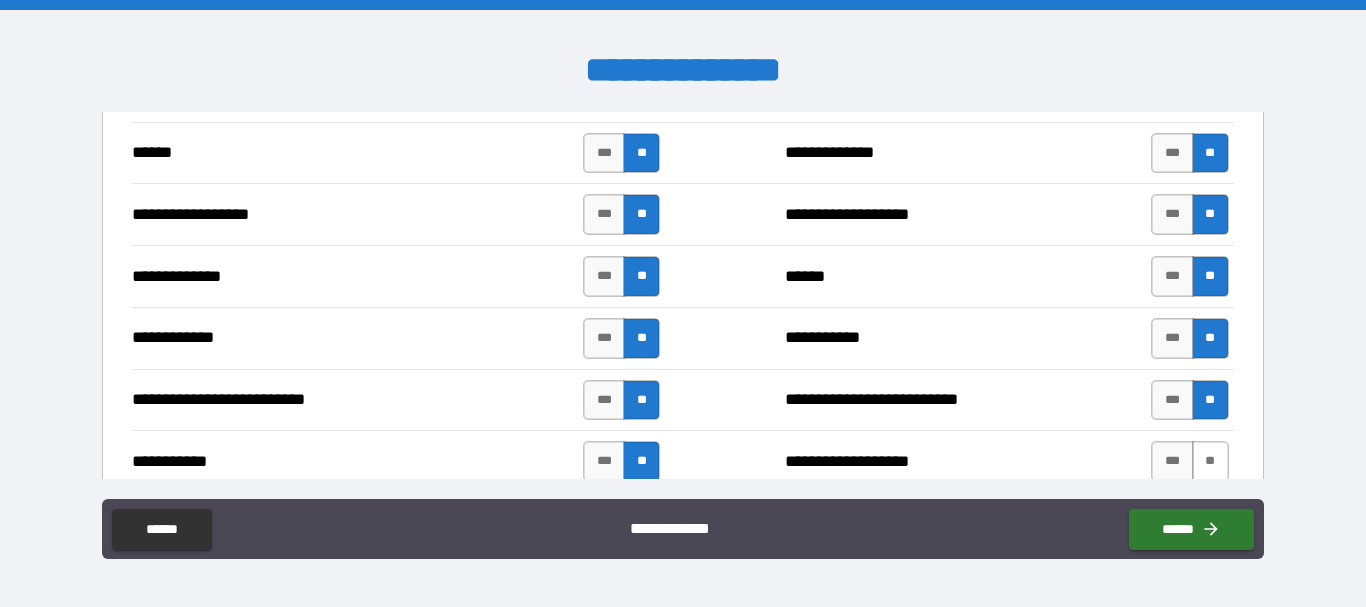 click on "**" at bounding box center [1210, 461] 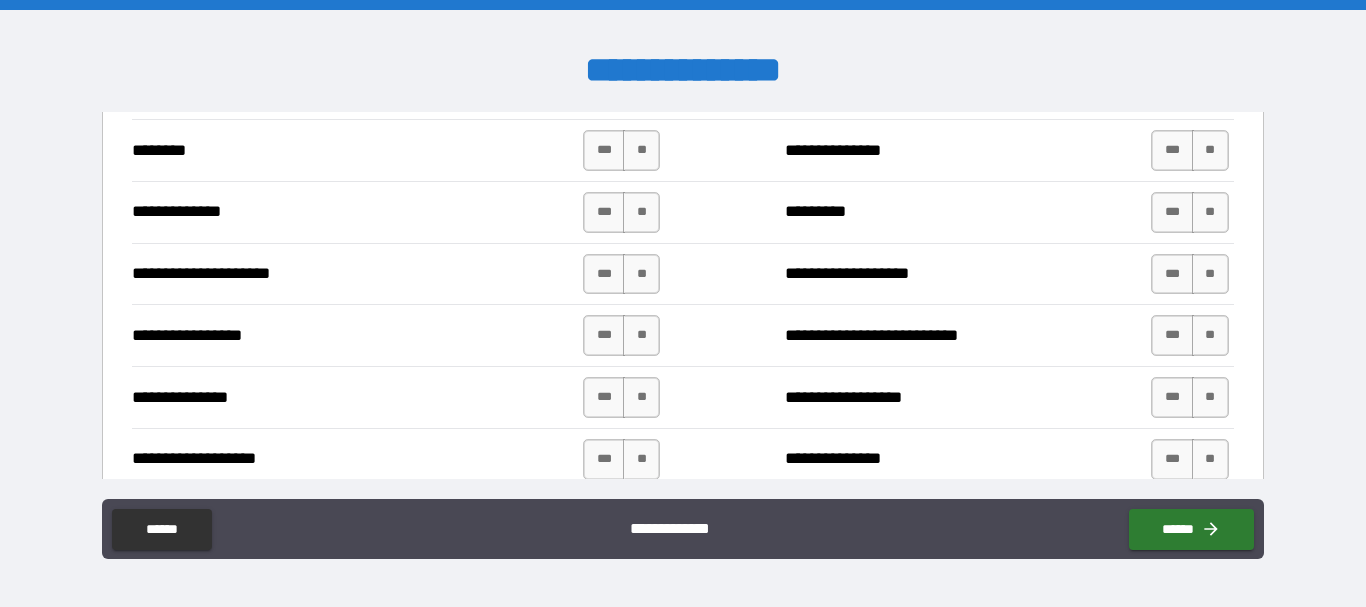 scroll, scrollTop: 2400, scrollLeft: 0, axis: vertical 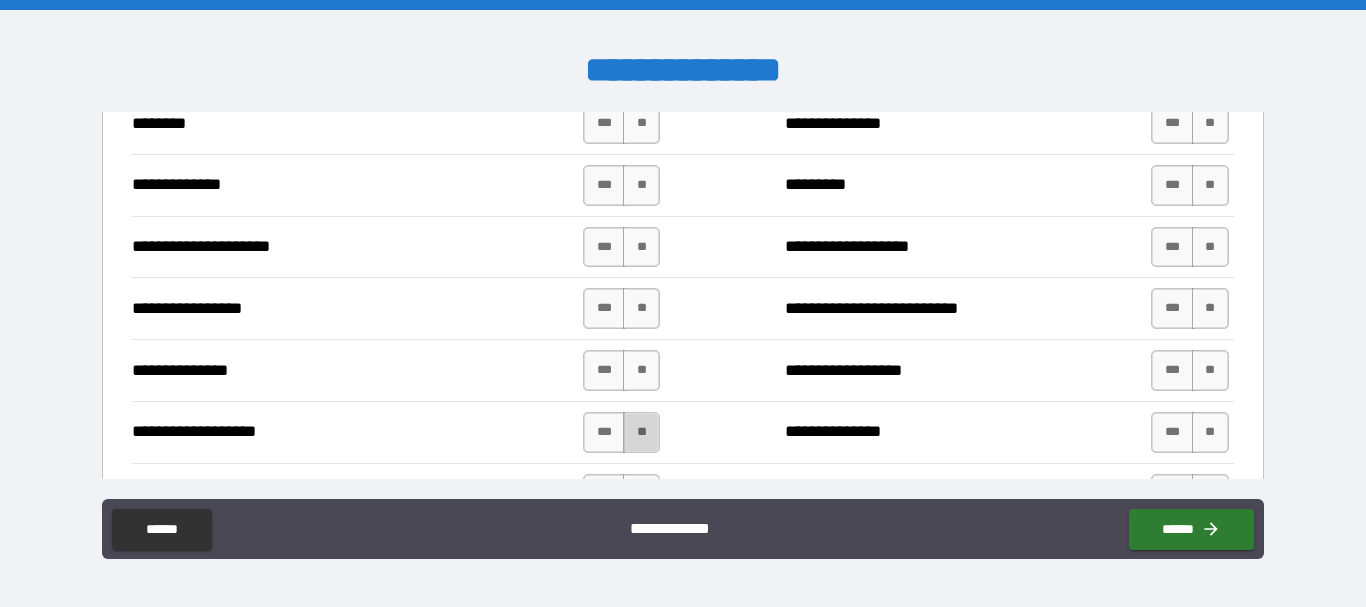 click on "**" at bounding box center [641, 432] 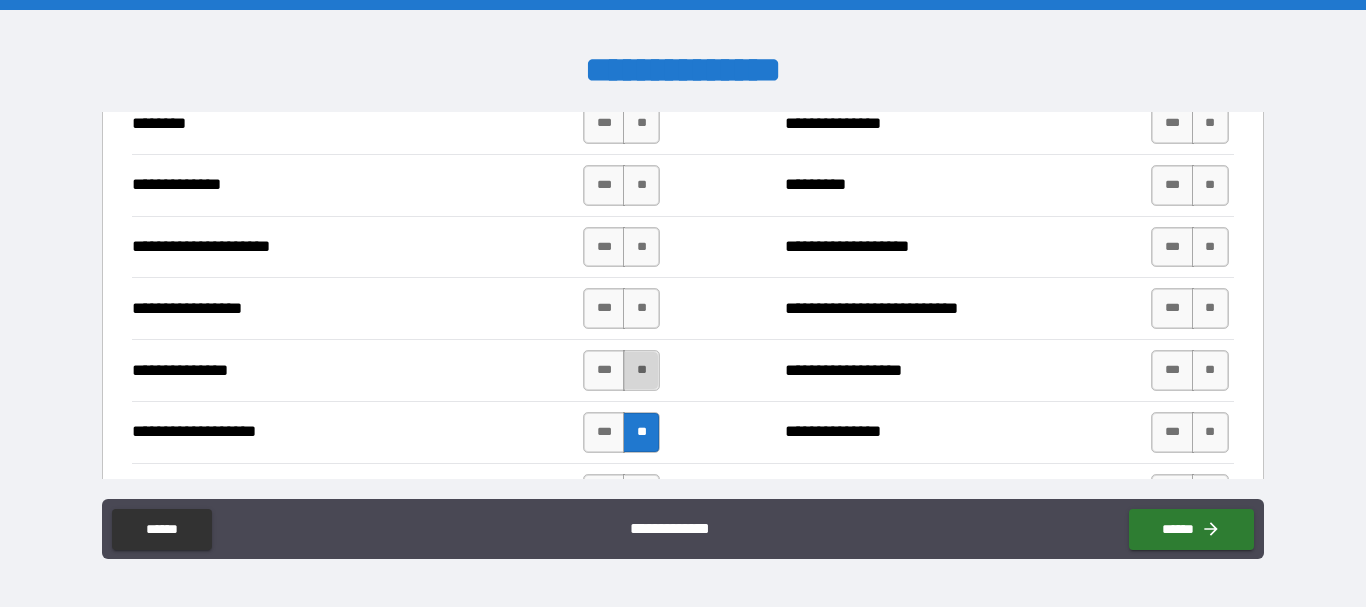 click on "**" at bounding box center [641, 370] 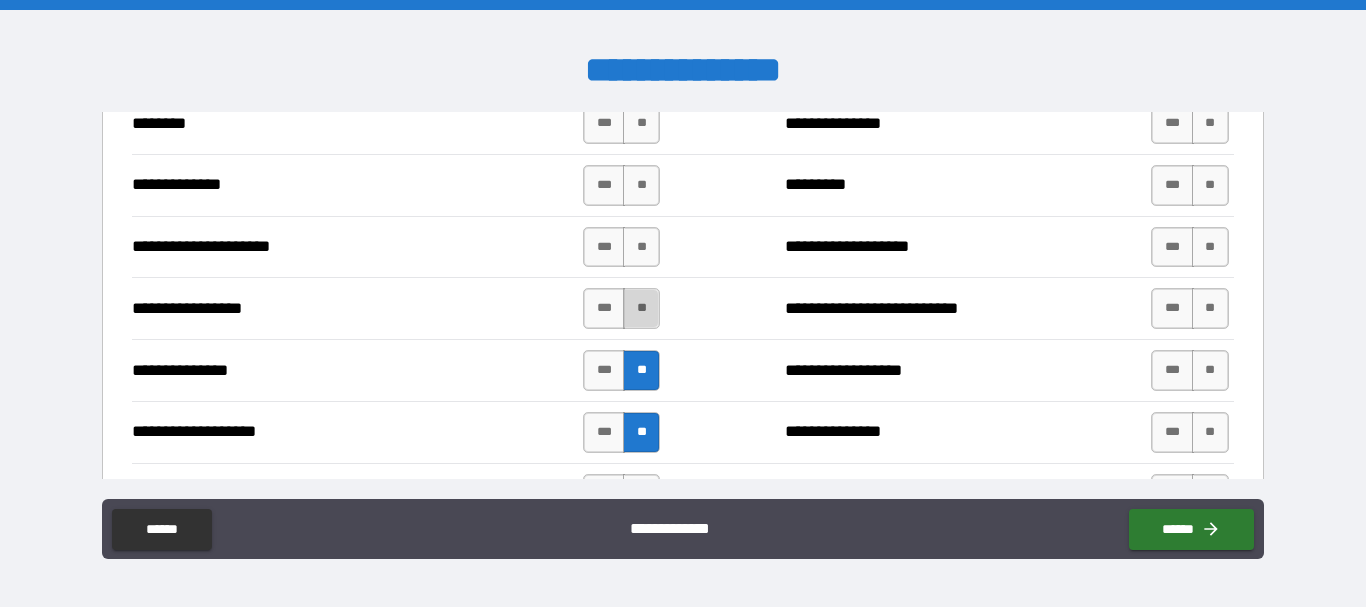 click on "**" at bounding box center [641, 308] 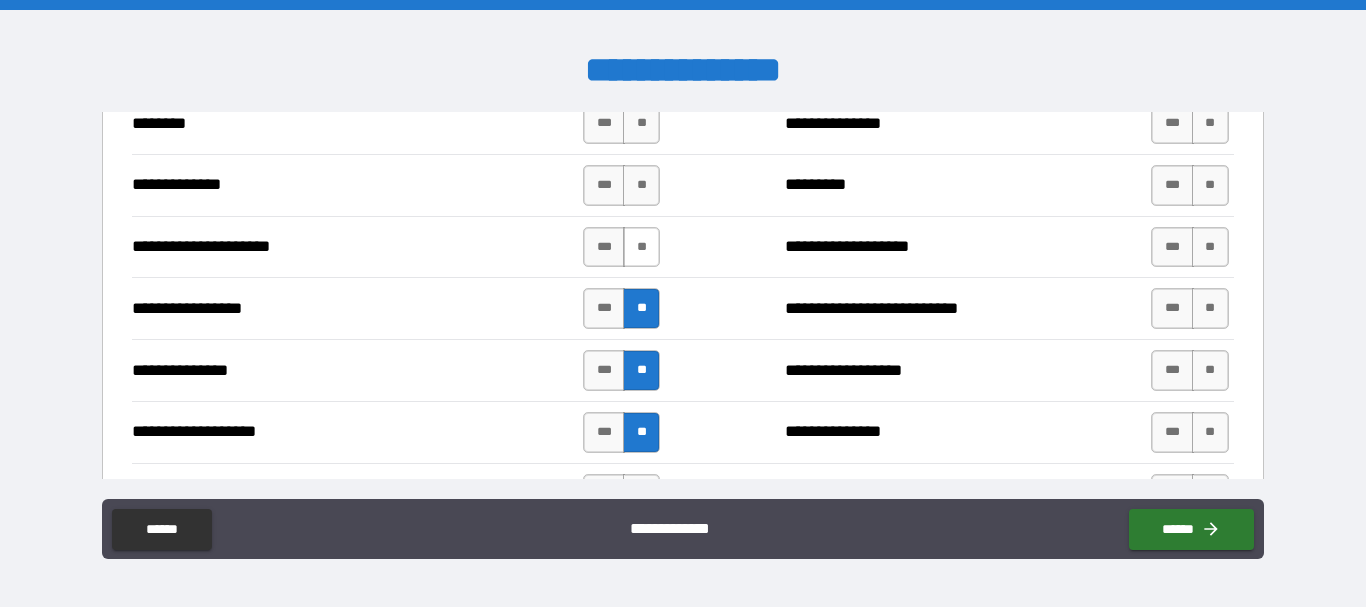 click on "**" at bounding box center (641, 247) 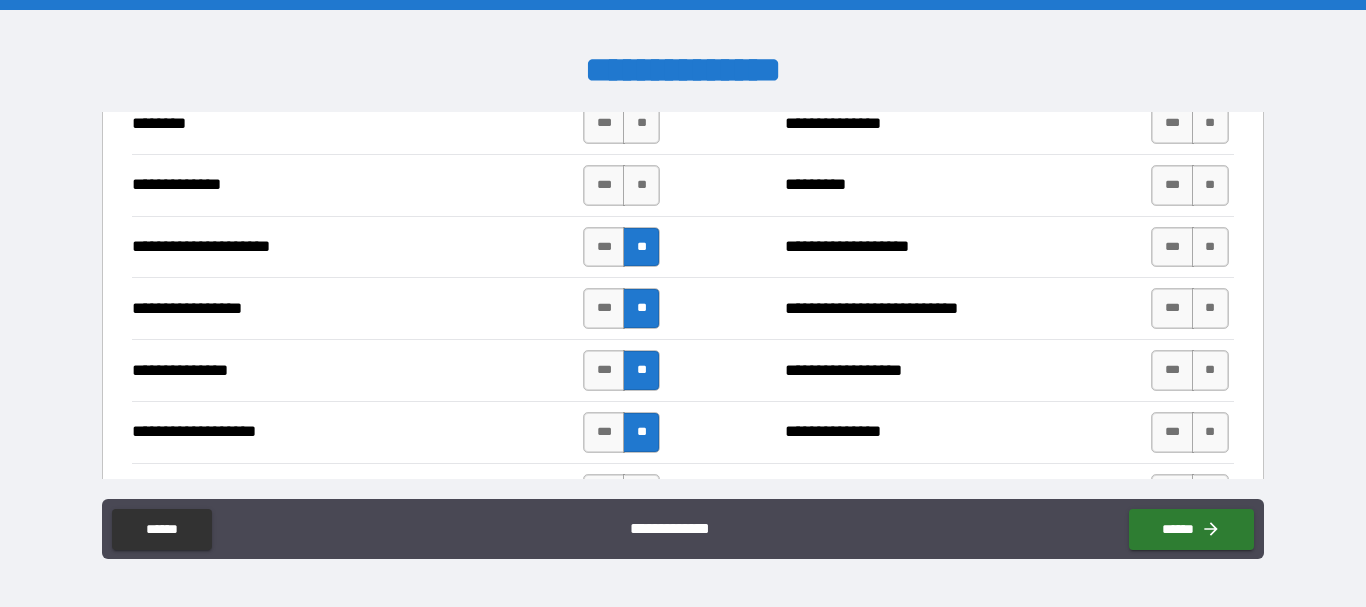 click on "**" at bounding box center [641, 185] 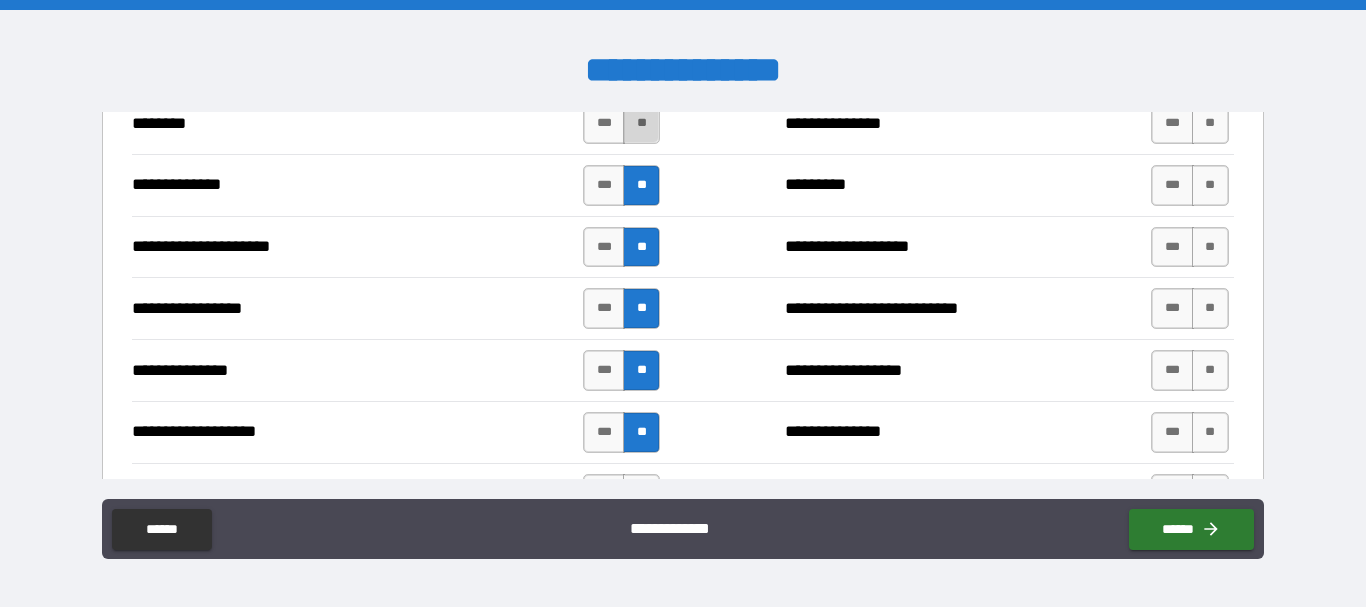 click on "**" at bounding box center [641, 123] 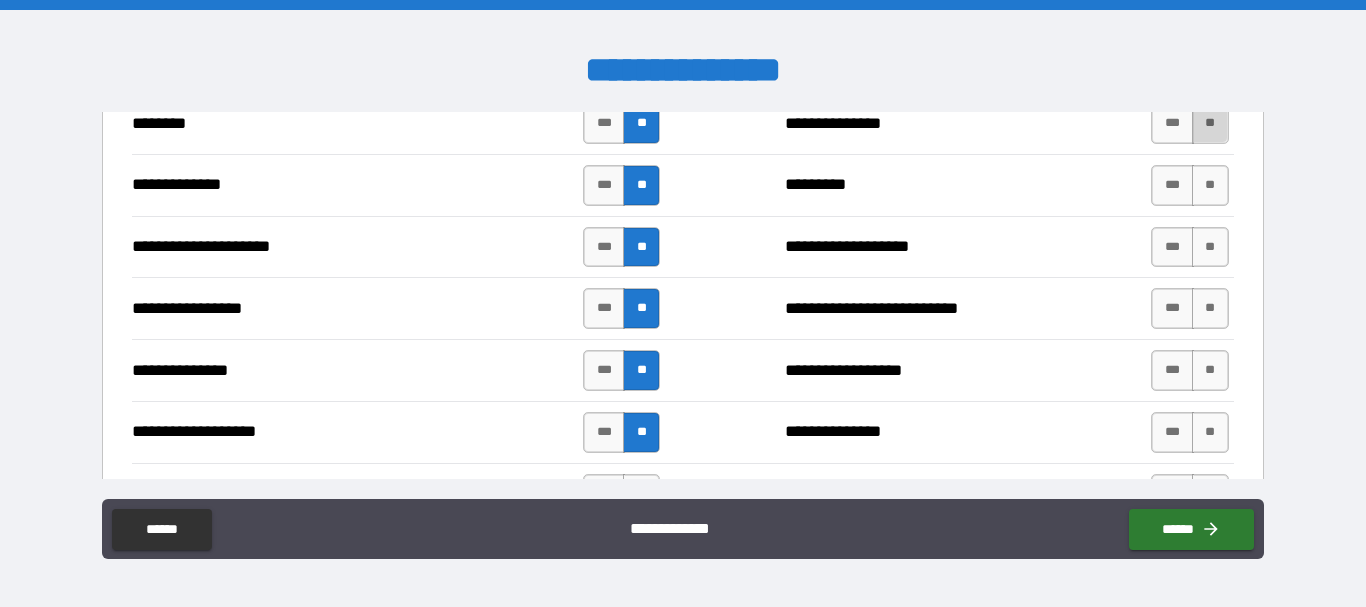 click on "**" at bounding box center (1210, 123) 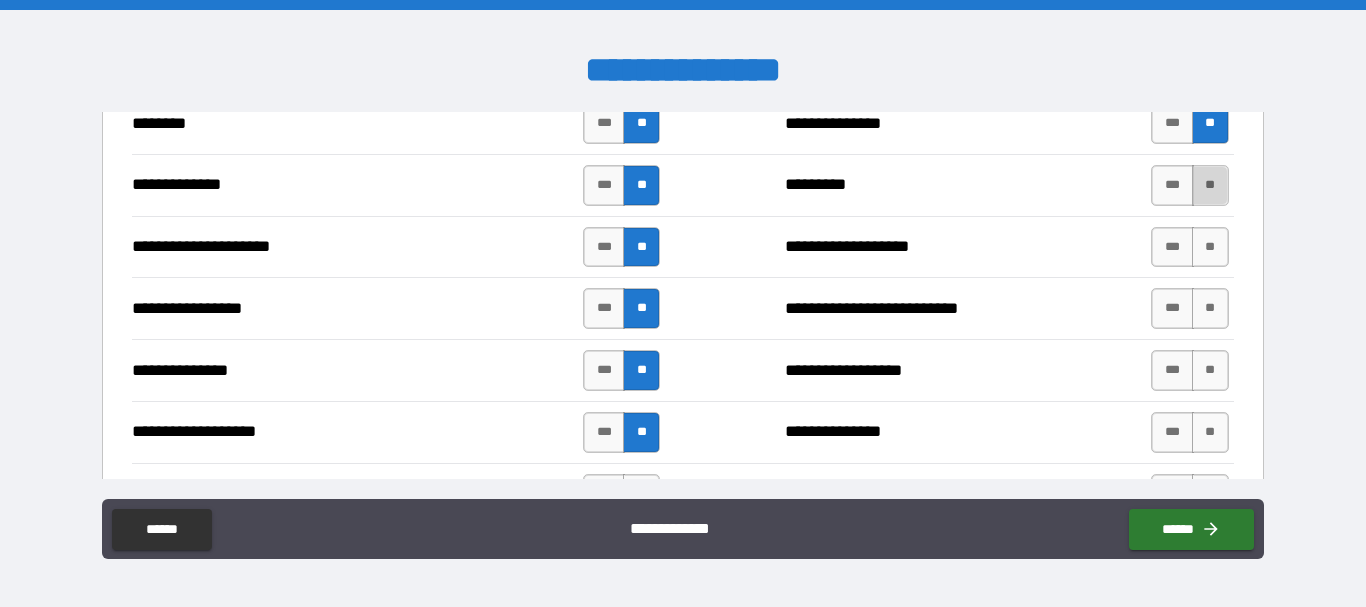 click on "**" at bounding box center [1210, 185] 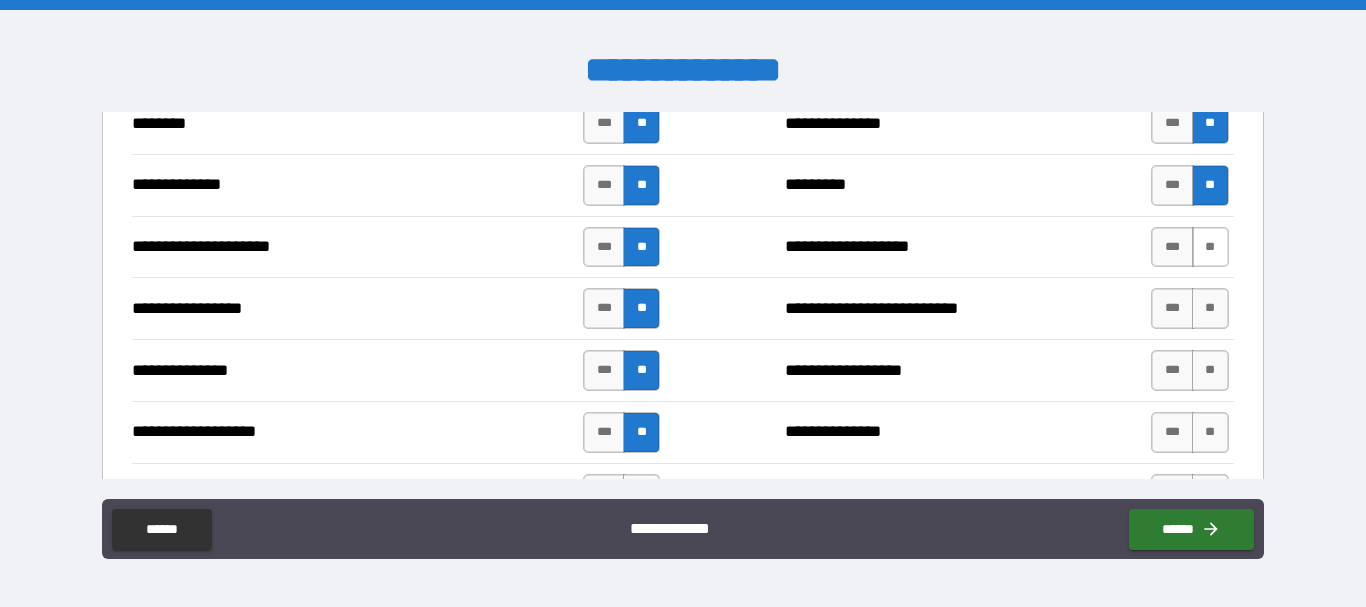 click on "**" at bounding box center (1210, 247) 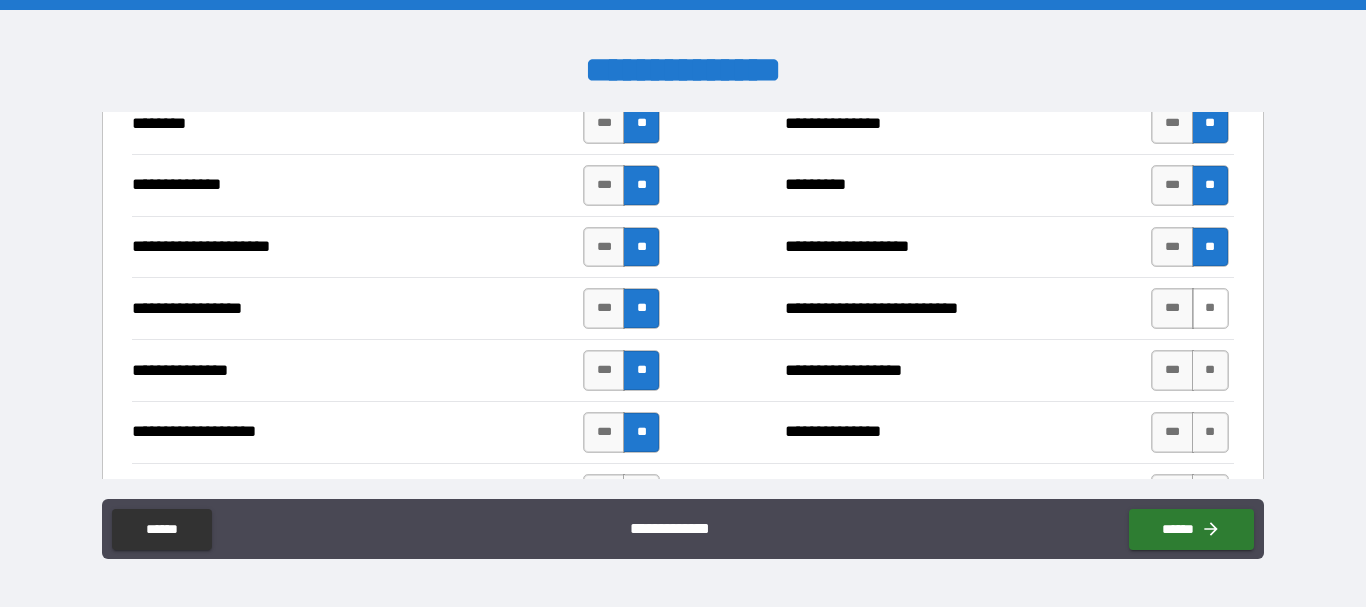 click on "**" at bounding box center (1210, 308) 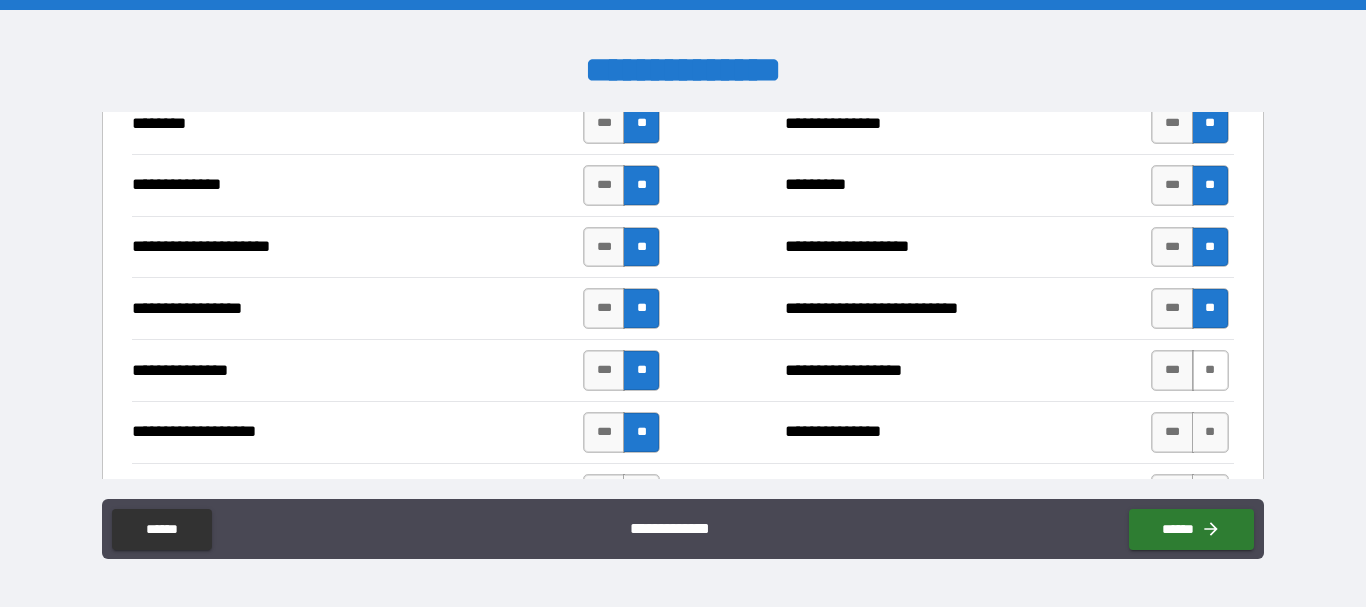 click on "**" at bounding box center (1210, 370) 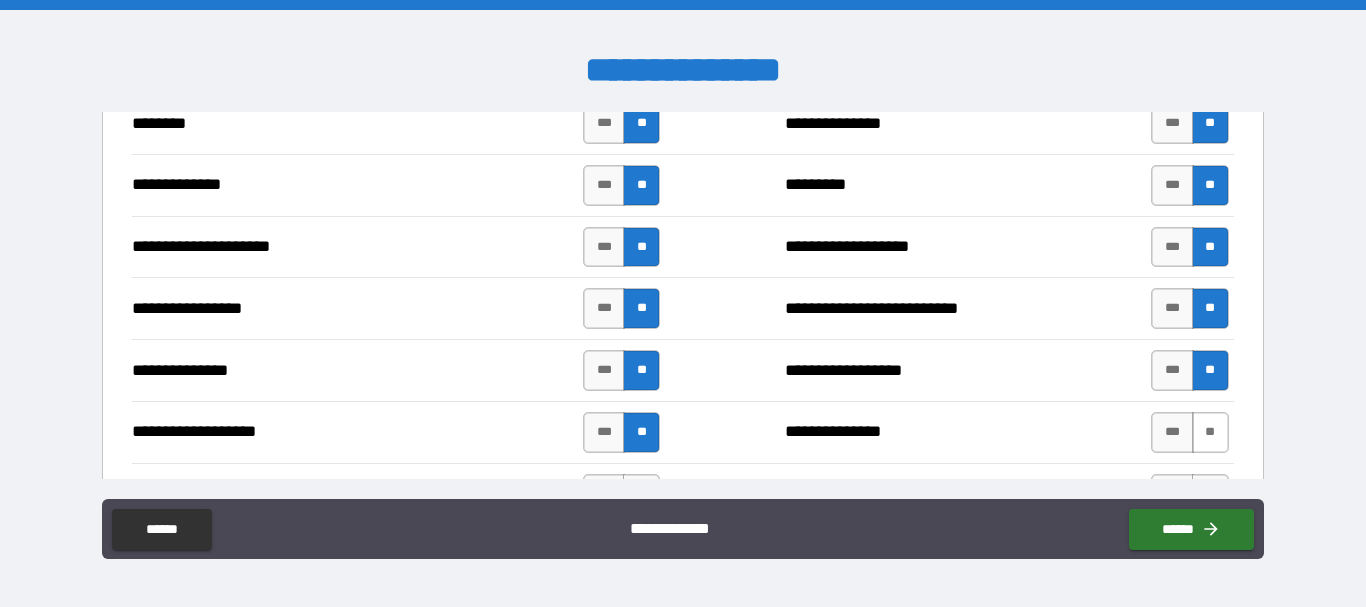click on "**" at bounding box center [1210, 432] 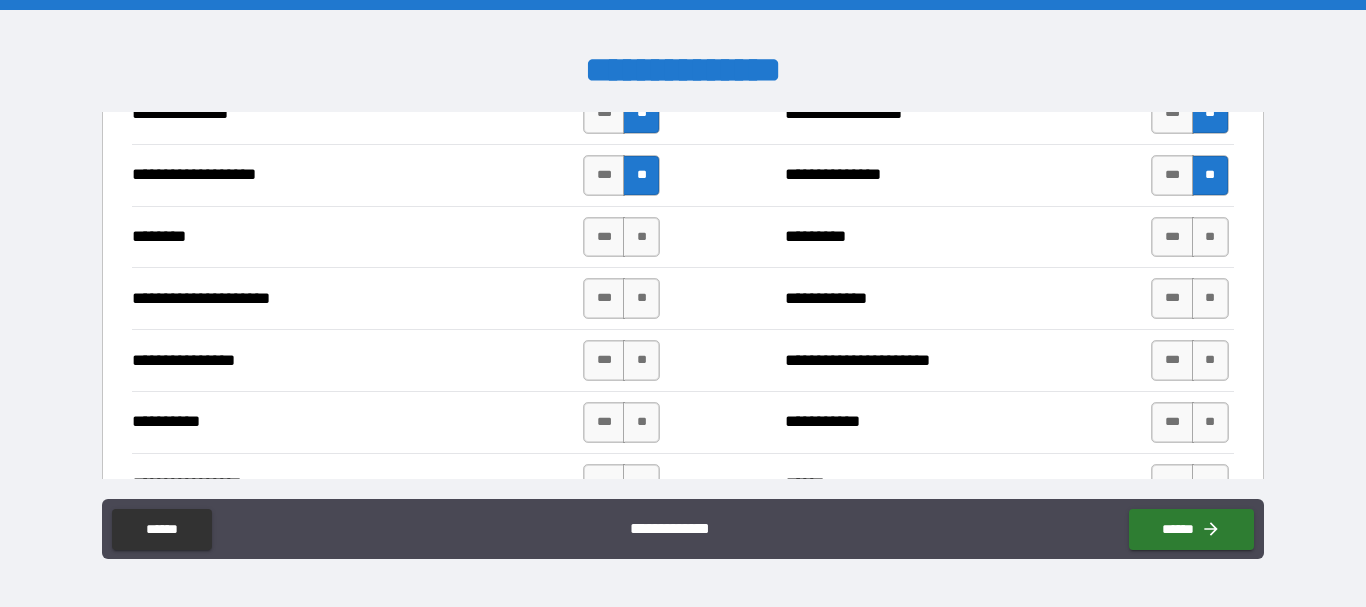 scroll, scrollTop: 2700, scrollLeft: 0, axis: vertical 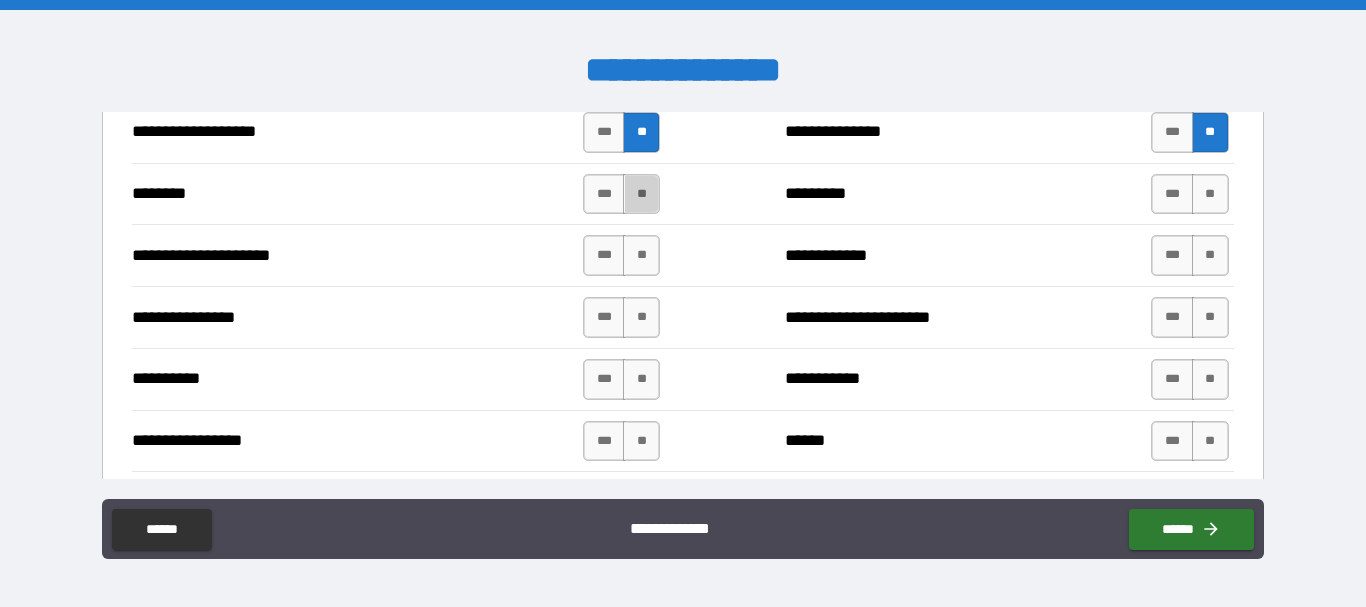 drag, startPoint x: 628, startPoint y: 185, endPoint x: 658, endPoint y: 237, distance: 60.033325 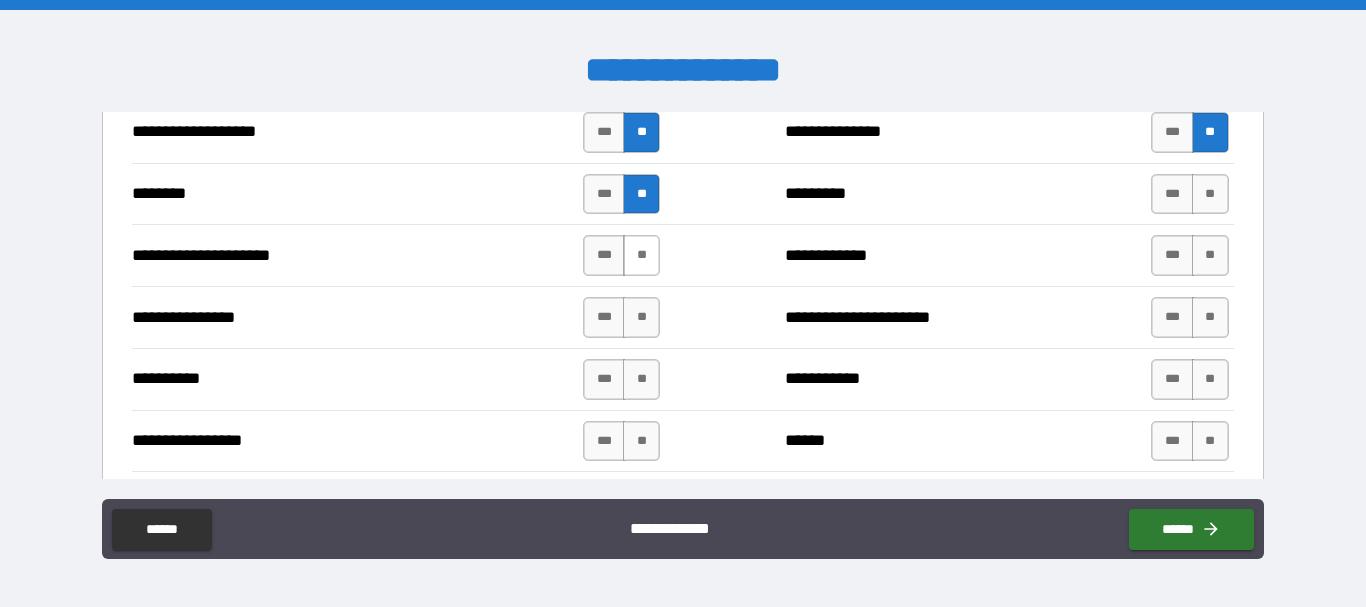 click on "**" at bounding box center (641, 255) 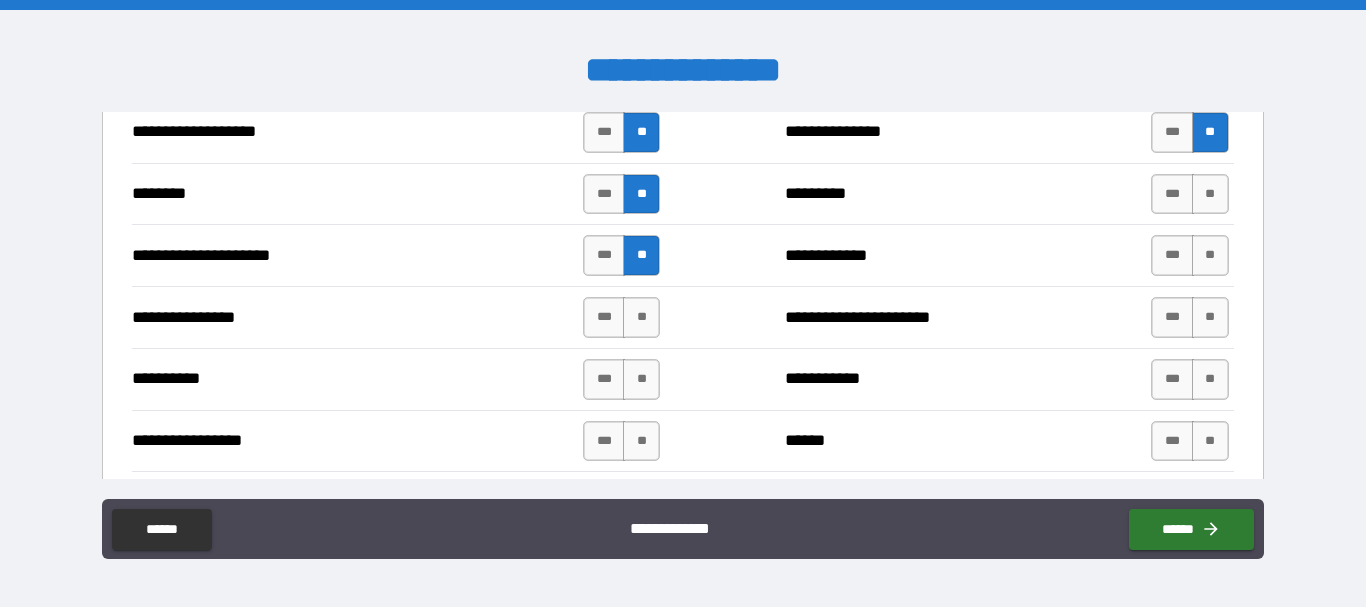 click on "*** **" at bounding box center [621, 317] 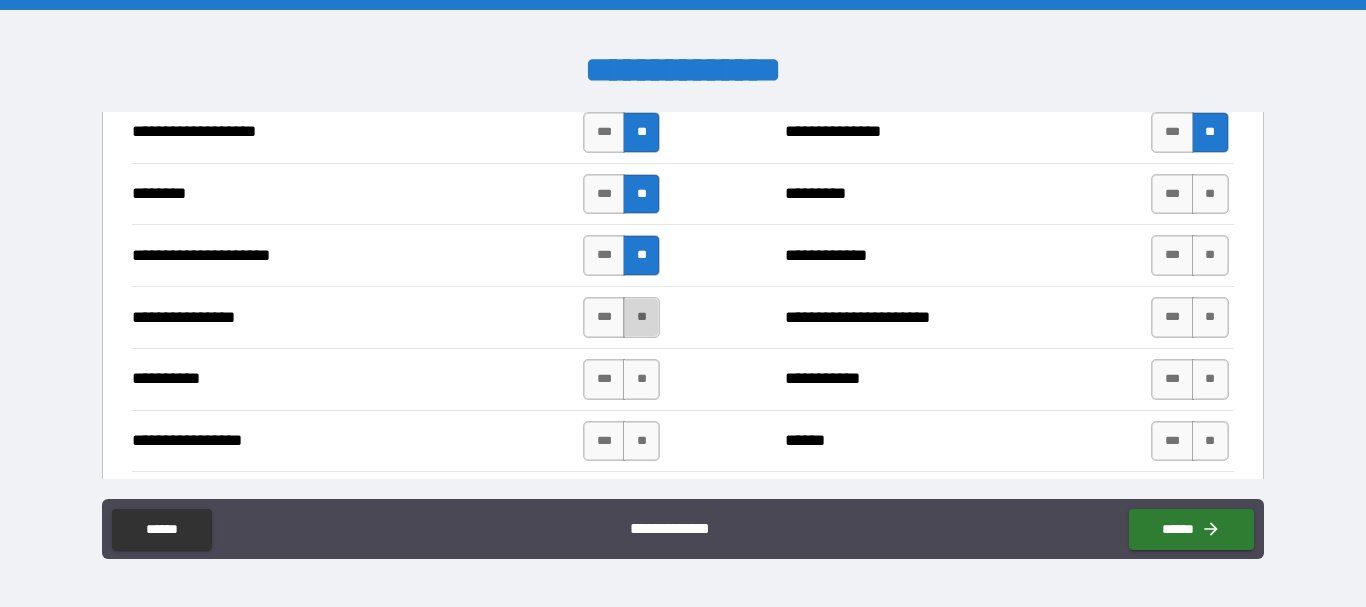 click on "**" at bounding box center (641, 317) 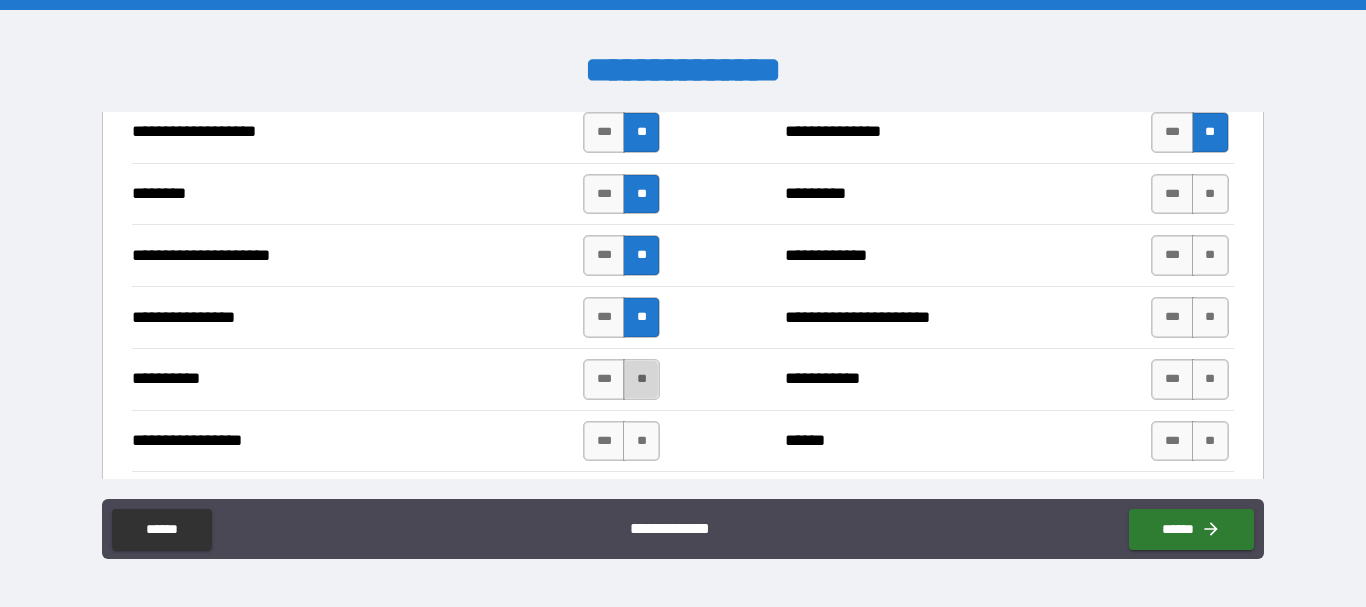 click on "**" at bounding box center (641, 379) 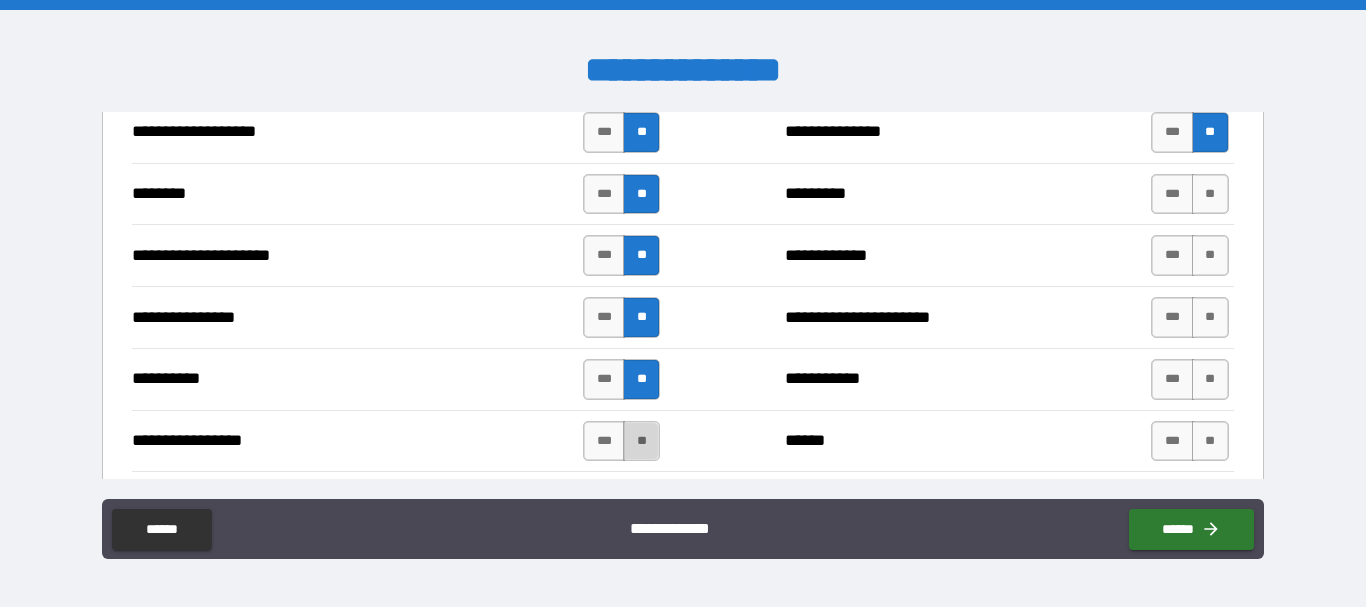 click on "**" at bounding box center [641, 441] 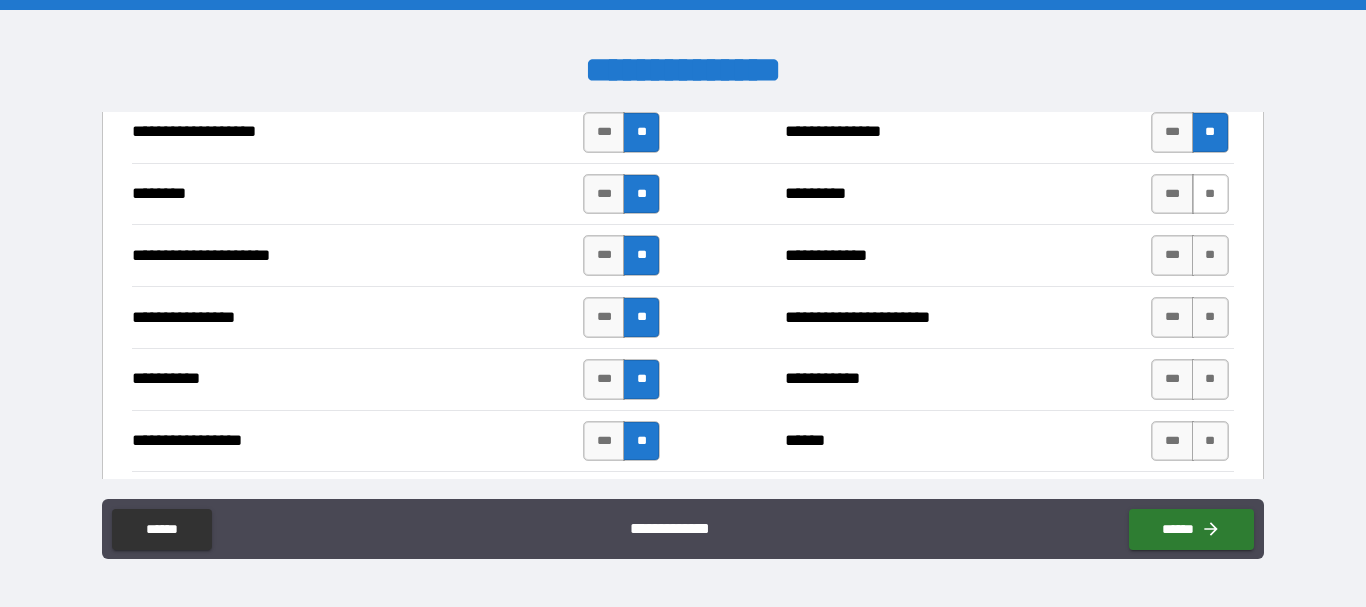 click on "**" at bounding box center (1210, 194) 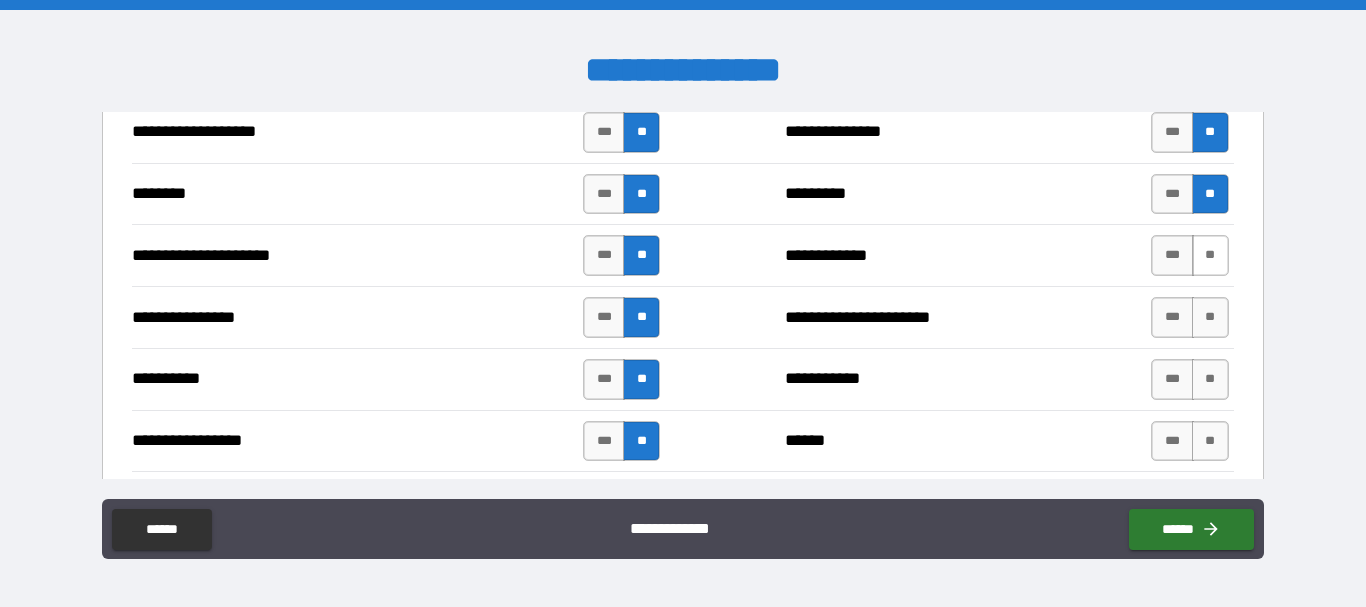 click on "**" at bounding box center [1210, 255] 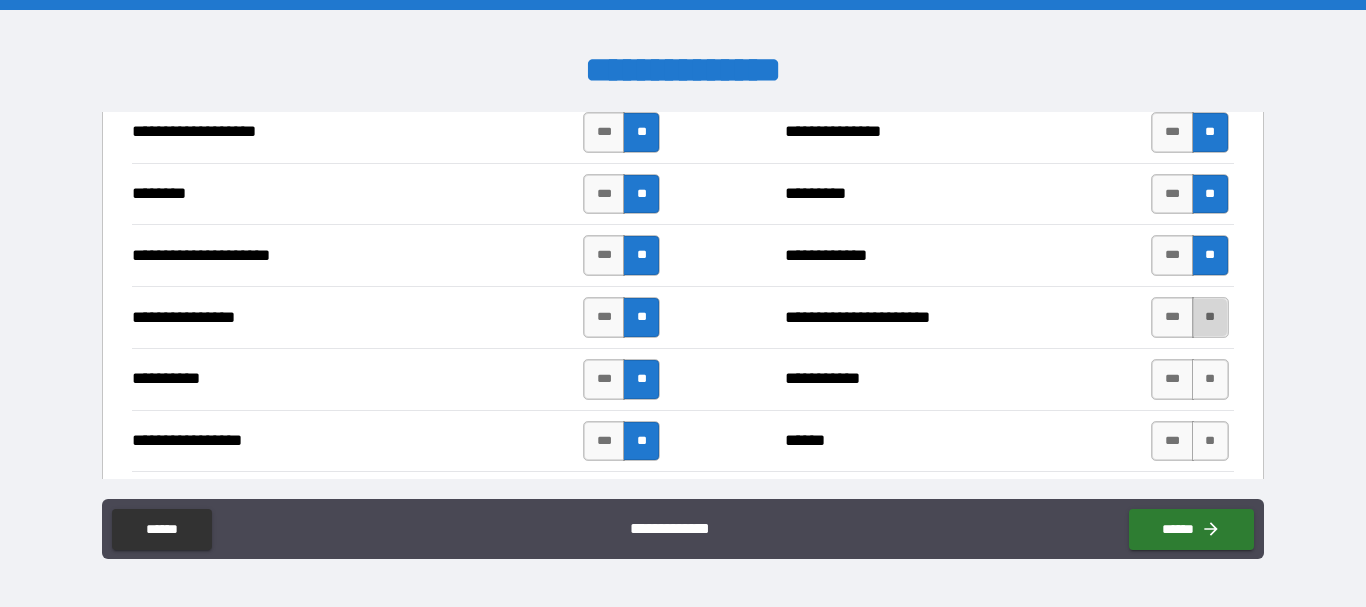 click on "**" at bounding box center (1210, 317) 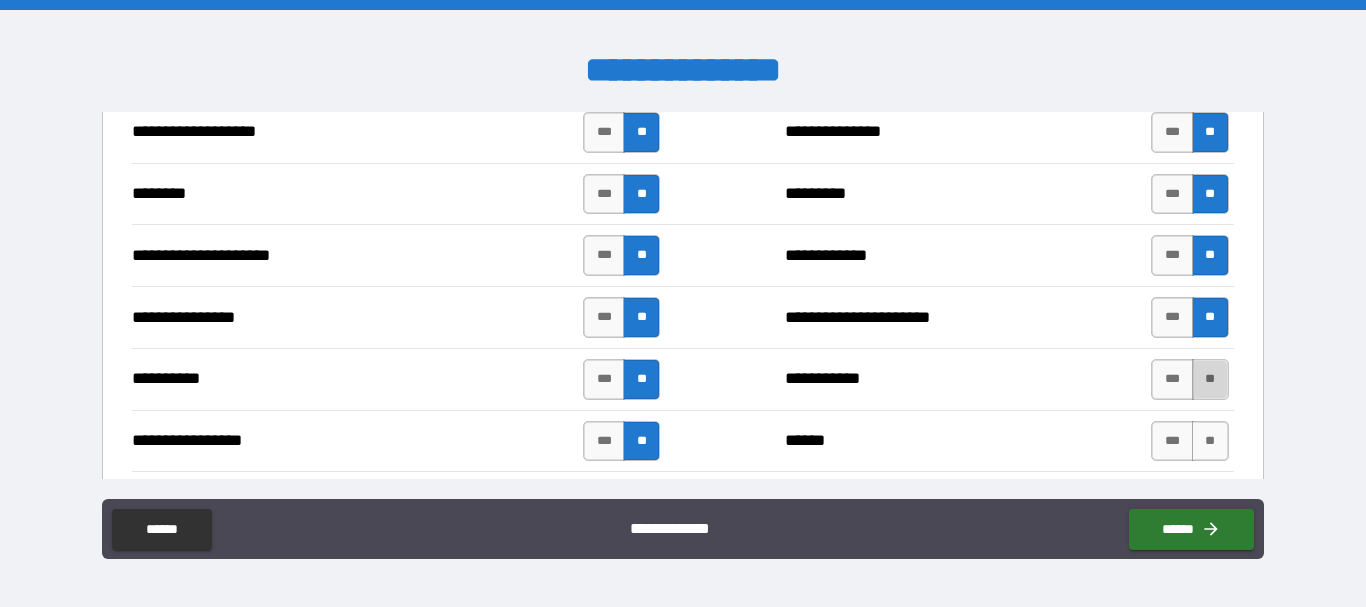click on "**" at bounding box center [1210, 379] 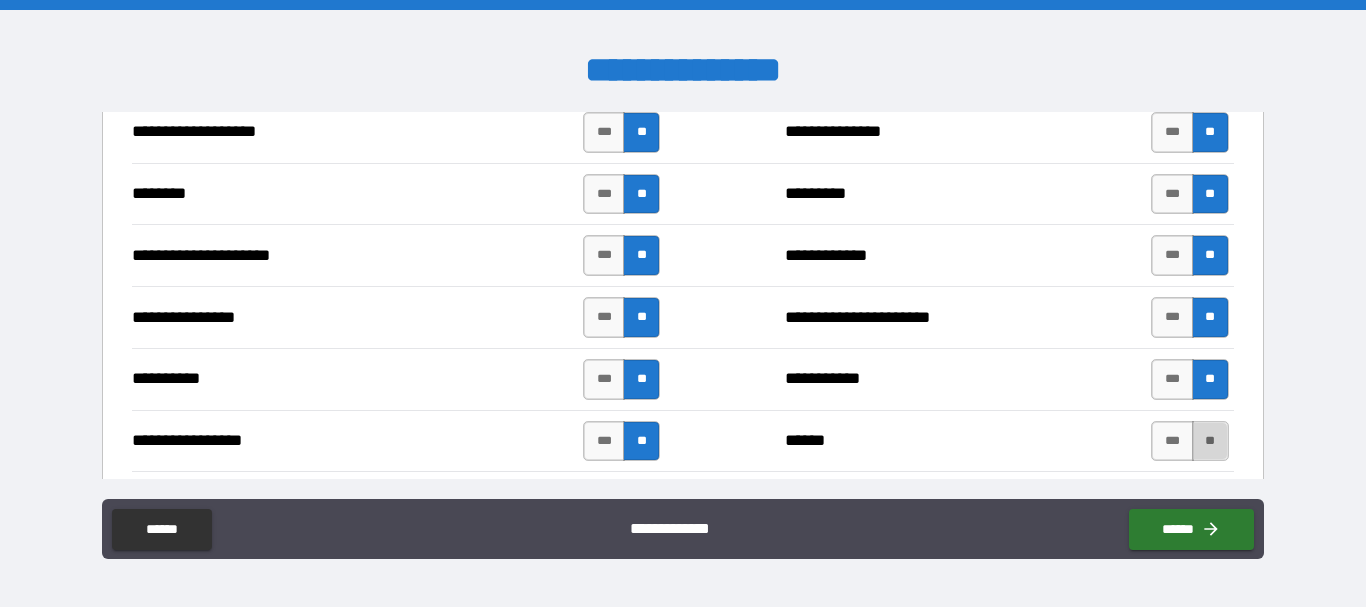 click on "**" at bounding box center (1210, 441) 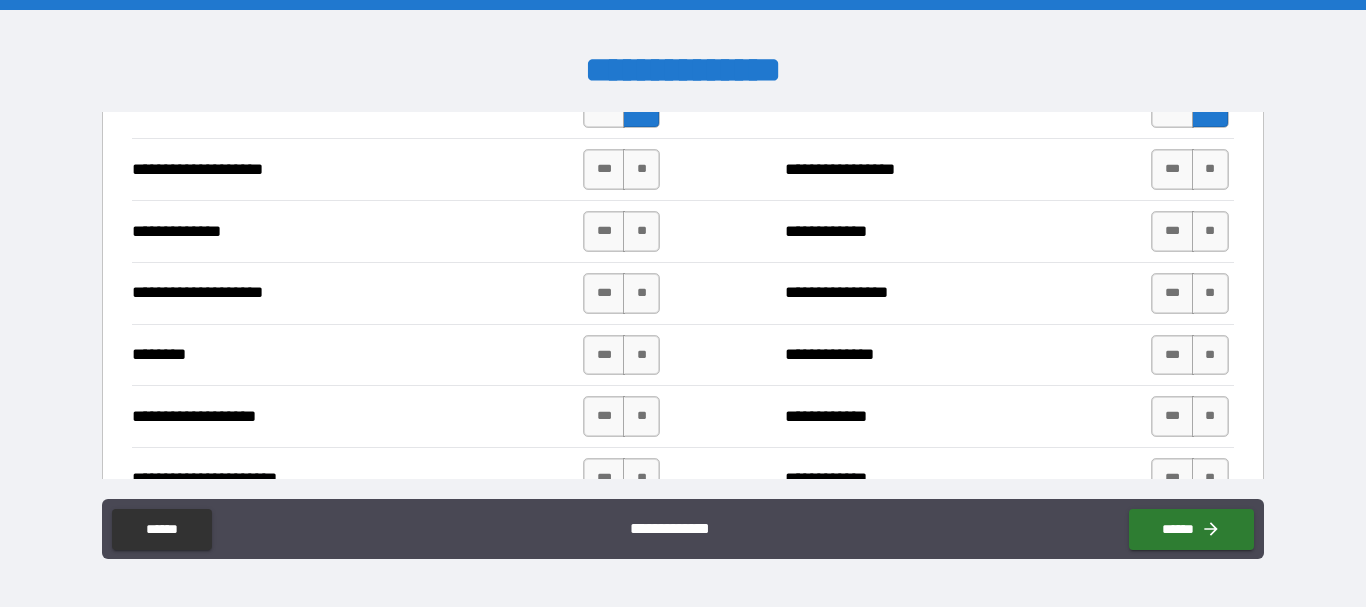 scroll, scrollTop: 3000, scrollLeft: 0, axis: vertical 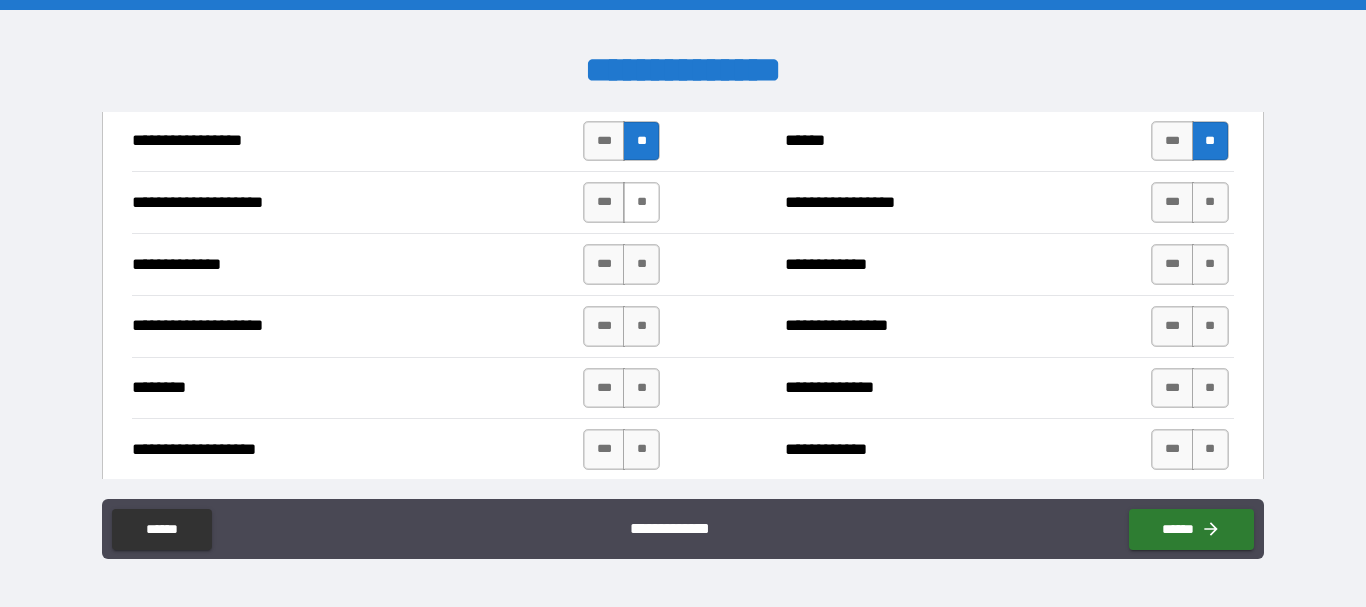 click on "**" at bounding box center (641, 202) 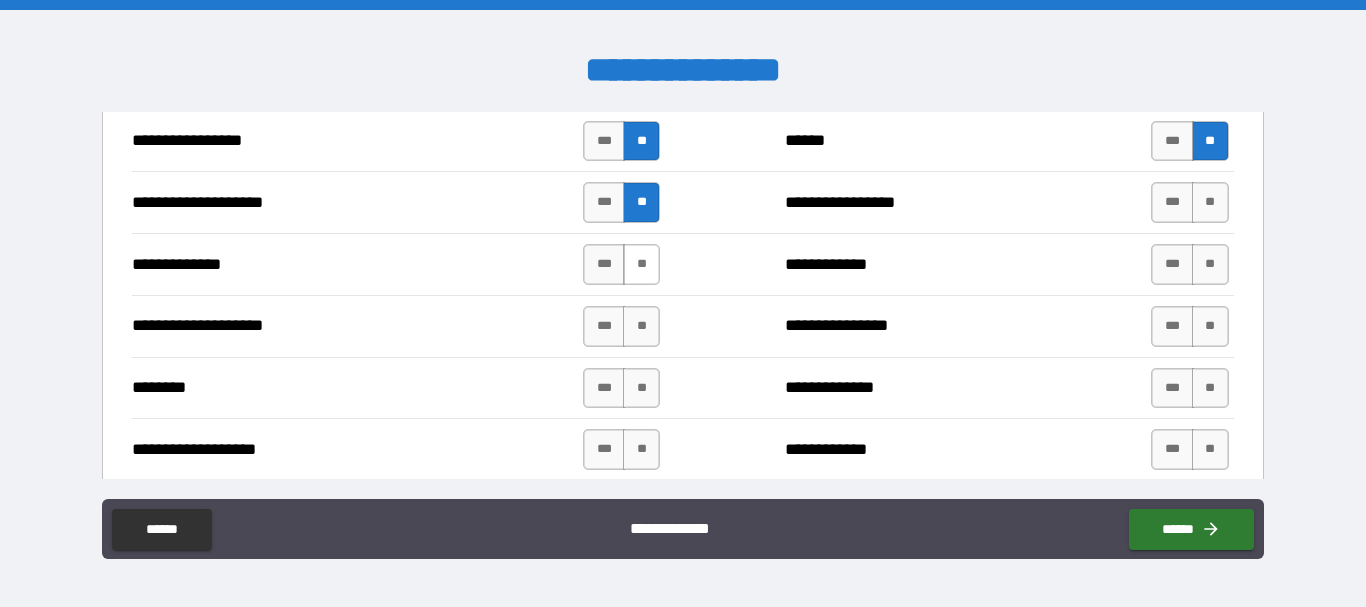 click on "**" at bounding box center (641, 264) 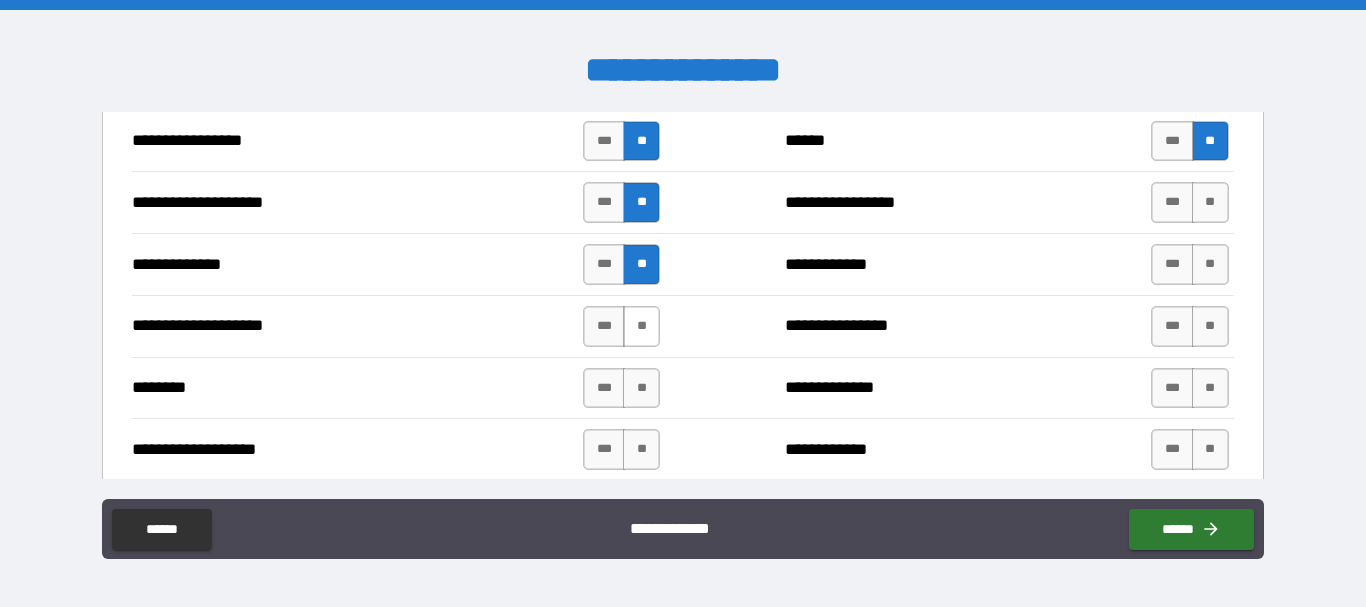 click on "**" at bounding box center [641, 326] 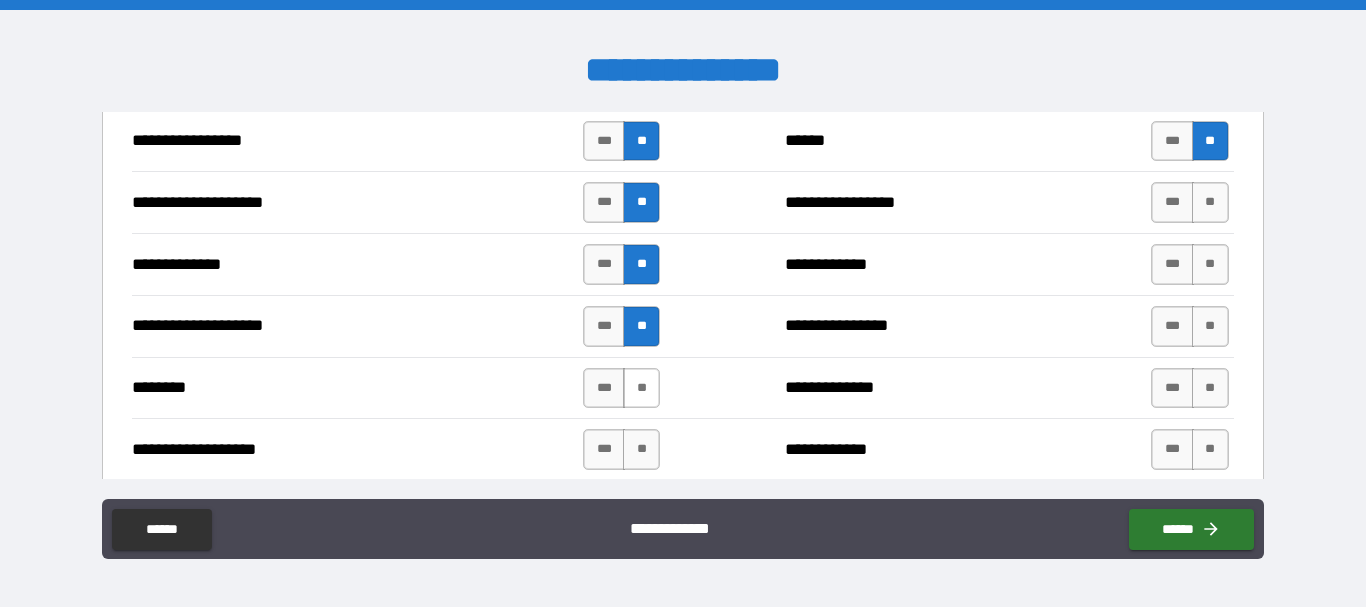 click on "**" at bounding box center [641, 388] 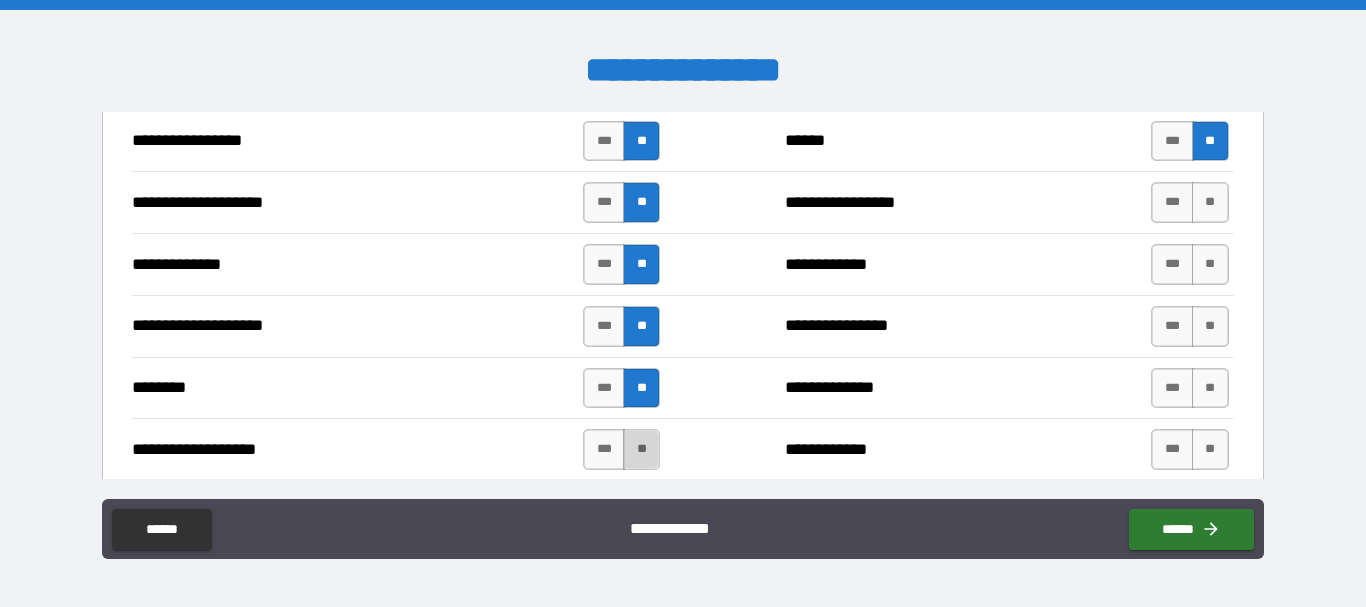 click on "**" at bounding box center [641, 449] 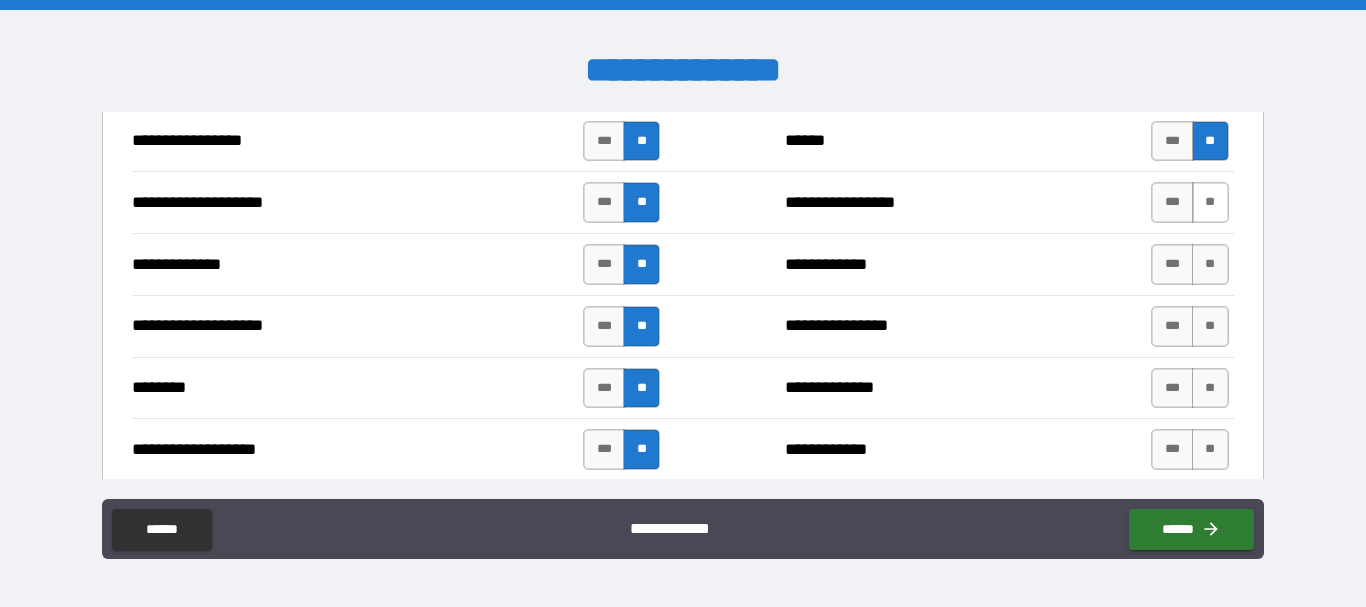 click on "**" at bounding box center [1210, 202] 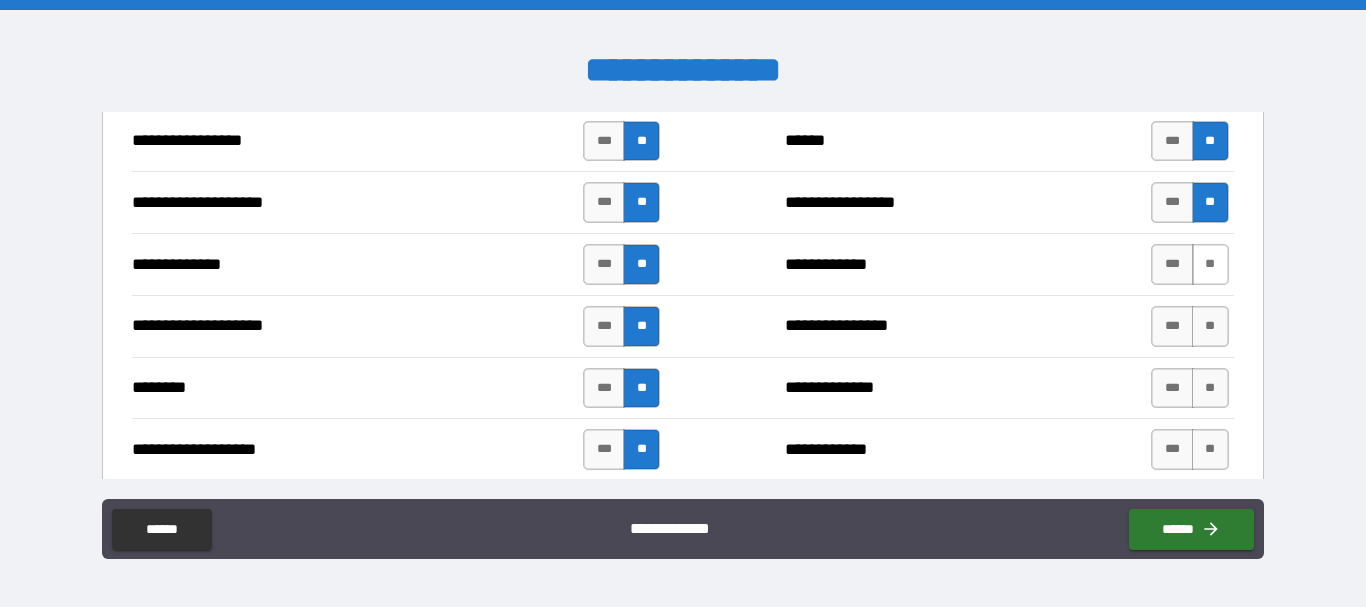 click on "**" at bounding box center (1210, 264) 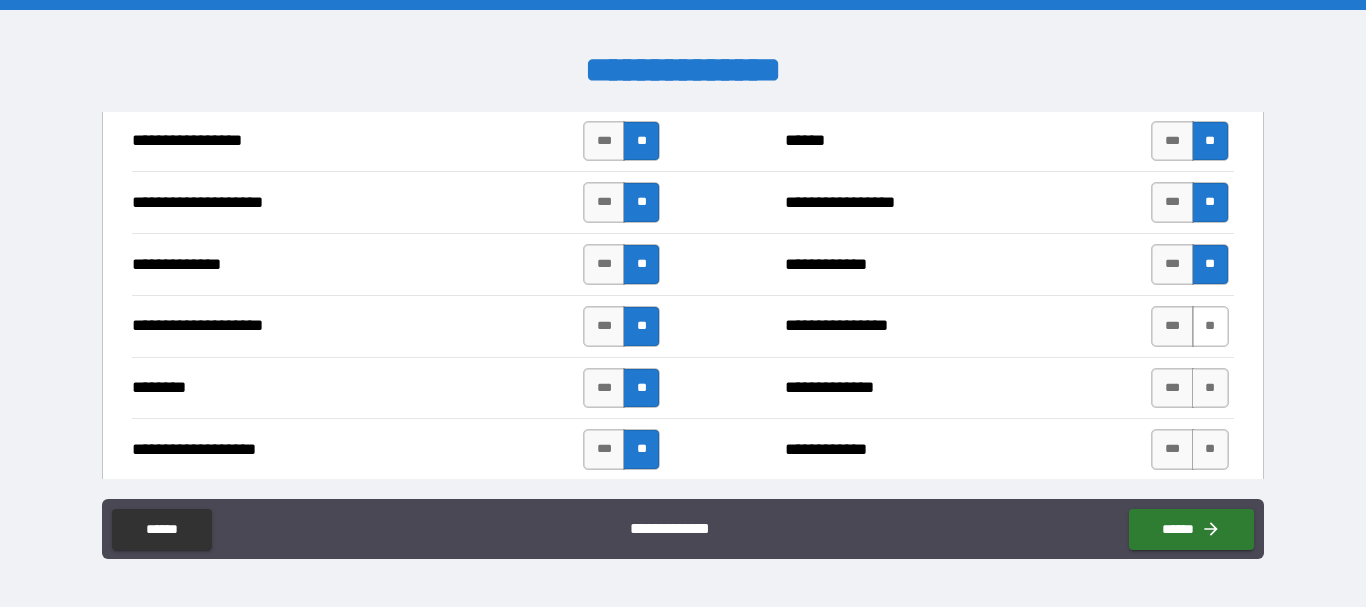 click on "**" at bounding box center (1210, 326) 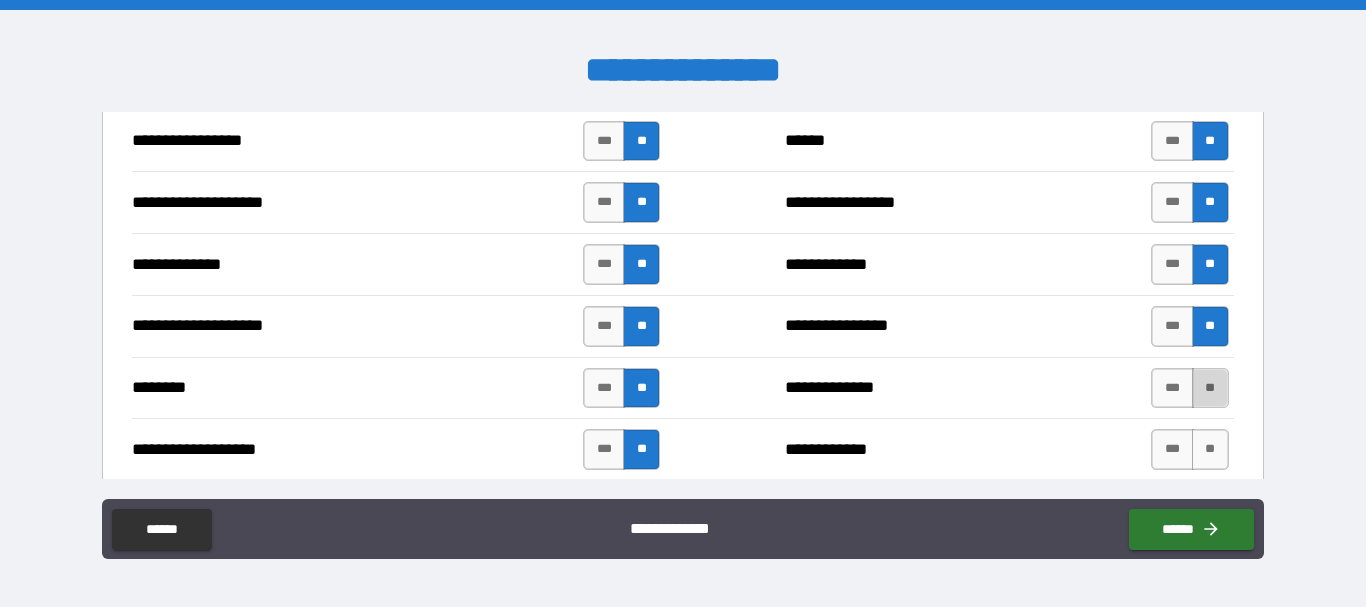 click on "**" at bounding box center [1210, 388] 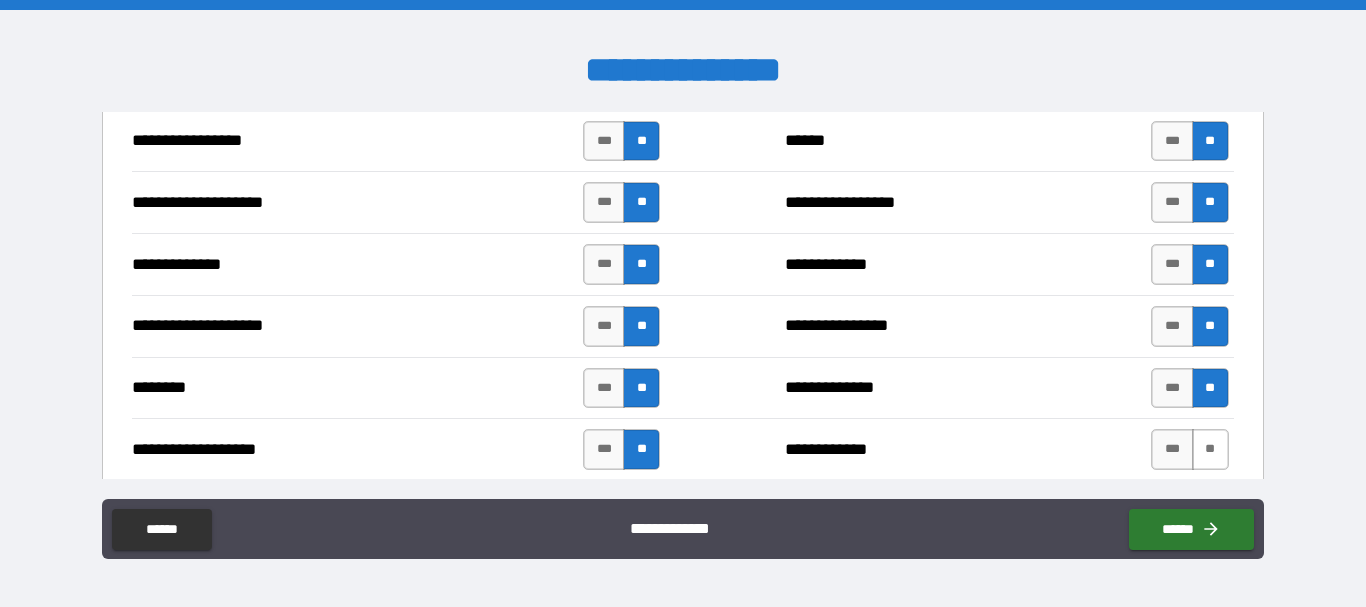 click on "**" at bounding box center [1210, 449] 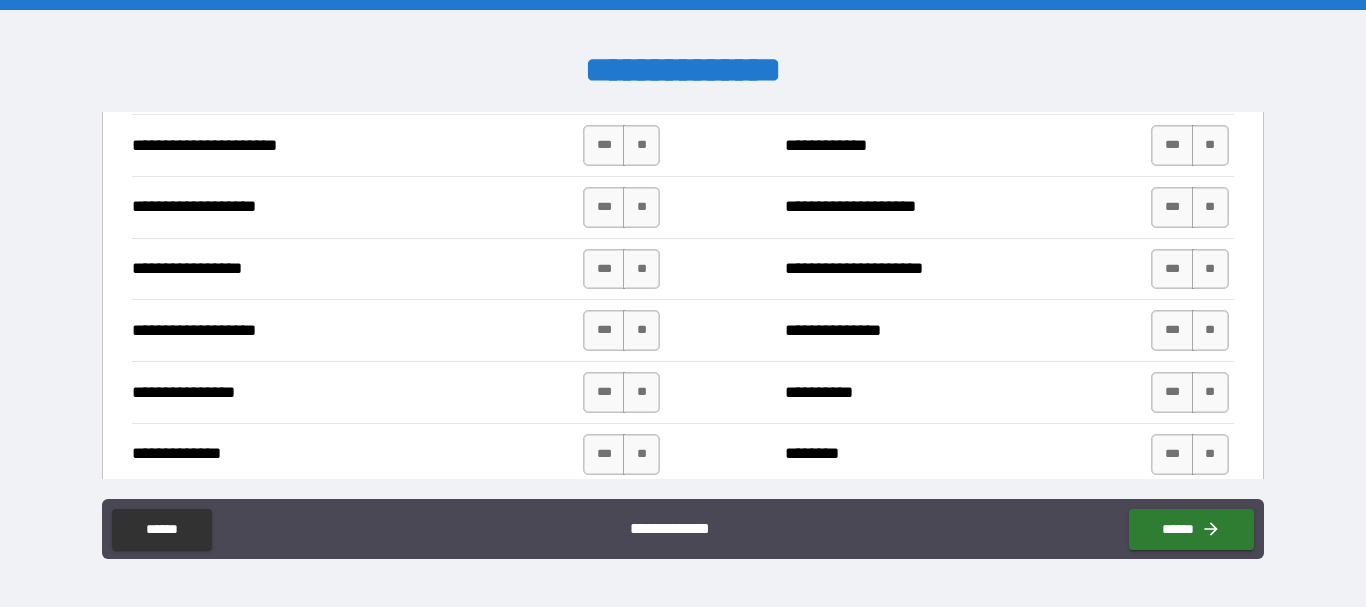 scroll, scrollTop: 3400, scrollLeft: 0, axis: vertical 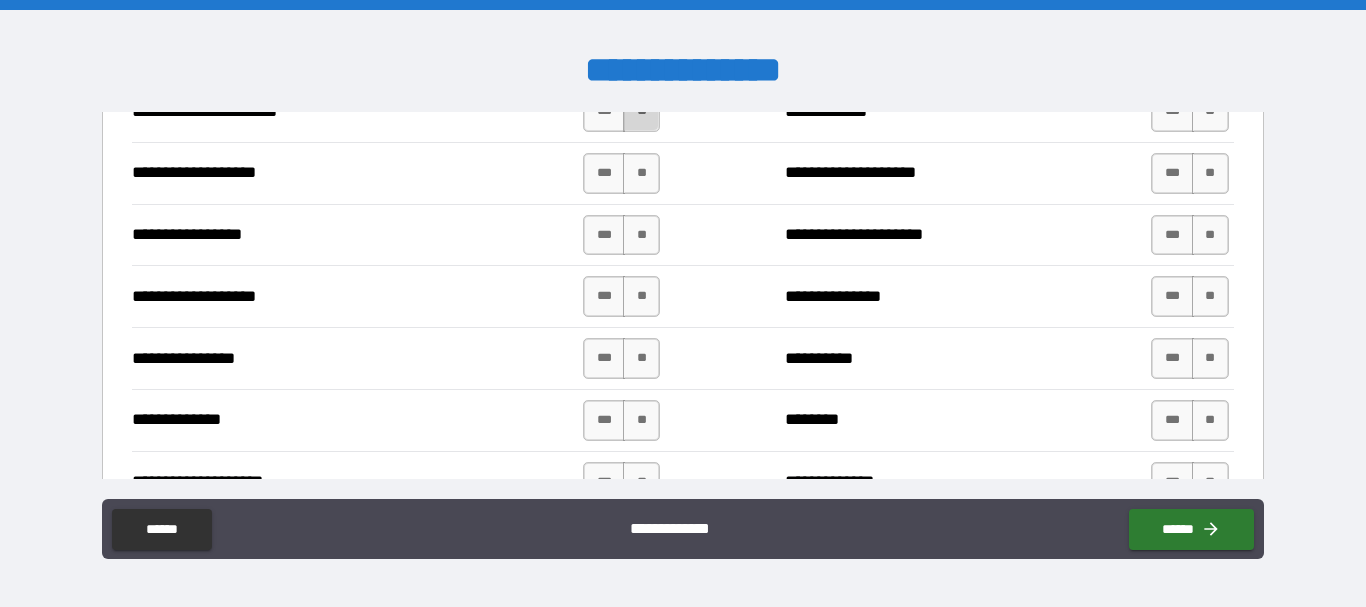 click on "**" at bounding box center (641, 111) 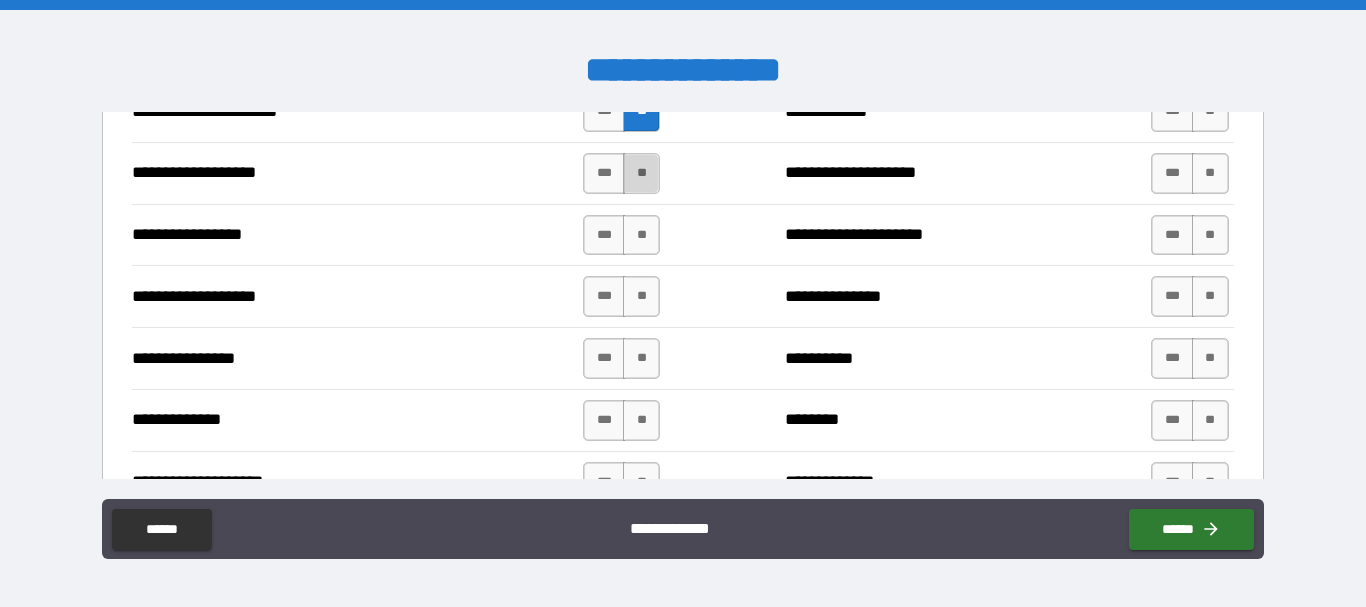 click on "**" at bounding box center (641, 173) 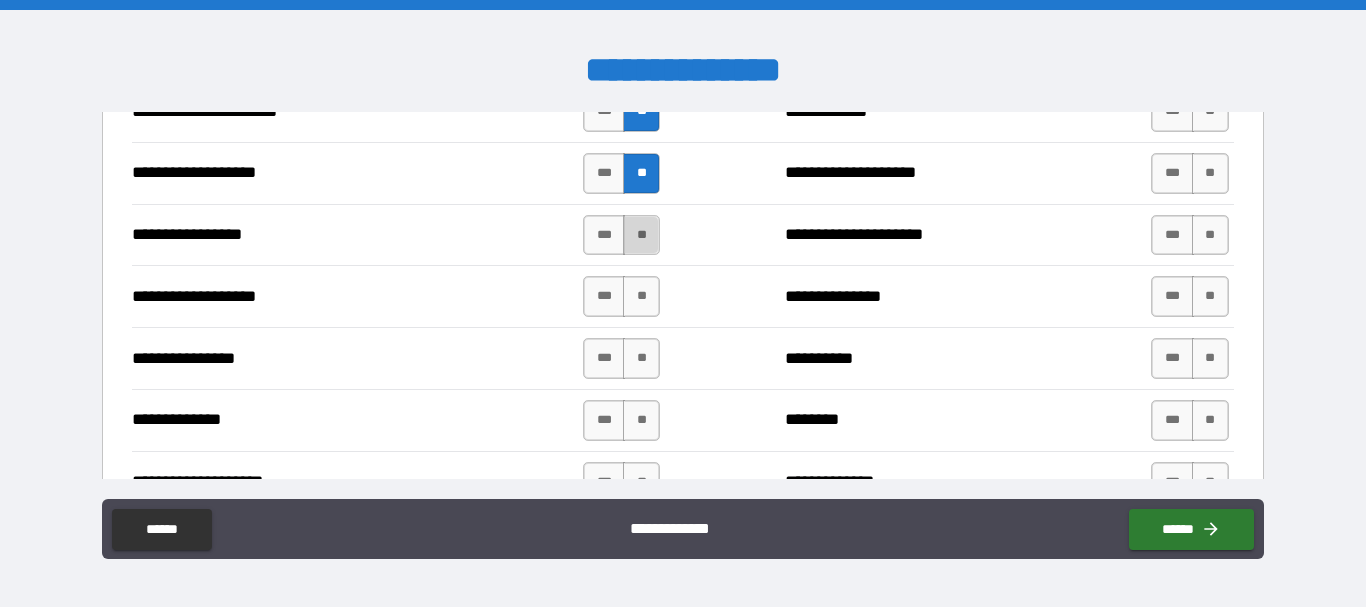 click on "**" at bounding box center (641, 235) 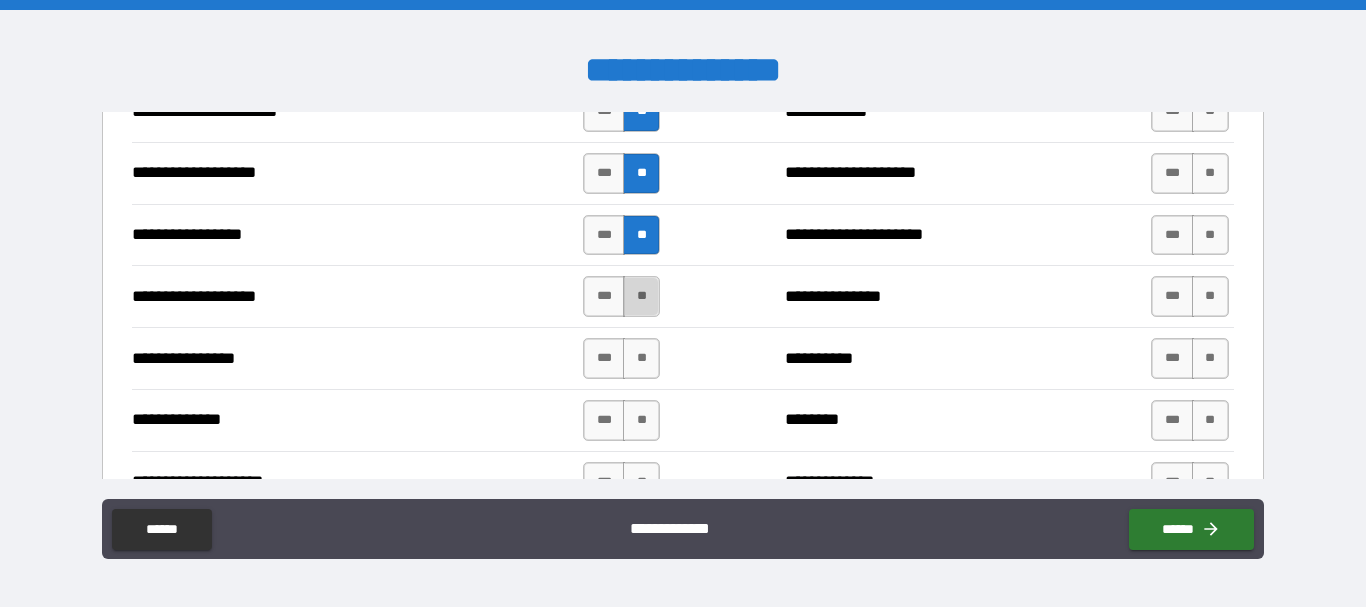 click on "**" at bounding box center [641, 296] 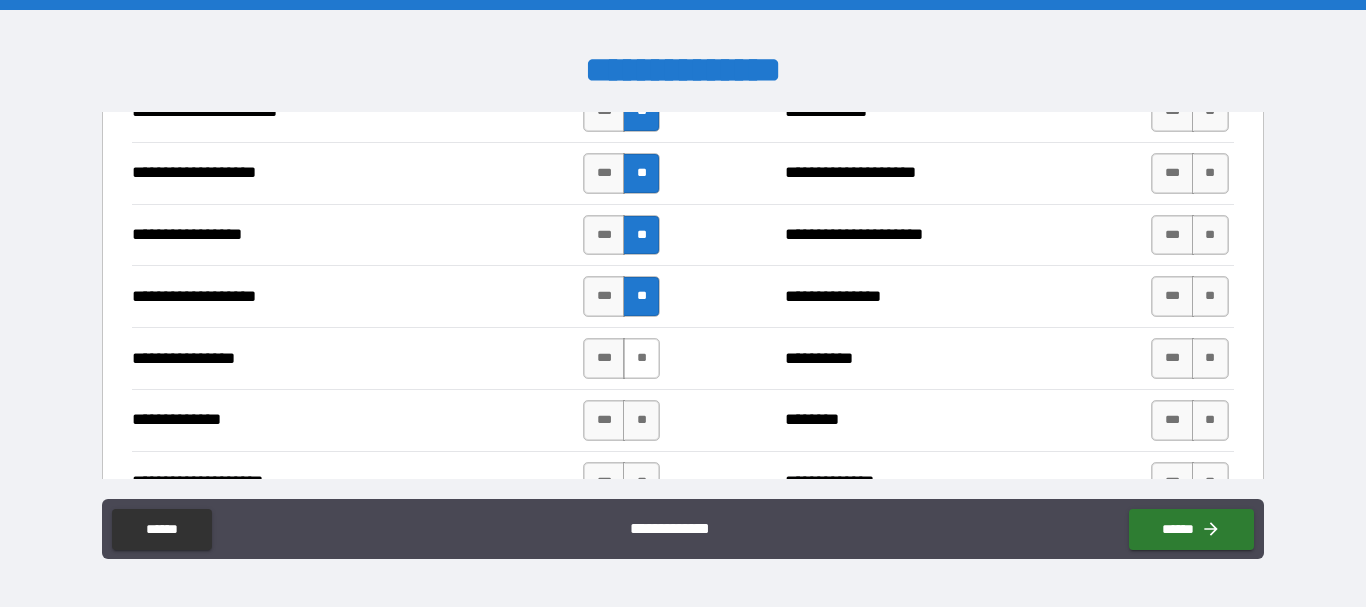 click on "**" at bounding box center [641, 358] 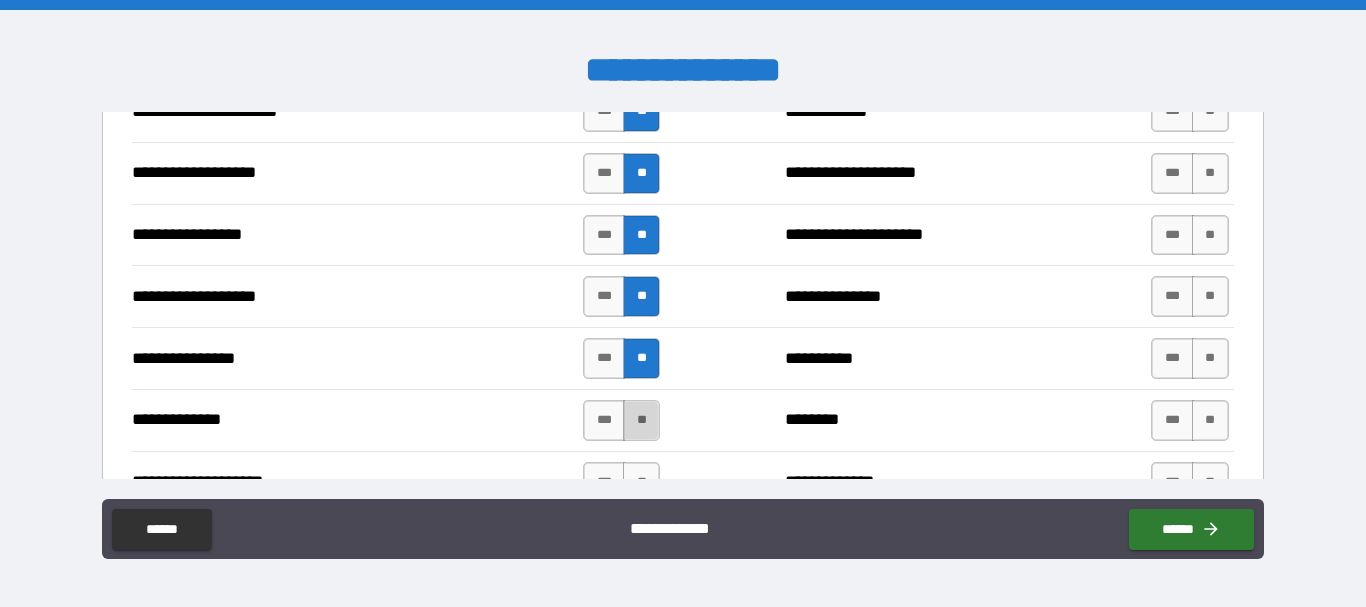 click on "**" at bounding box center (641, 420) 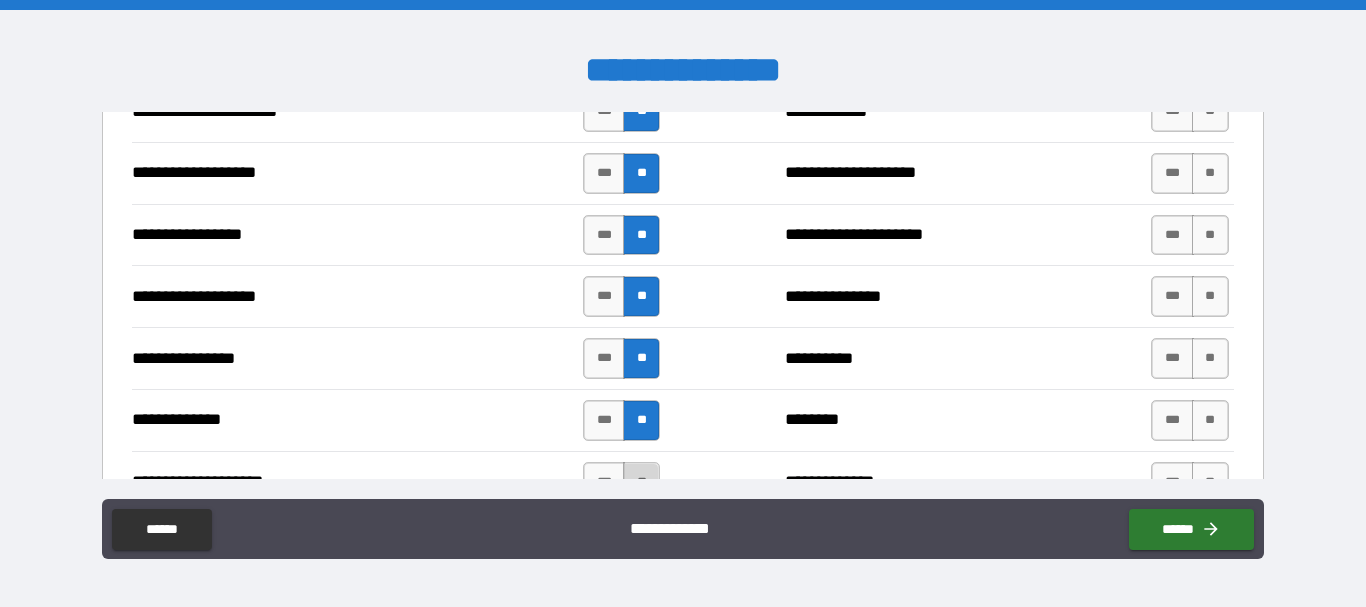 click on "**" at bounding box center [641, 482] 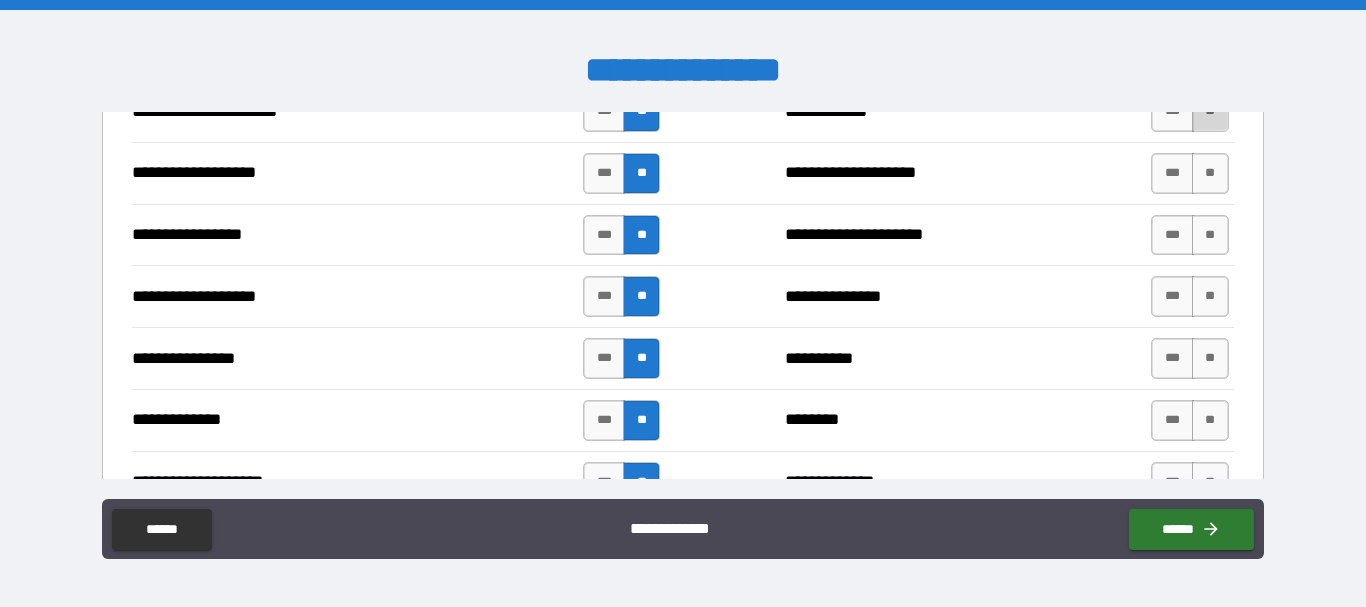 click on "**" at bounding box center (1210, 111) 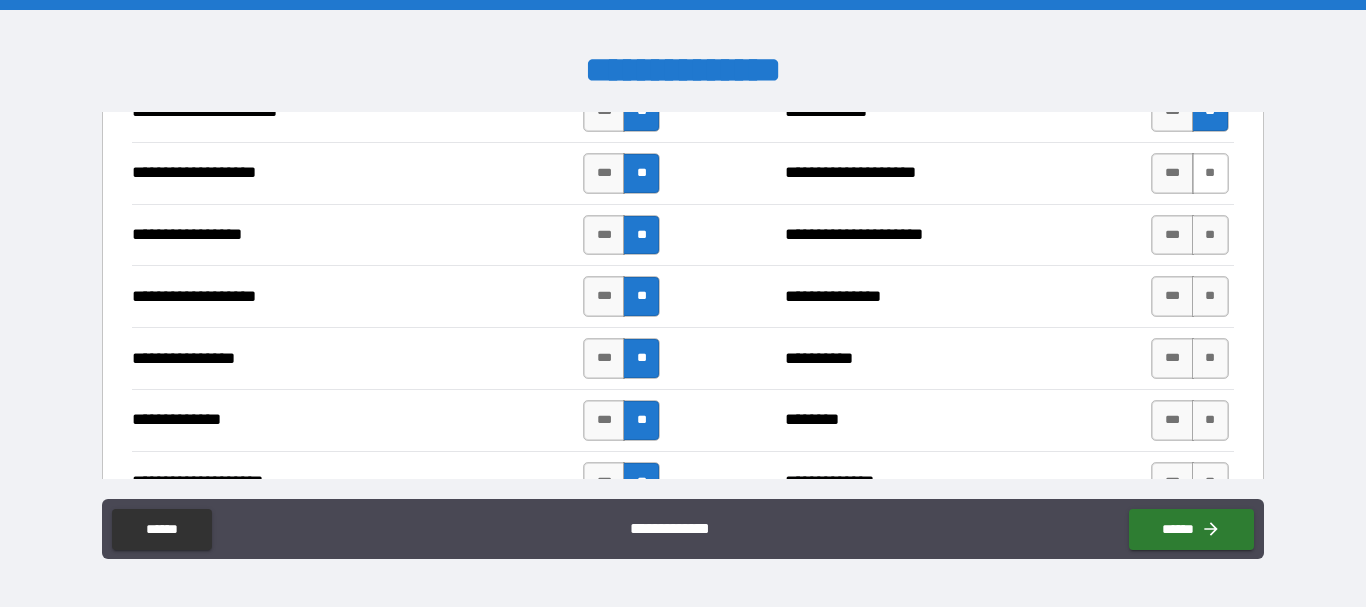 click on "**" at bounding box center [1210, 173] 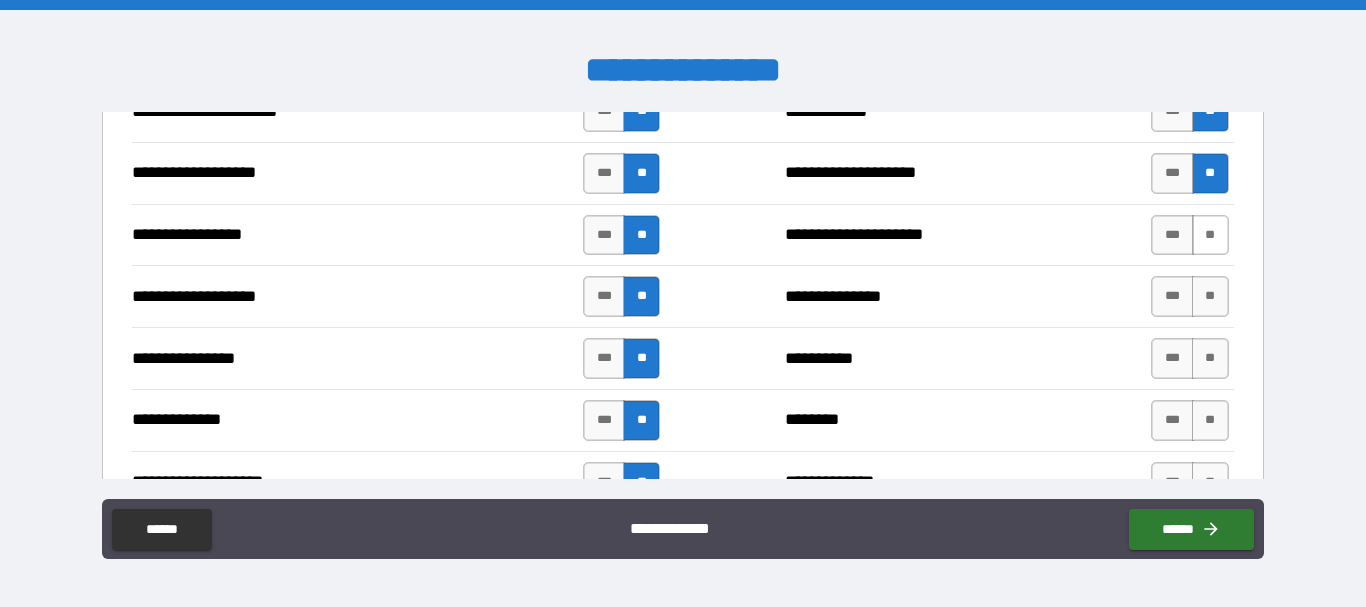click on "**" at bounding box center (1210, 235) 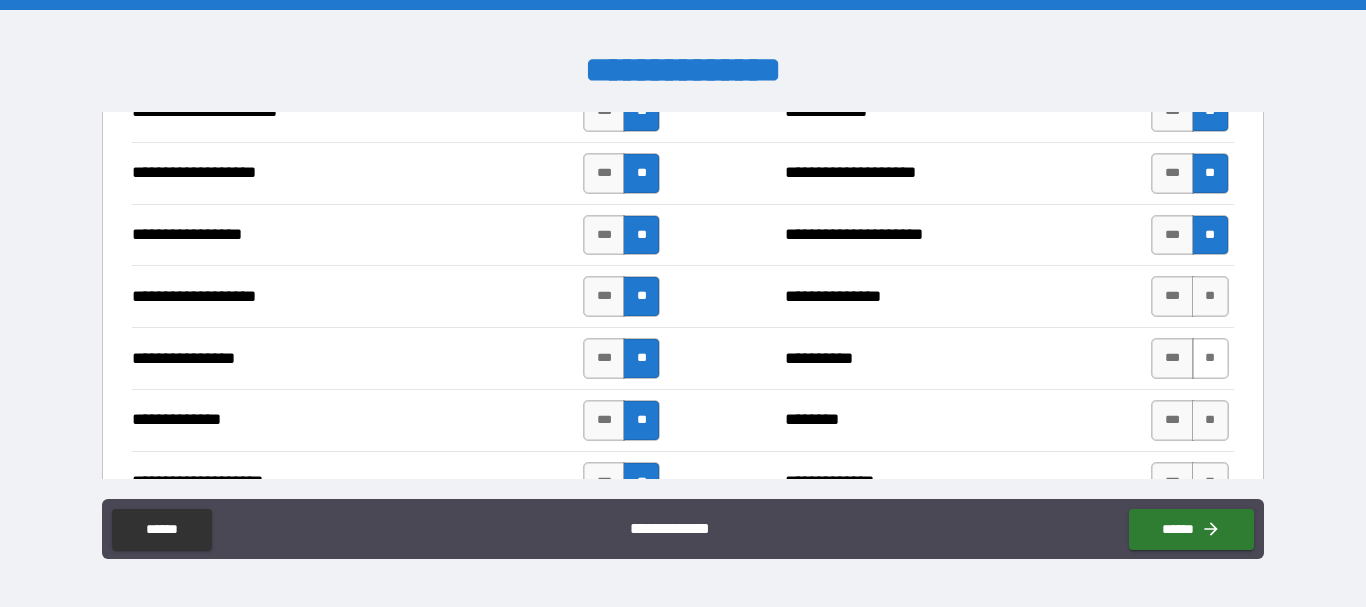 drag, startPoint x: 1198, startPoint y: 309, endPoint x: 1198, endPoint y: 340, distance: 31 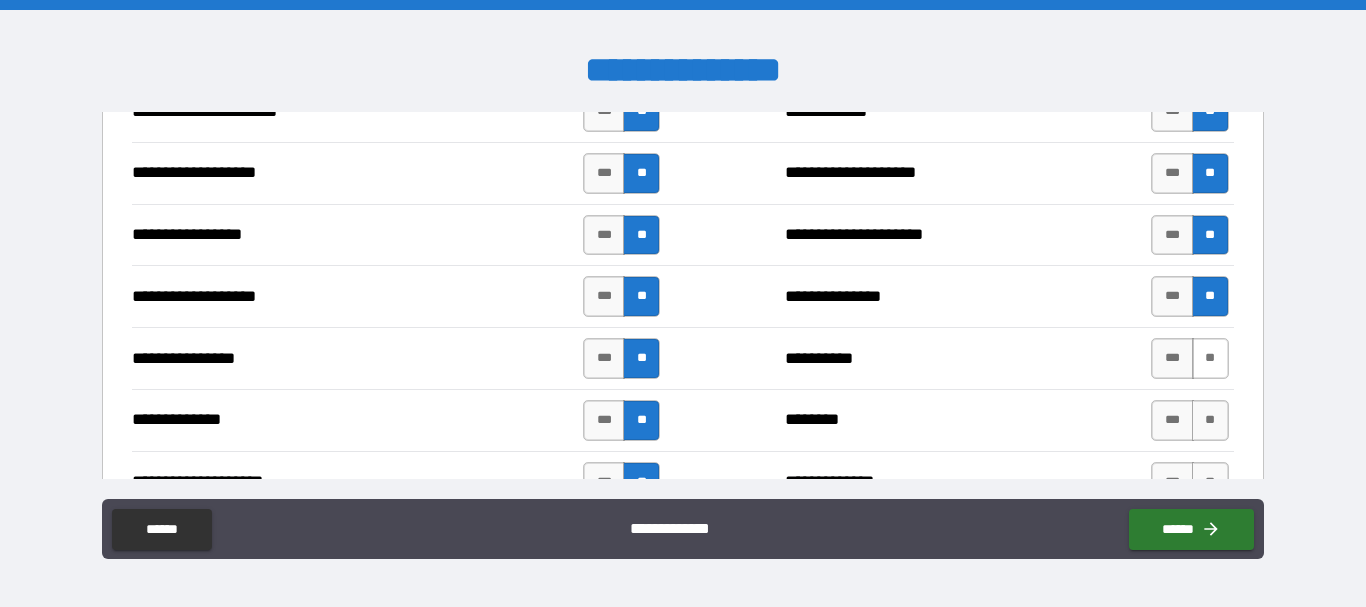 click on "**" at bounding box center [1210, 358] 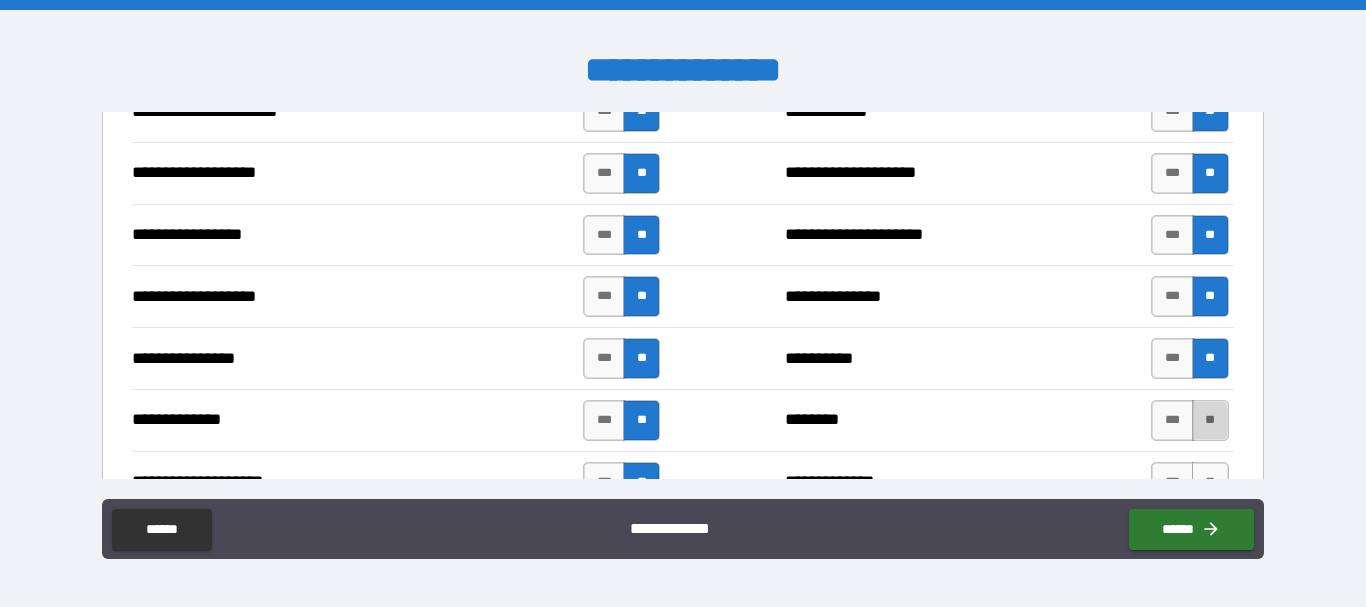 click on "**" at bounding box center [1210, 420] 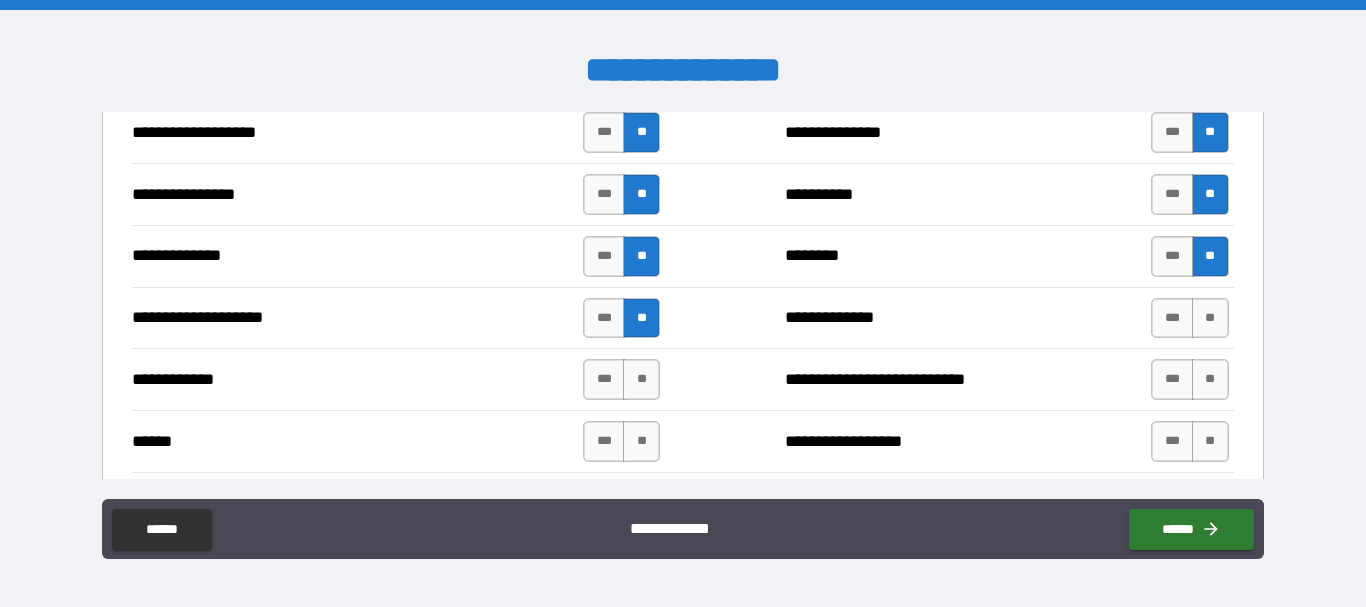 scroll, scrollTop: 3600, scrollLeft: 0, axis: vertical 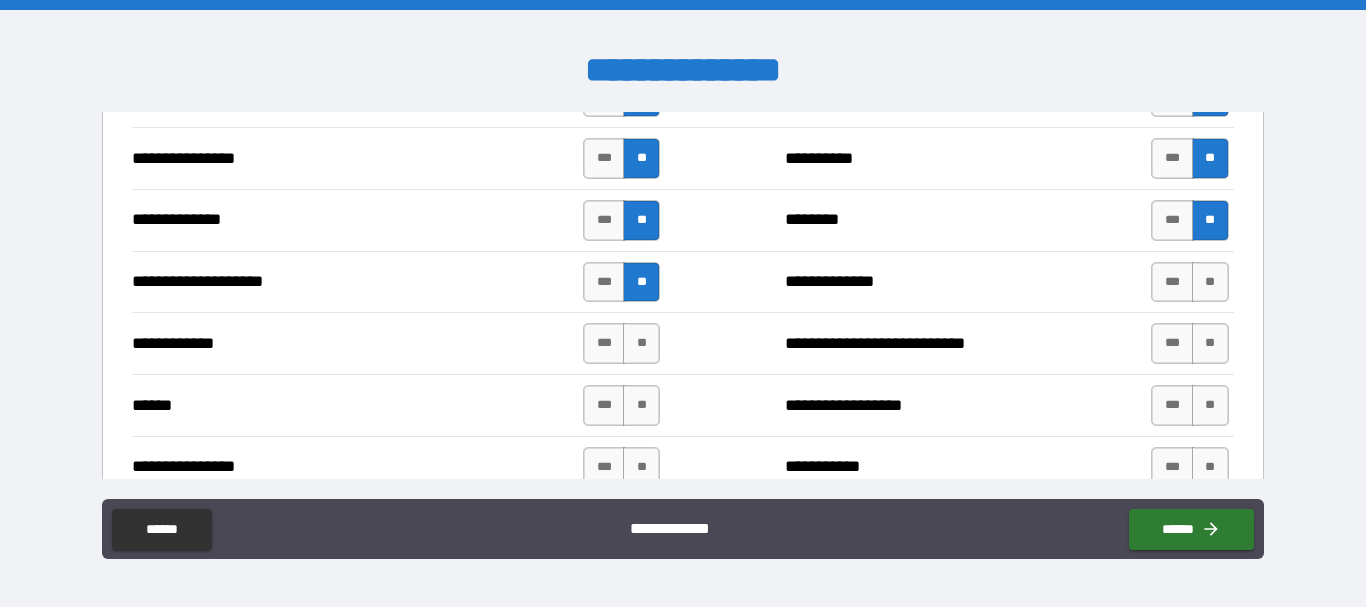 click on "*** **" at bounding box center (1192, 282) 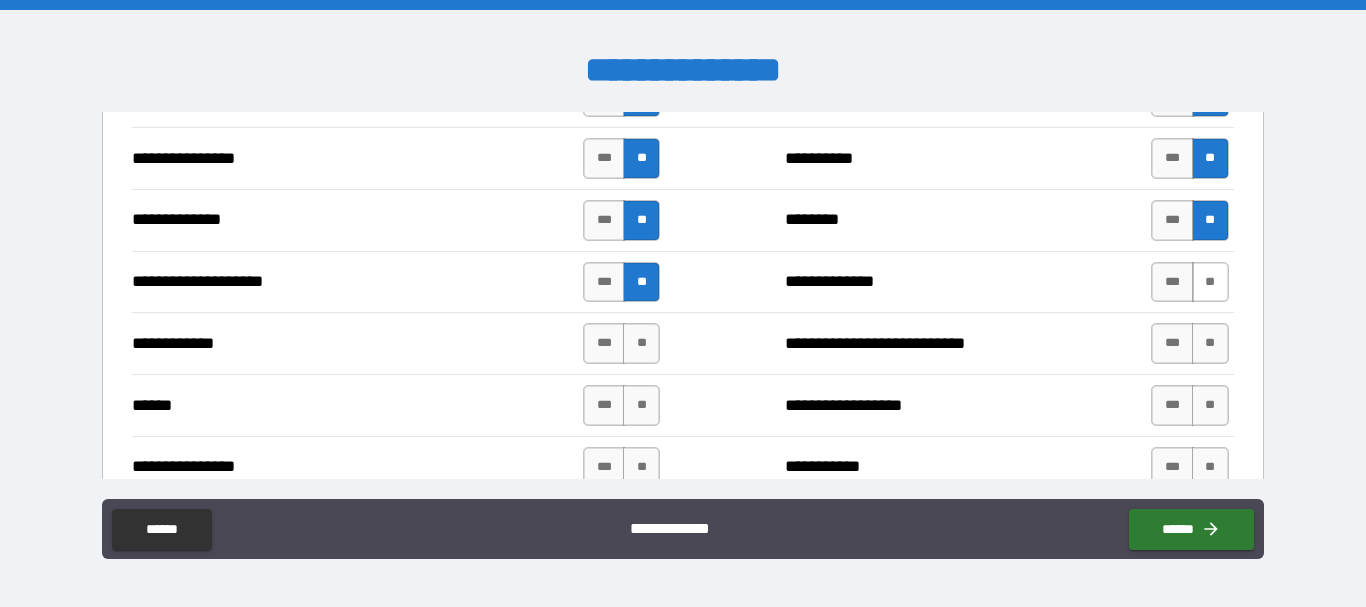 click on "**" at bounding box center (1210, 282) 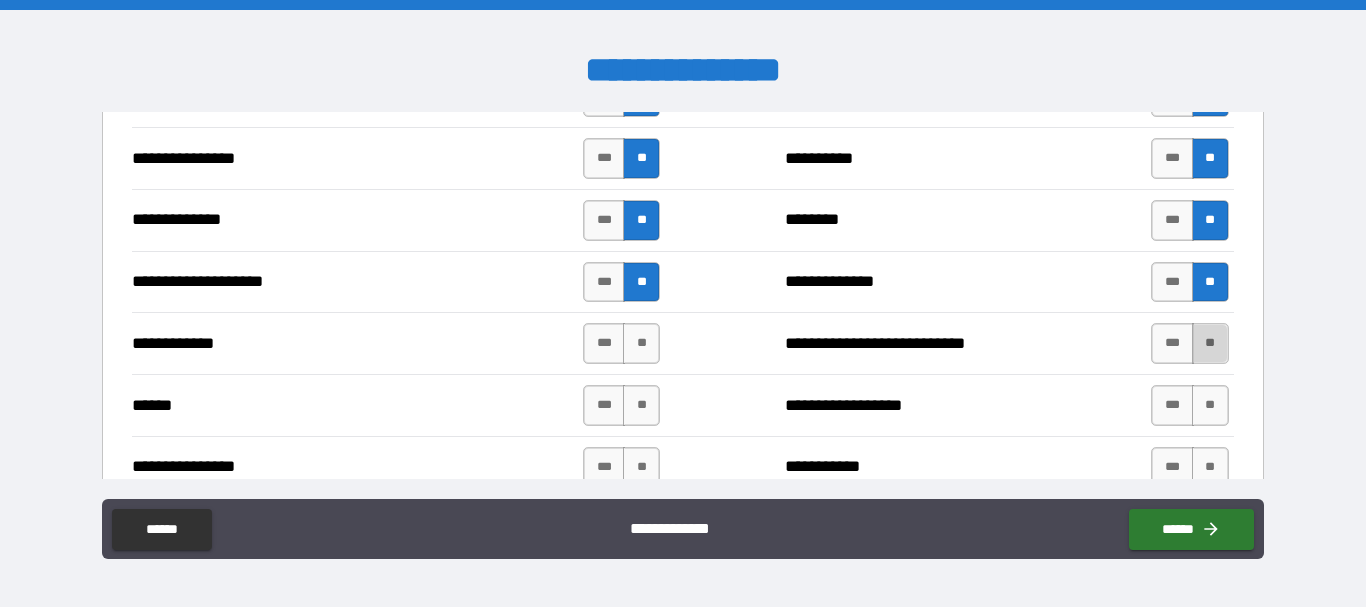 click on "**" at bounding box center (1210, 343) 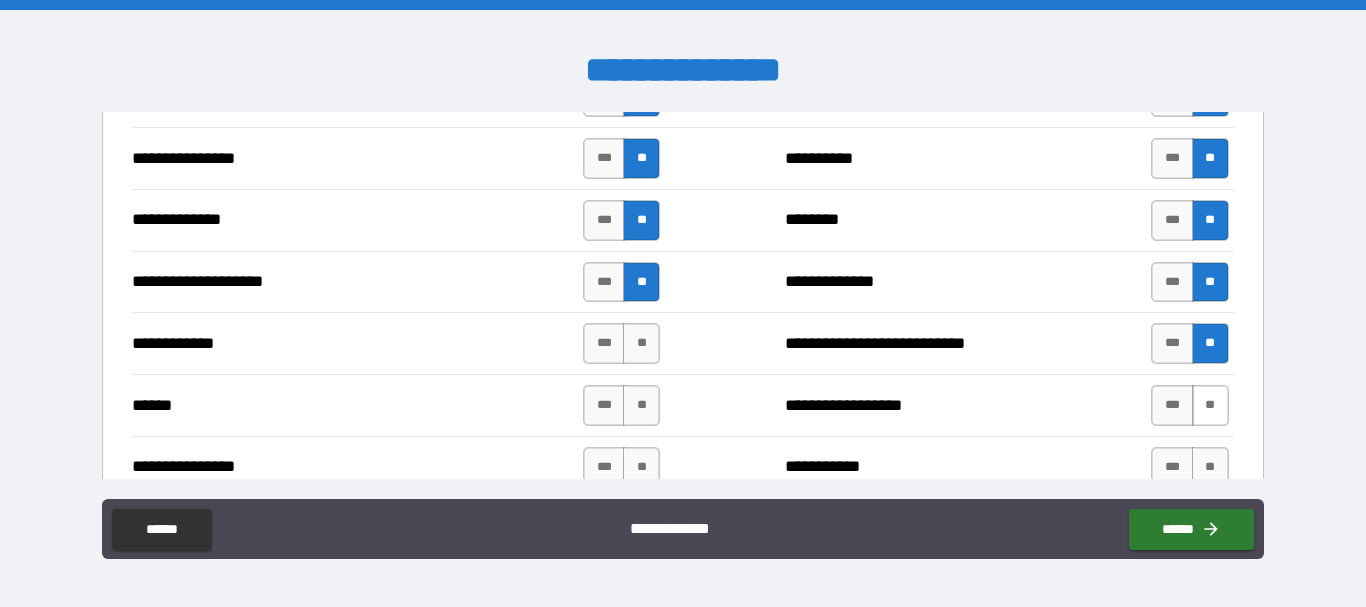 click on "**" at bounding box center [1210, 405] 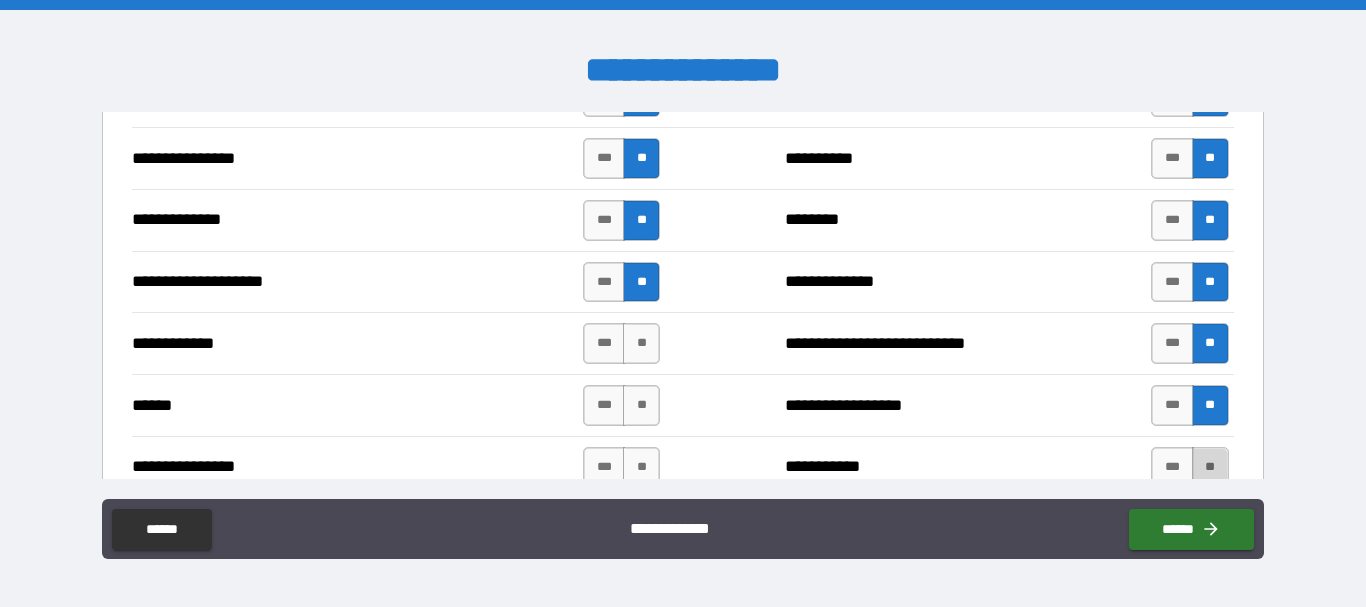 click on "**" at bounding box center [1210, 467] 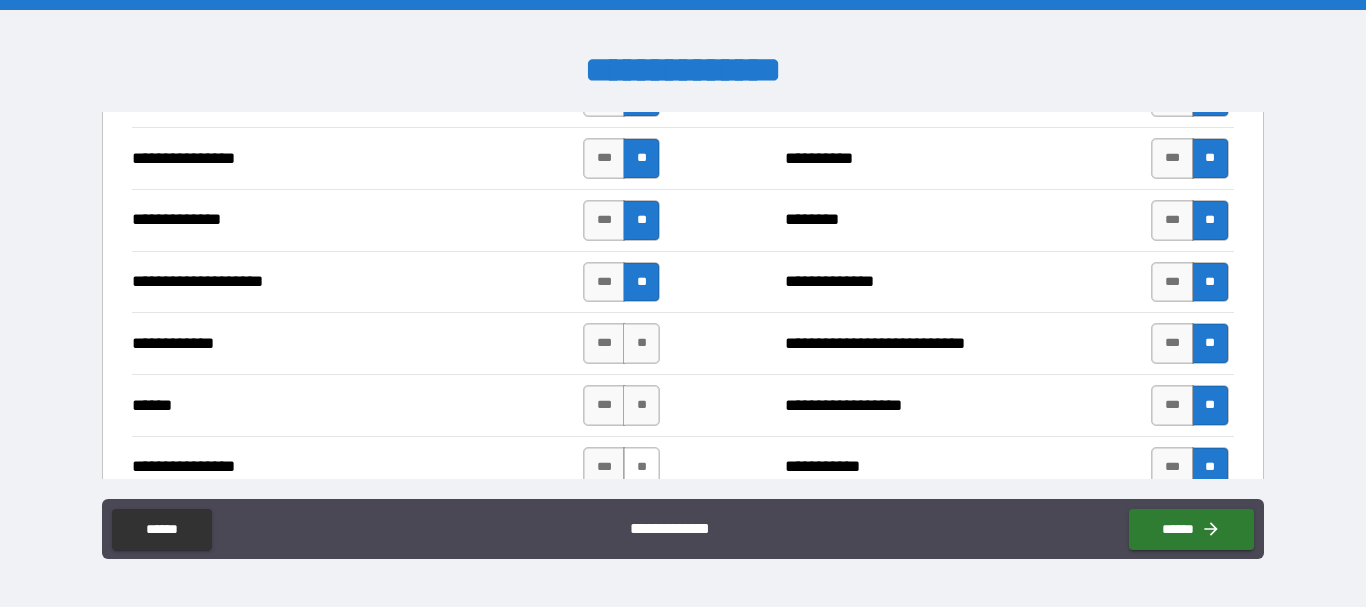 click on "**" at bounding box center [641, 467] 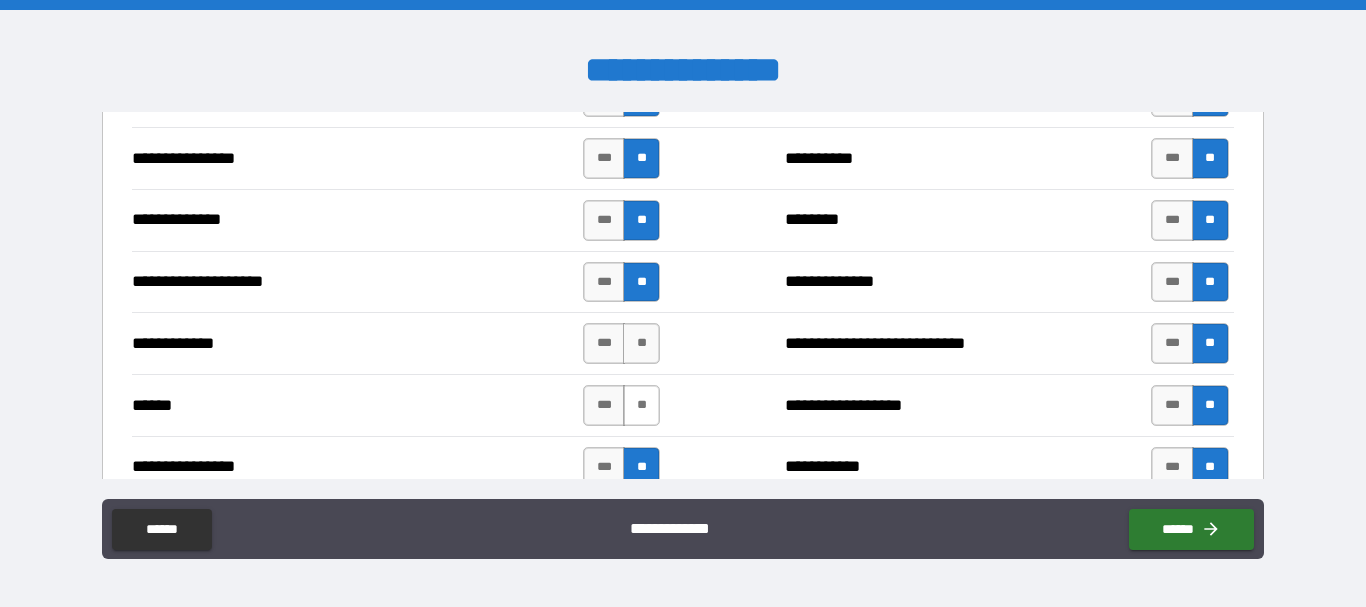 click on "**" at bounding box center [641, 405] 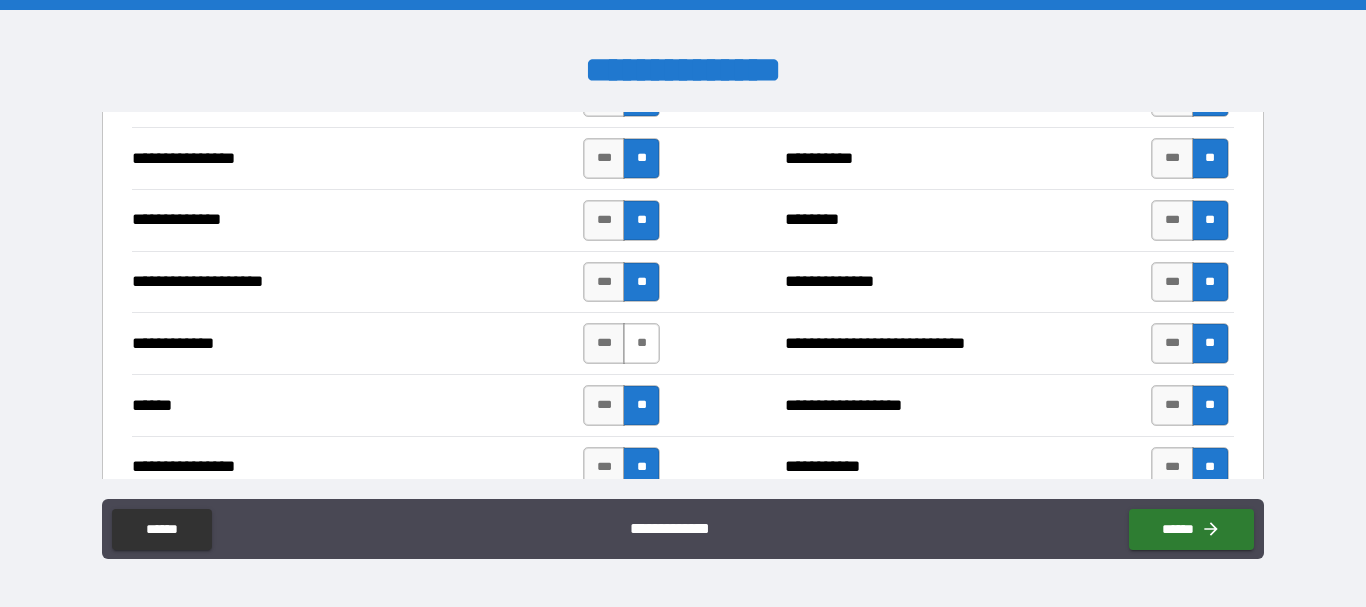 click on "**" at bounding box center [641, 343] 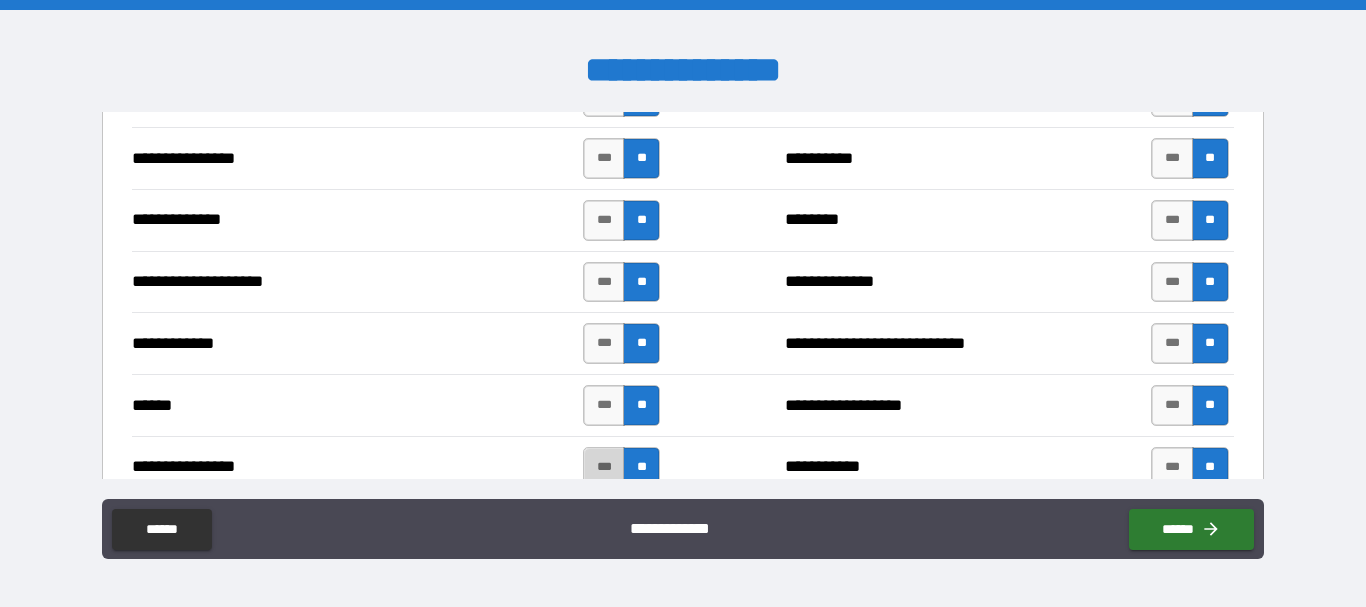 click on "***" at bounding box center [604, 467] 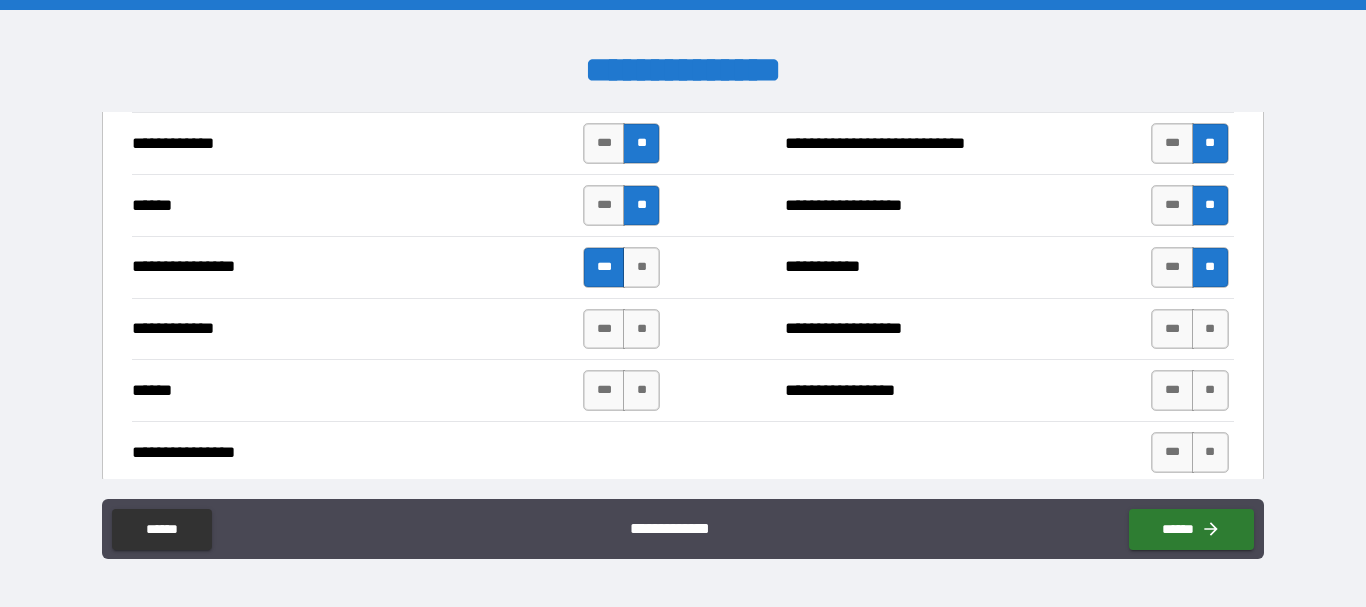scroll, scrollTop: 3900, scrollLeft: 0, axis: vertical 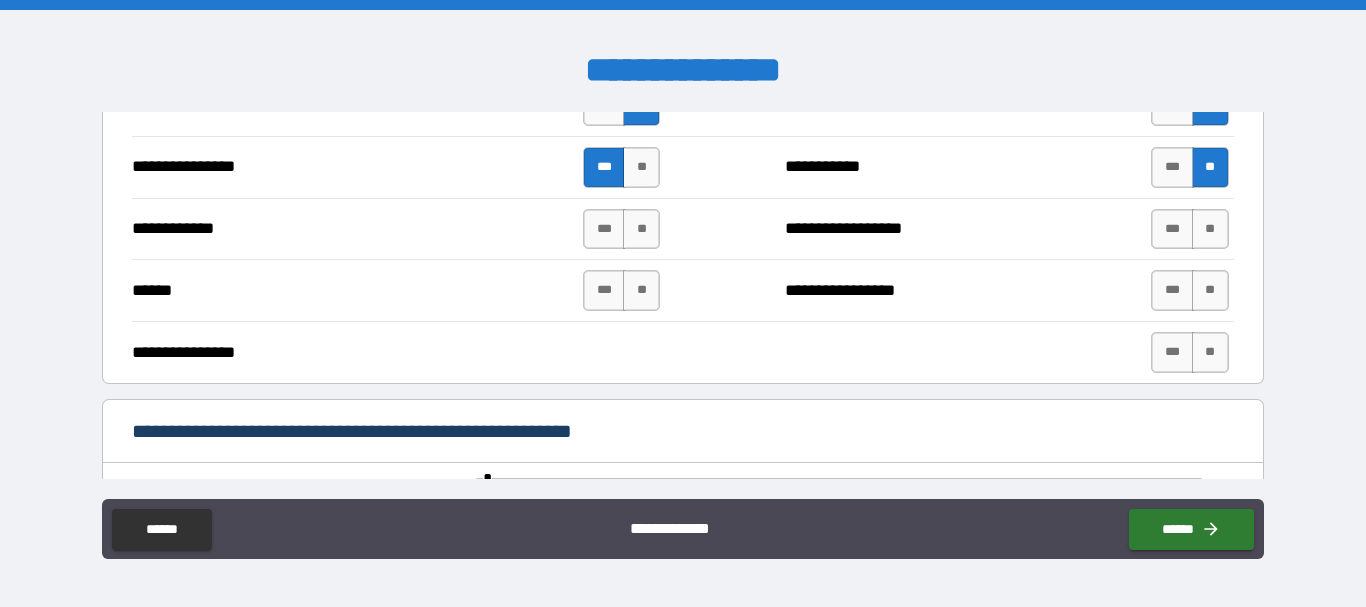 click on "**********" at bounding box center [682, 167] 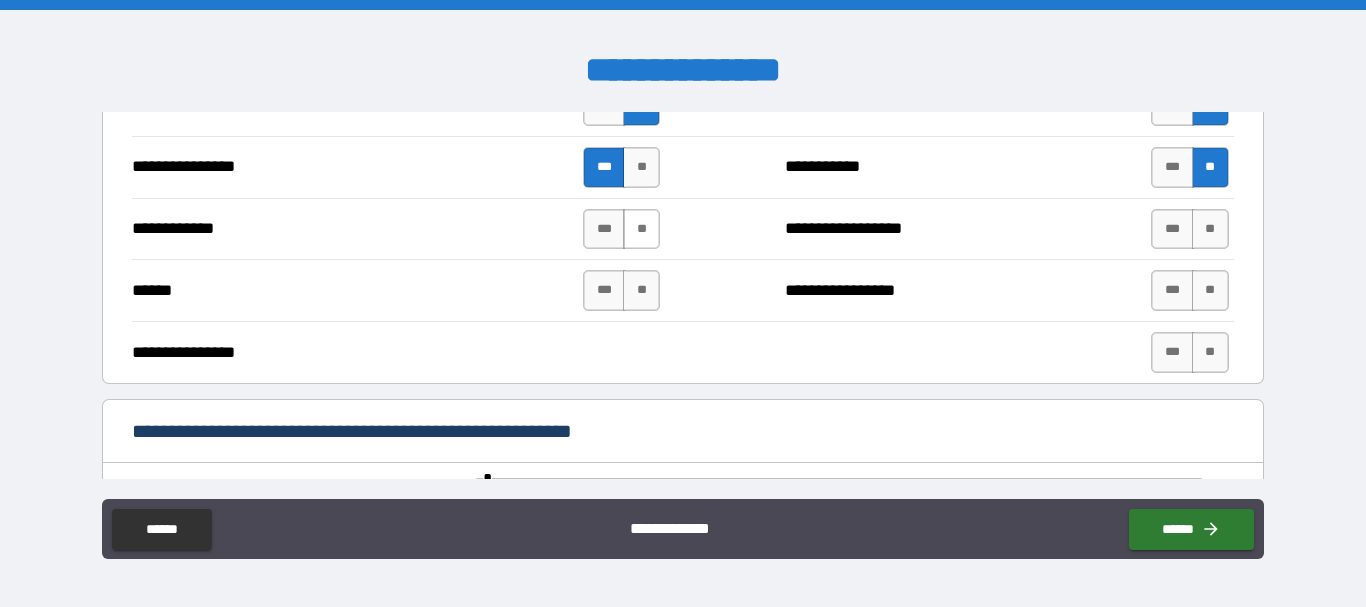 click on "**" at bounding box center (641, 229) 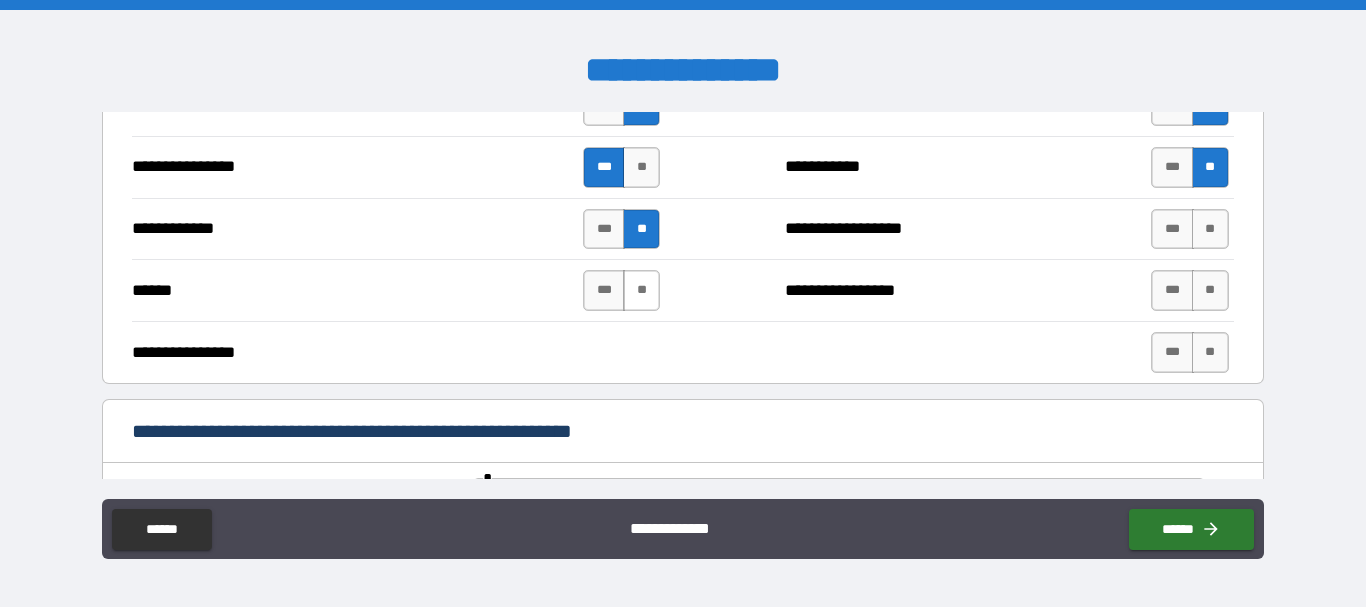 click on "**" at bounding box center [641, 290] 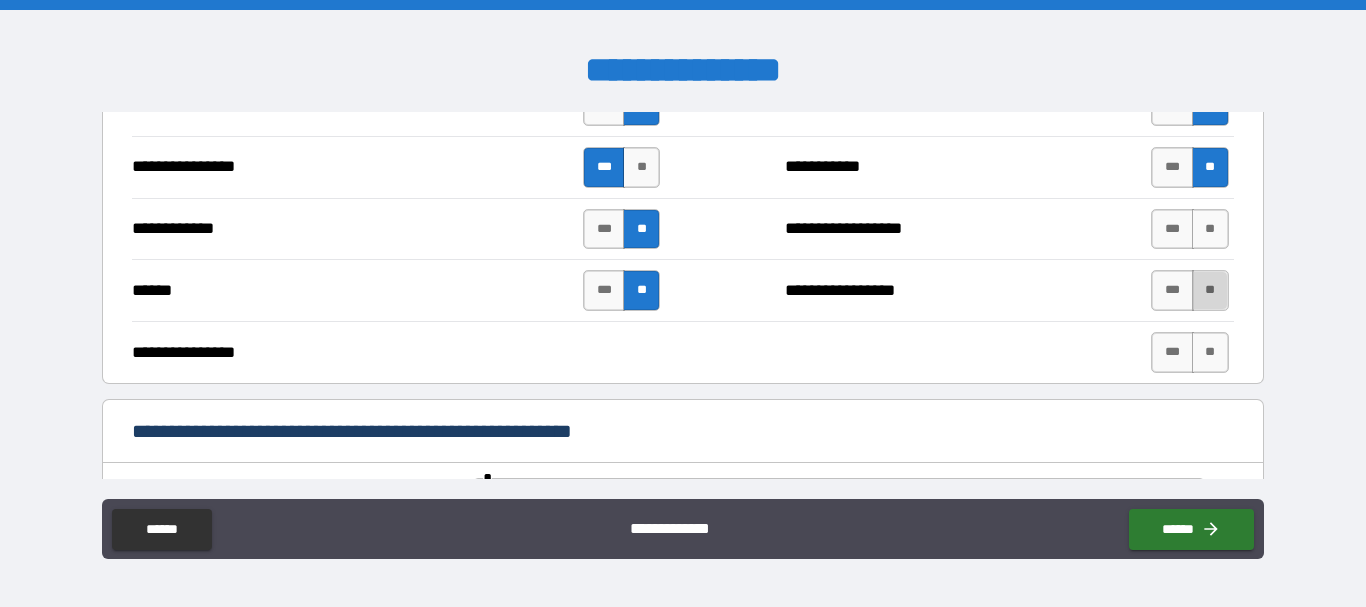 click on "**" at bounding box center (1210, 290) 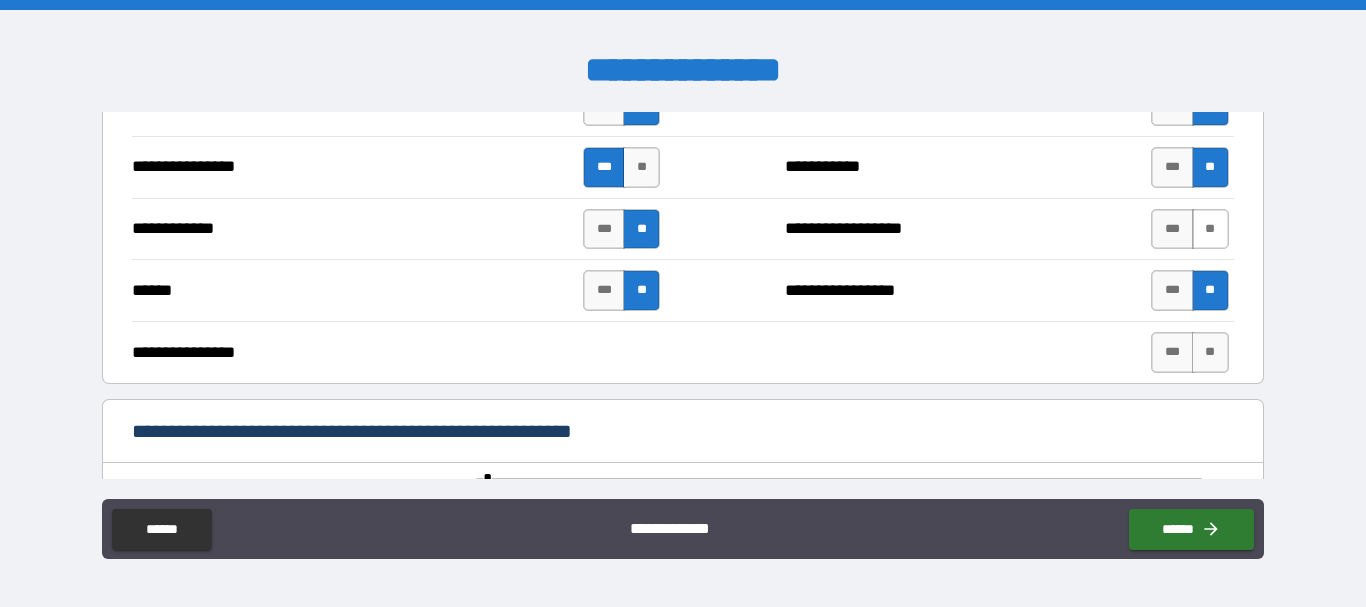 click on "**" at bounding box center [1210, 229] 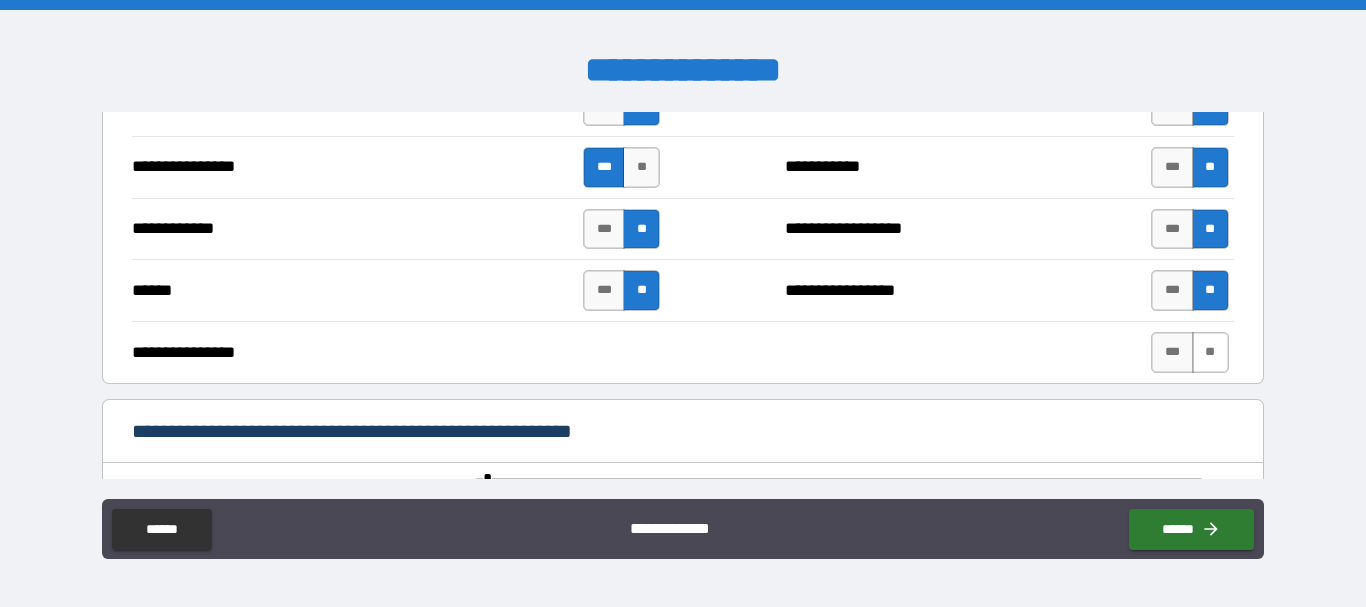 click on "**" at bounding box center [1210, 352] 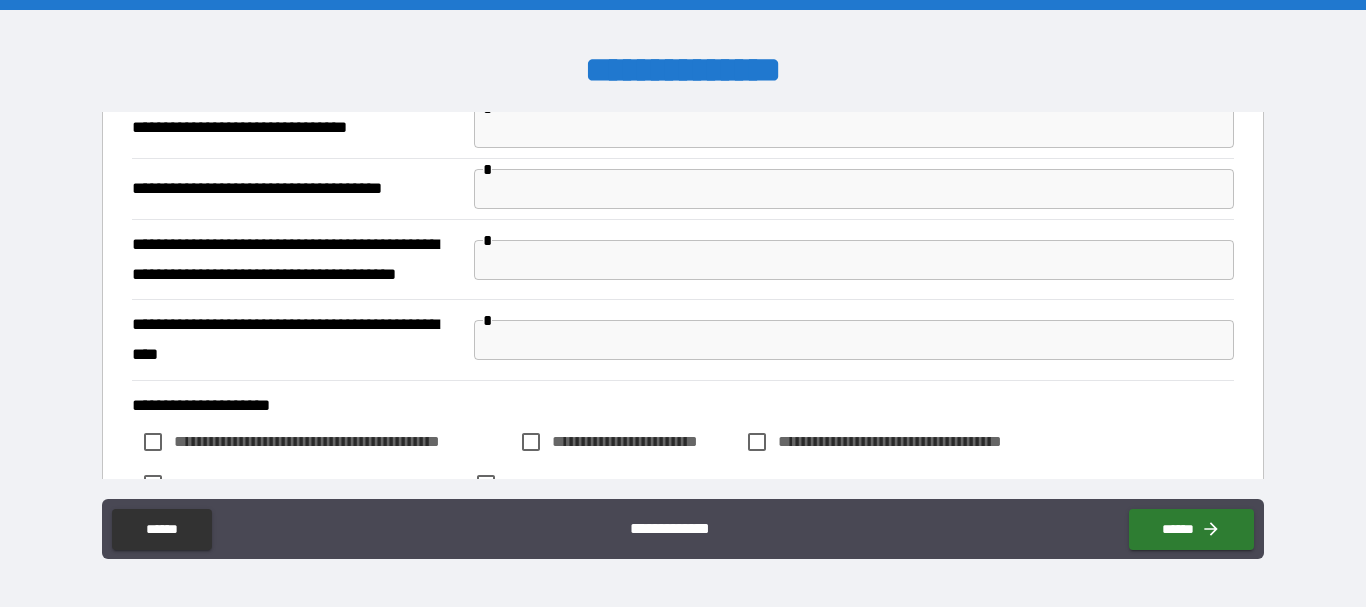 scroll, scrollTop: 4500, scrollLeft: 0, axis: vertical 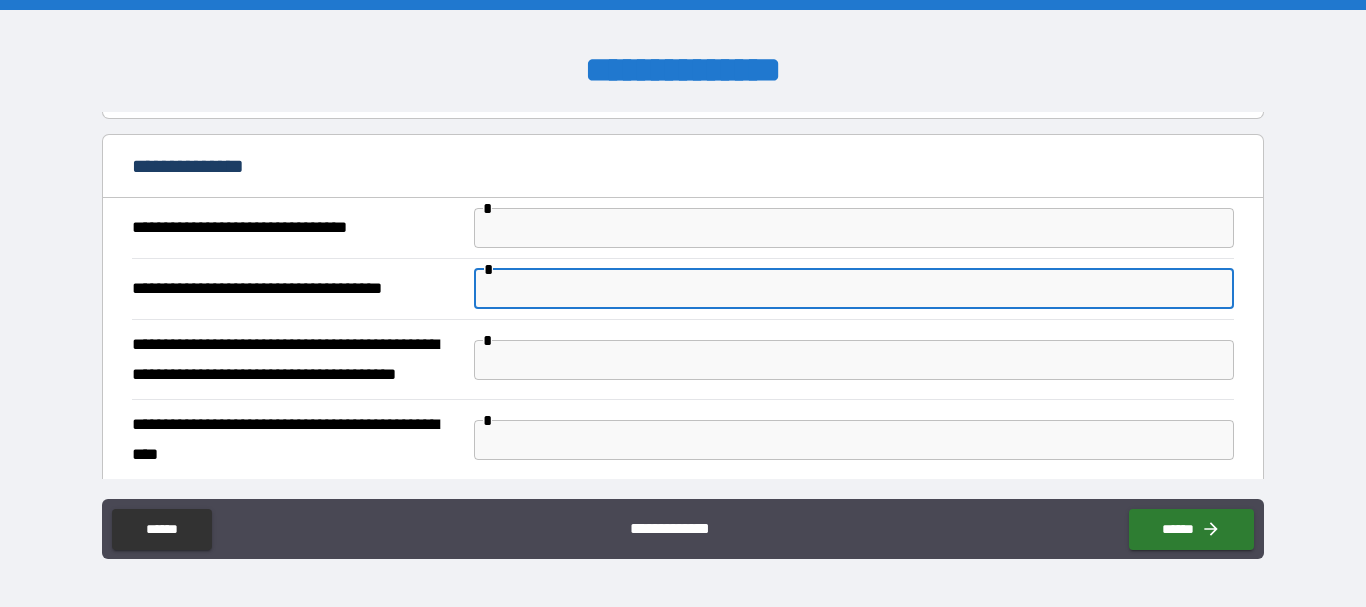 click at bounding box center (854, 289) 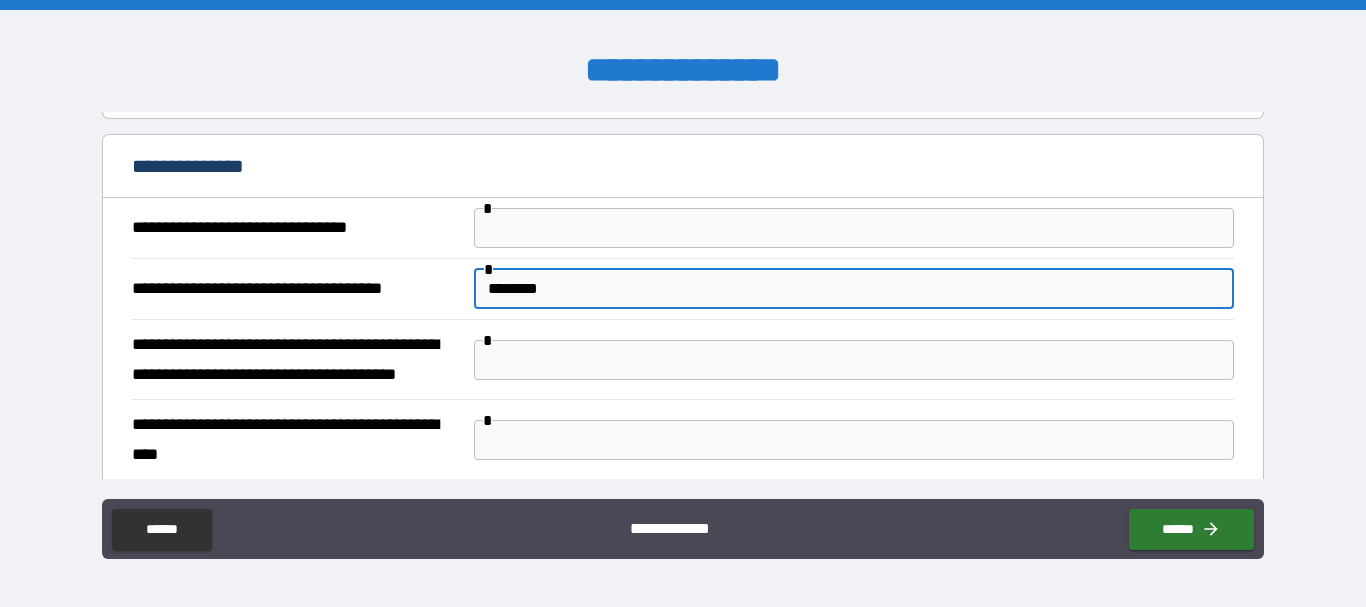 type on "********" 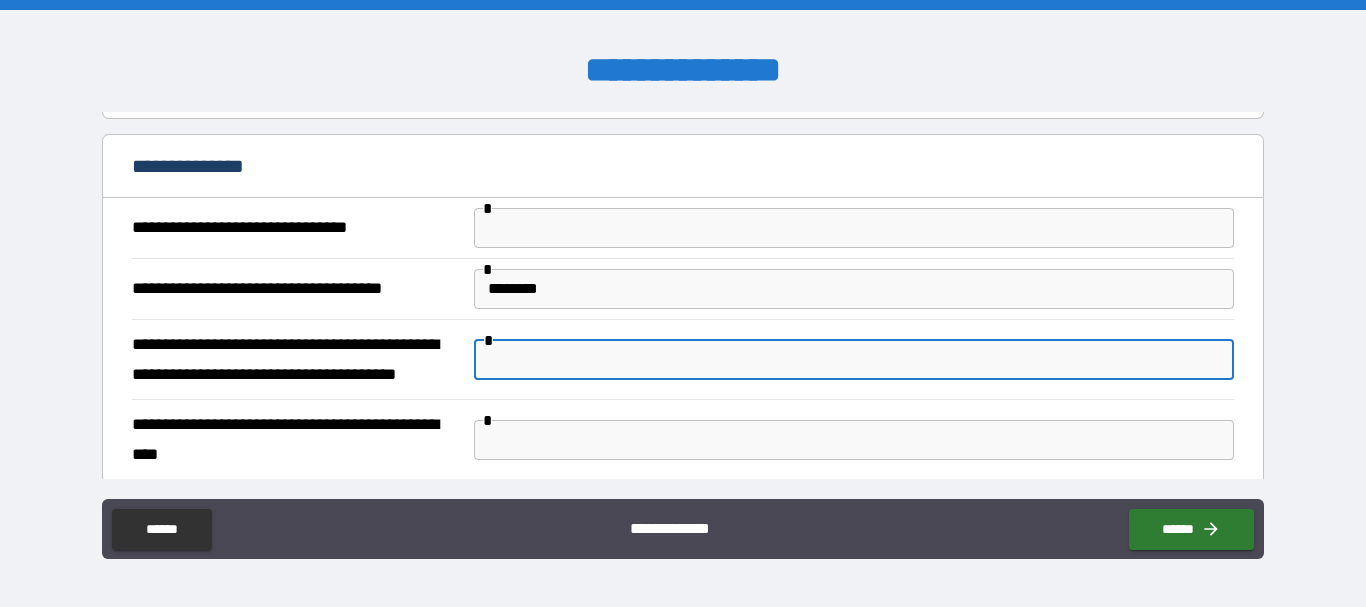 click at bounding box center [854, 360] 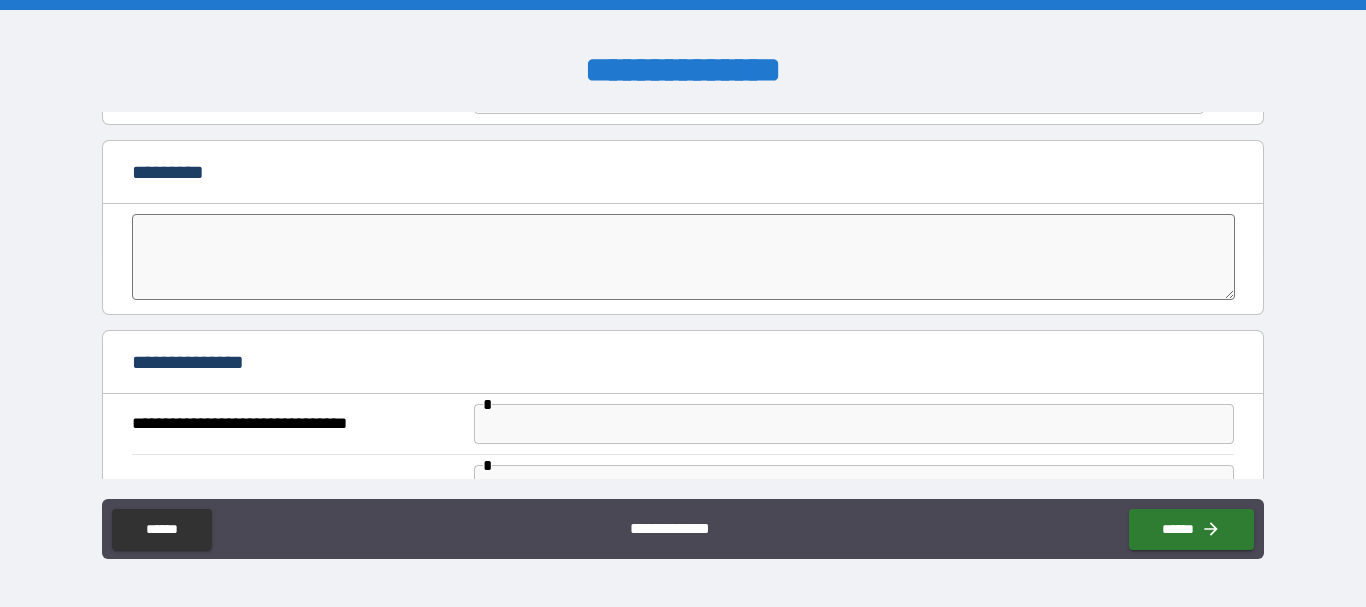 scroll, scrollTop: 4300, scrollLeft: 0, axis: vertical 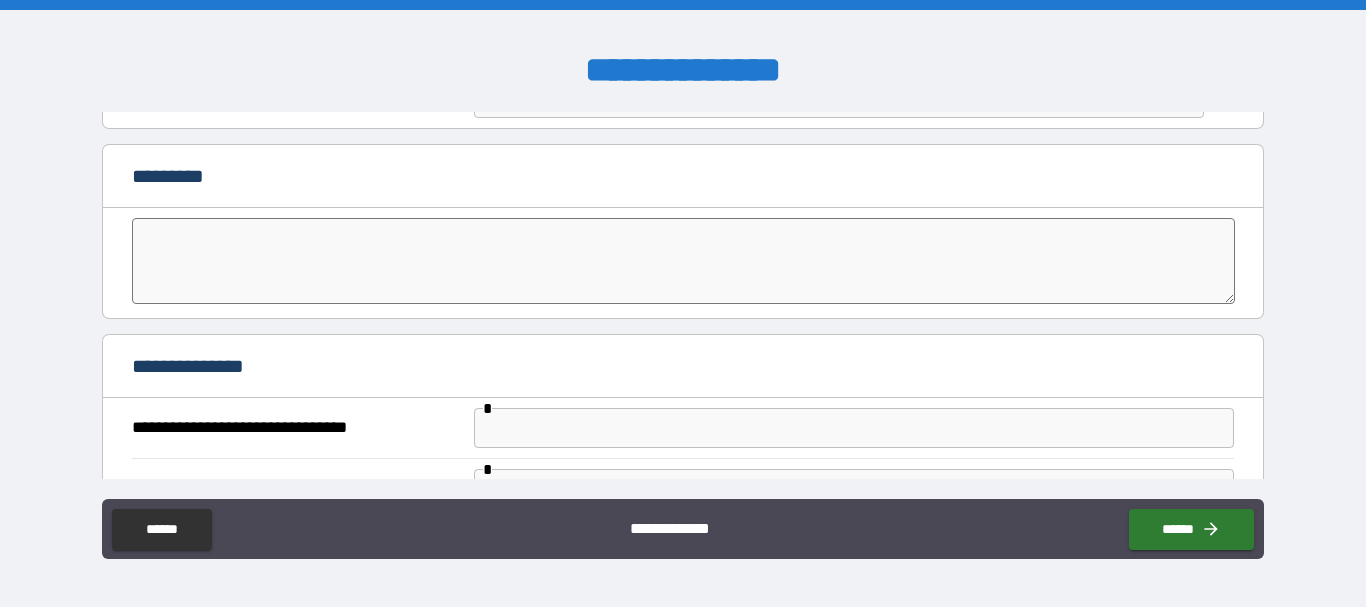 type on "**" 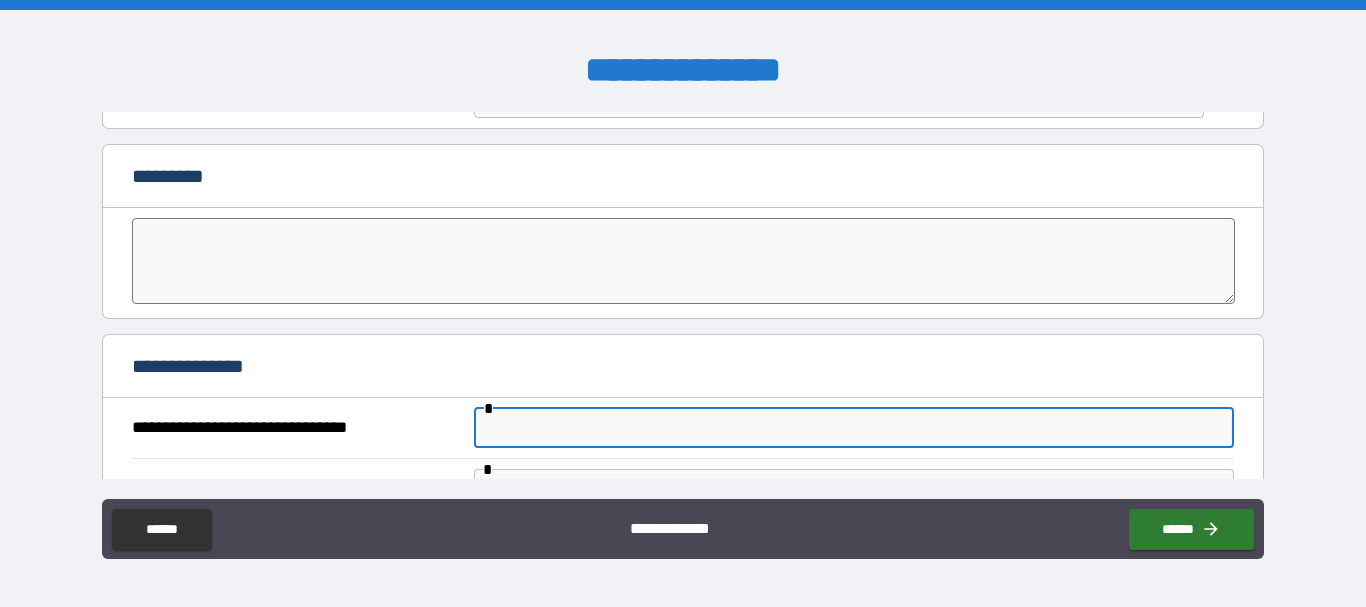 click at bounding box center [854, 428] 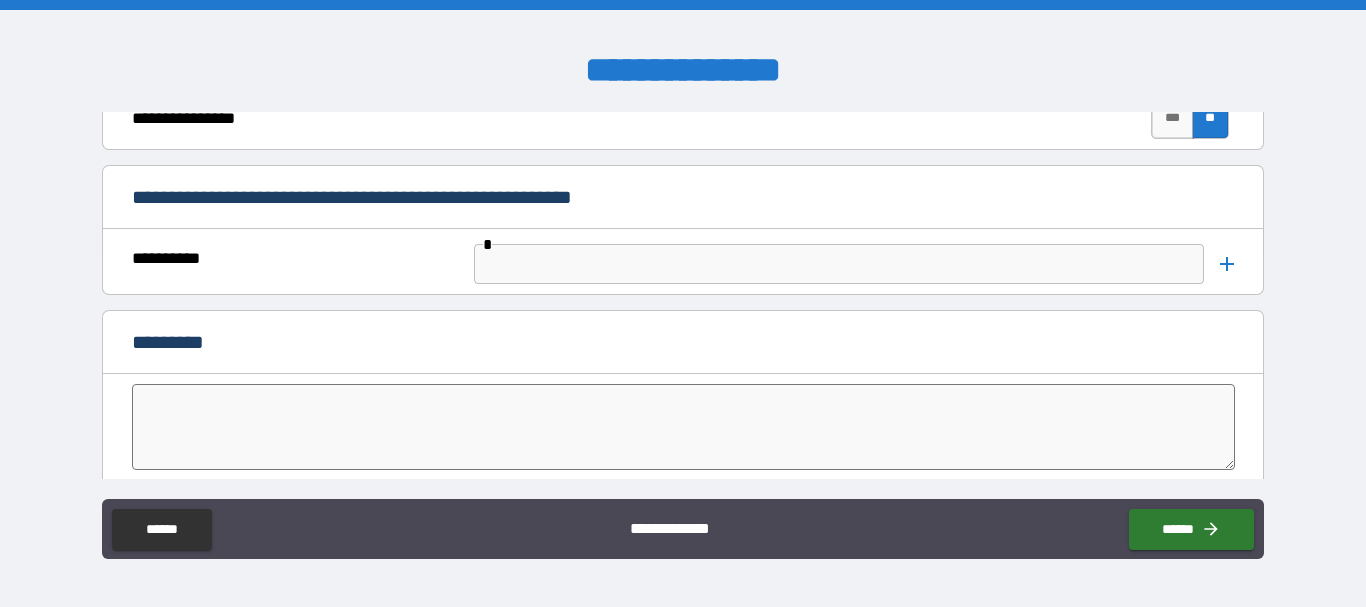 scroll, scrollTop: 4100, scrollLeft: 0, axis: vertical 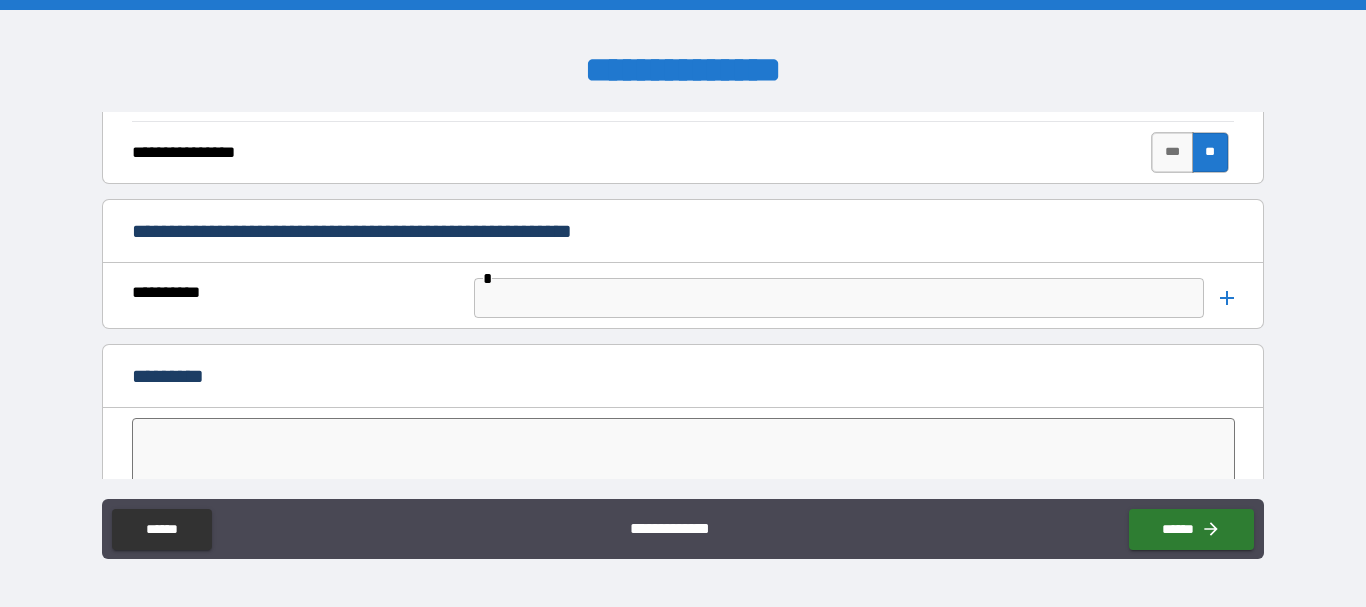 type on "****" 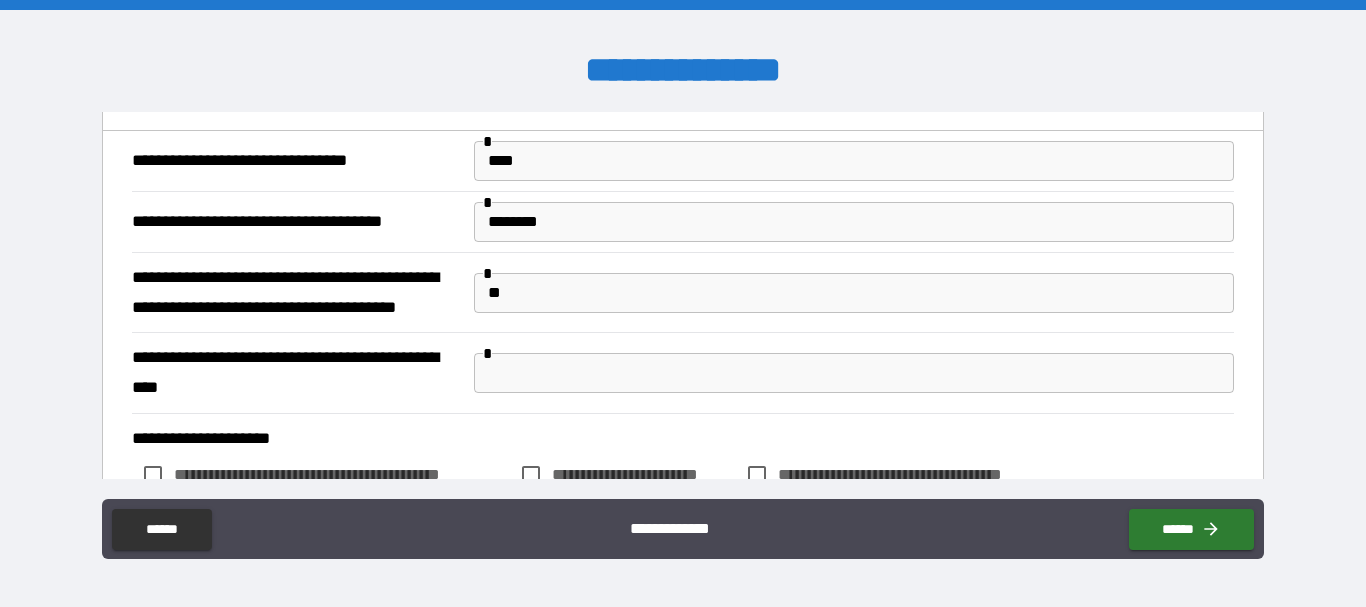 scroll, scrollTop: 4700, scrollLeft: 0, axis: vertical 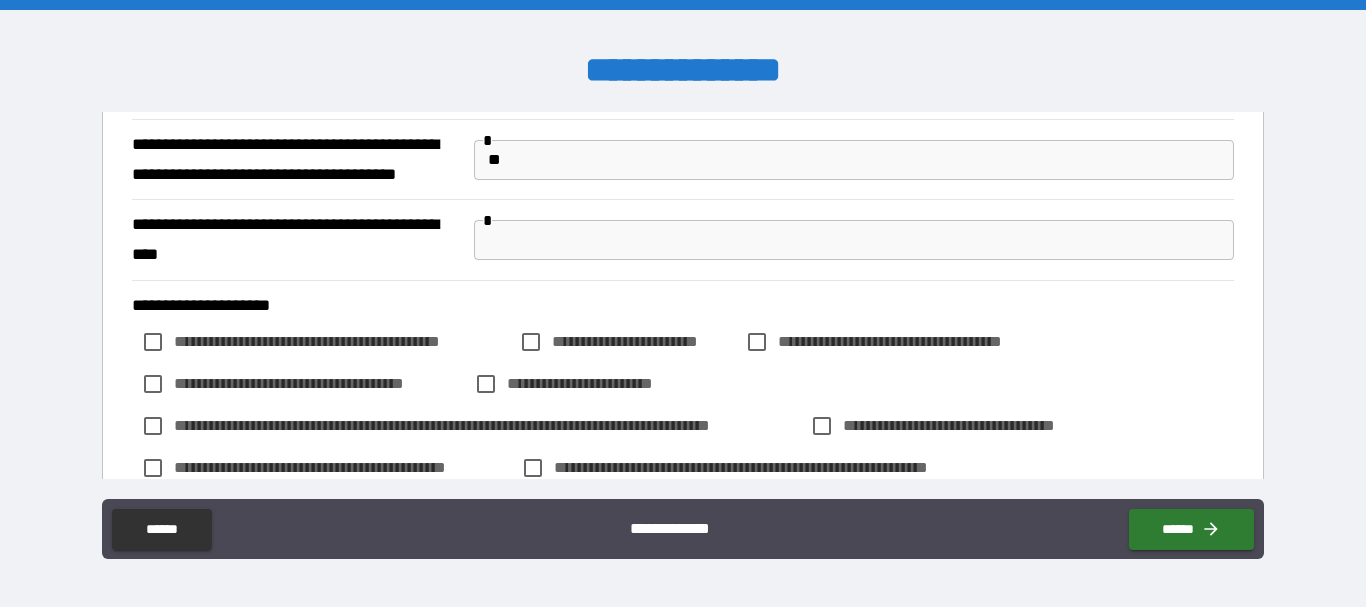 type on "**" 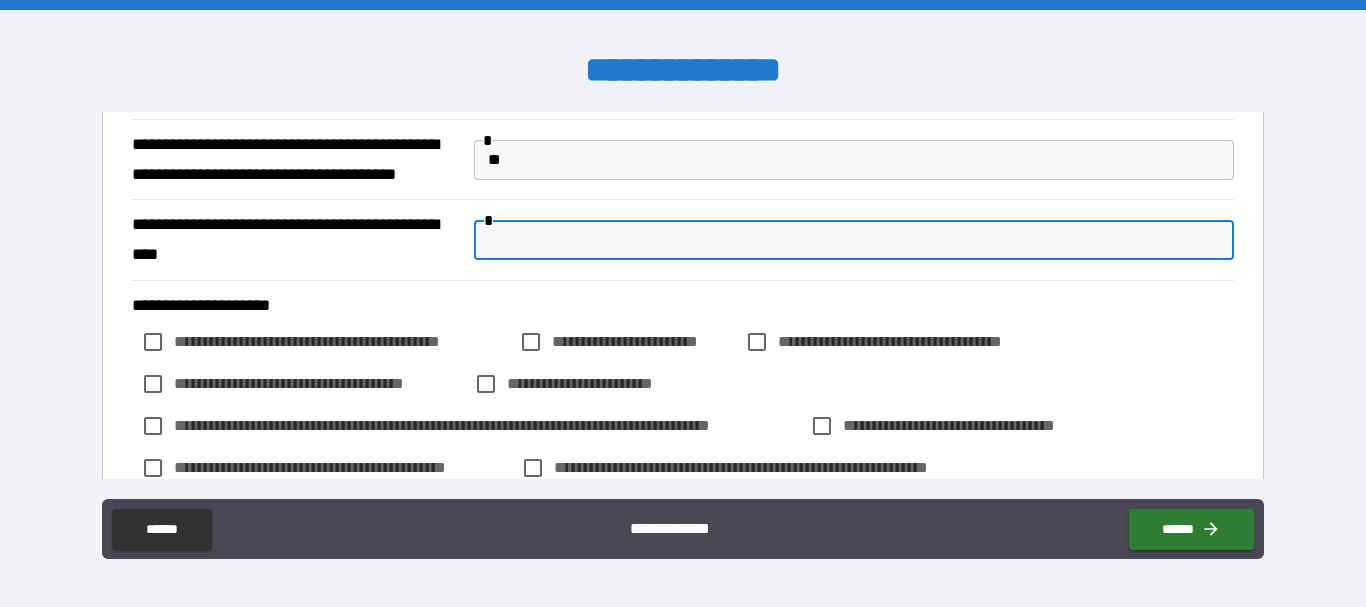 click at bounding box center [854, 240] 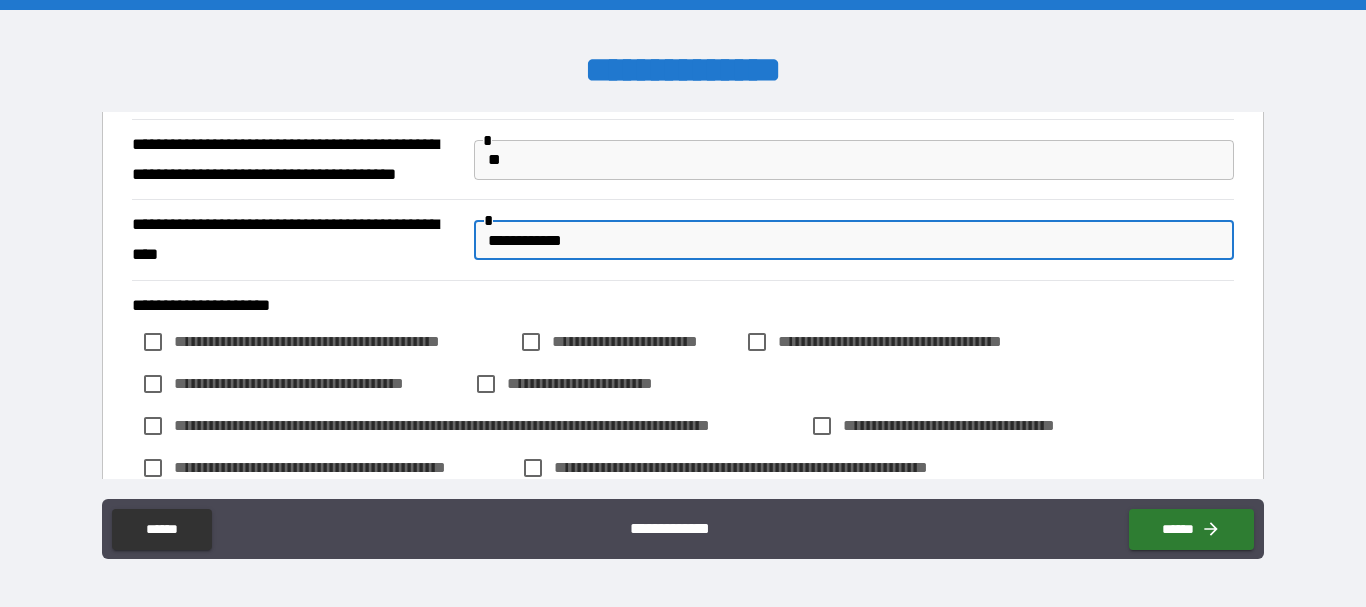 type on "**********" 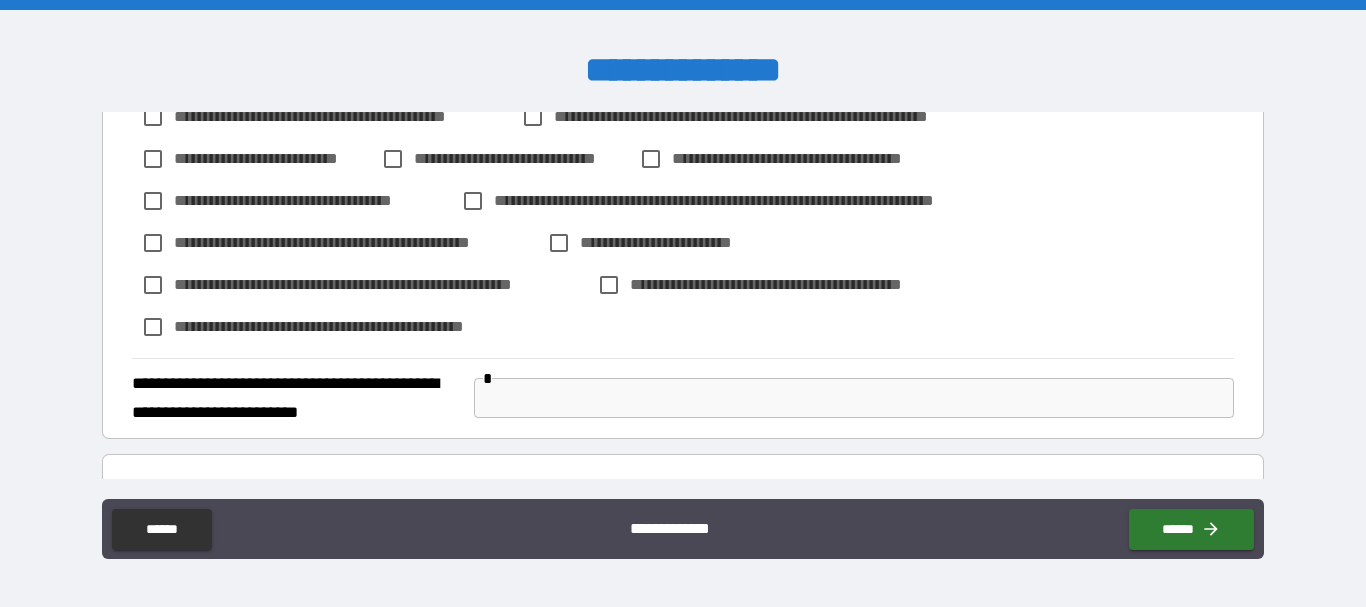 scroll, scrollTop: 5100, scrollLeft: 0, axis: vertical 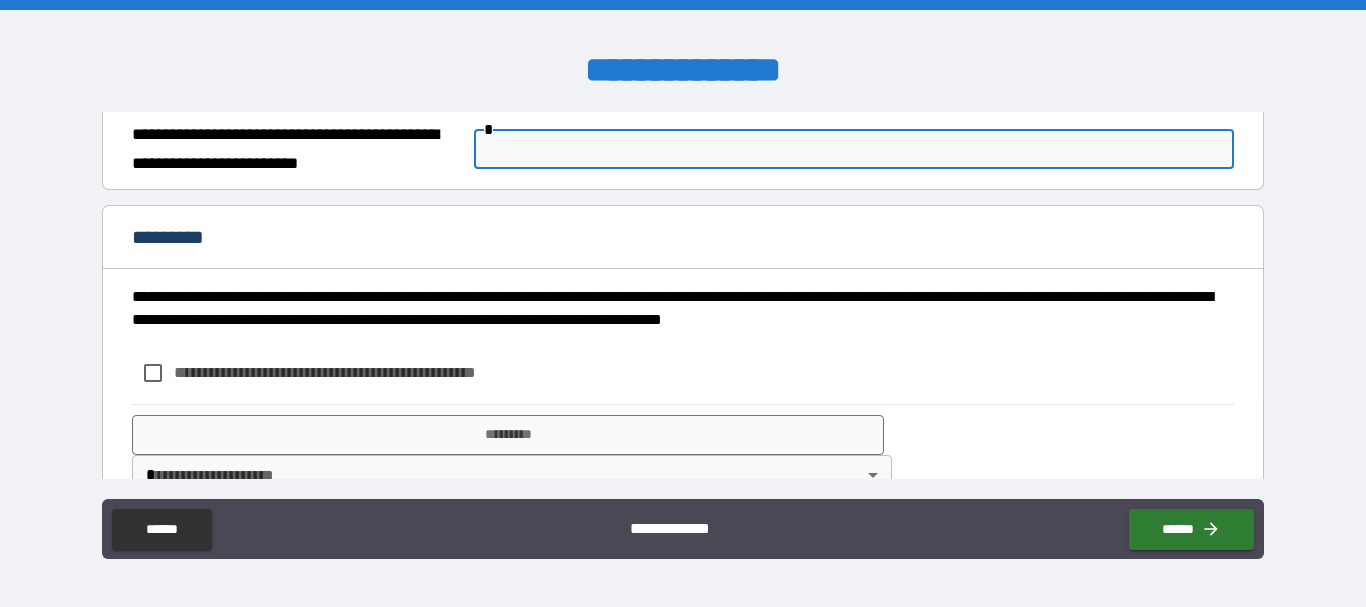 click at bounding box center [854, 149] 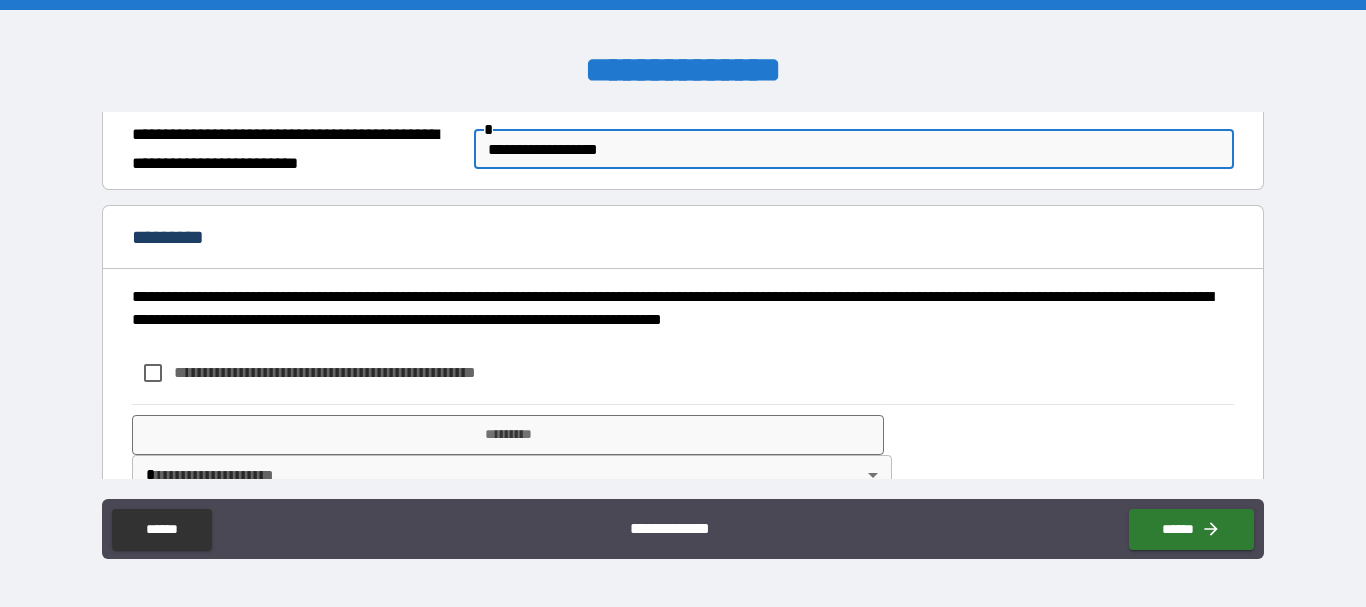 type on "**********" 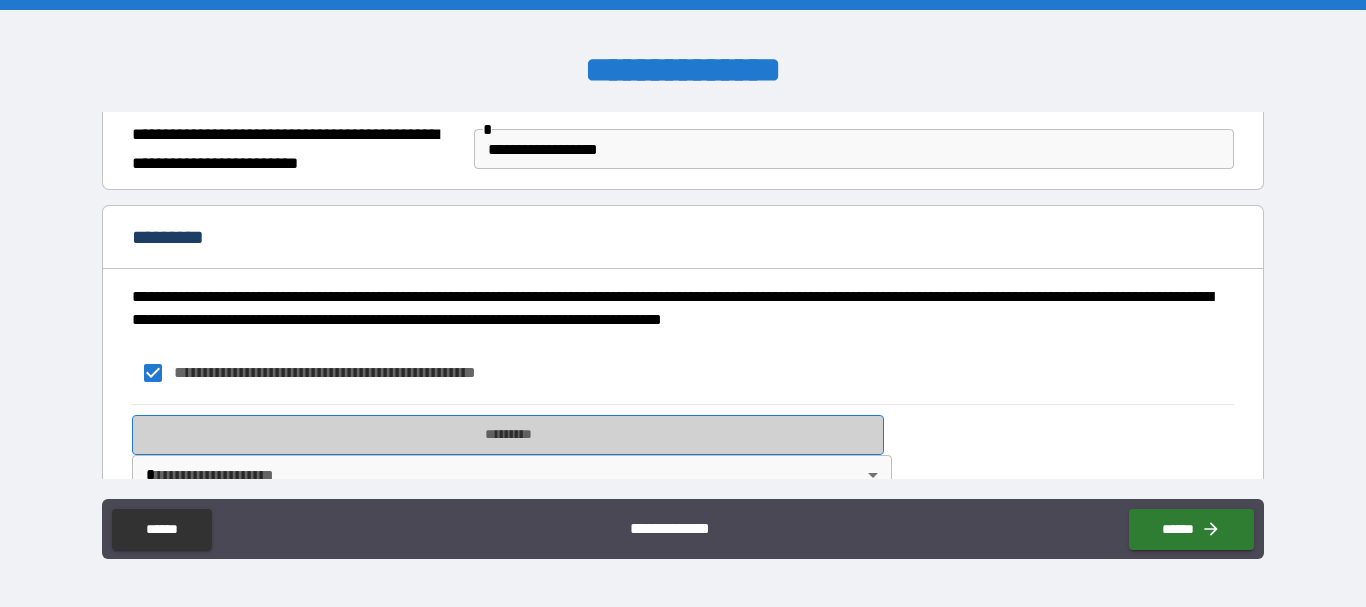 click on "*********" at bounding box center (508, 435) 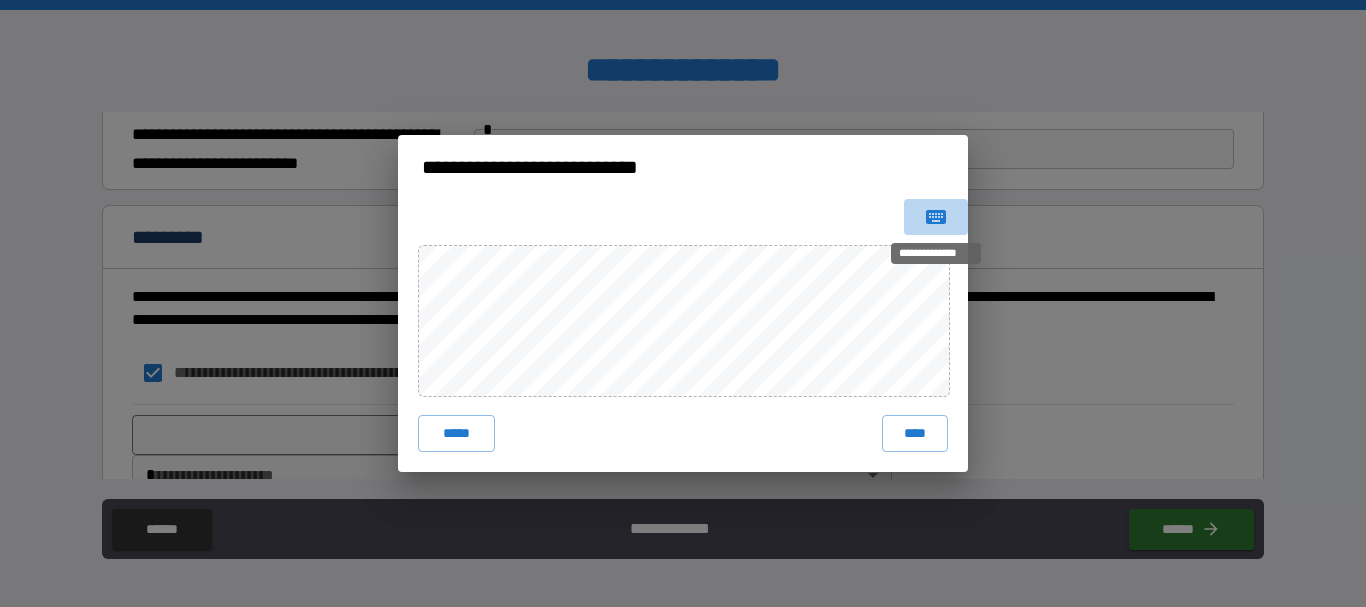 click 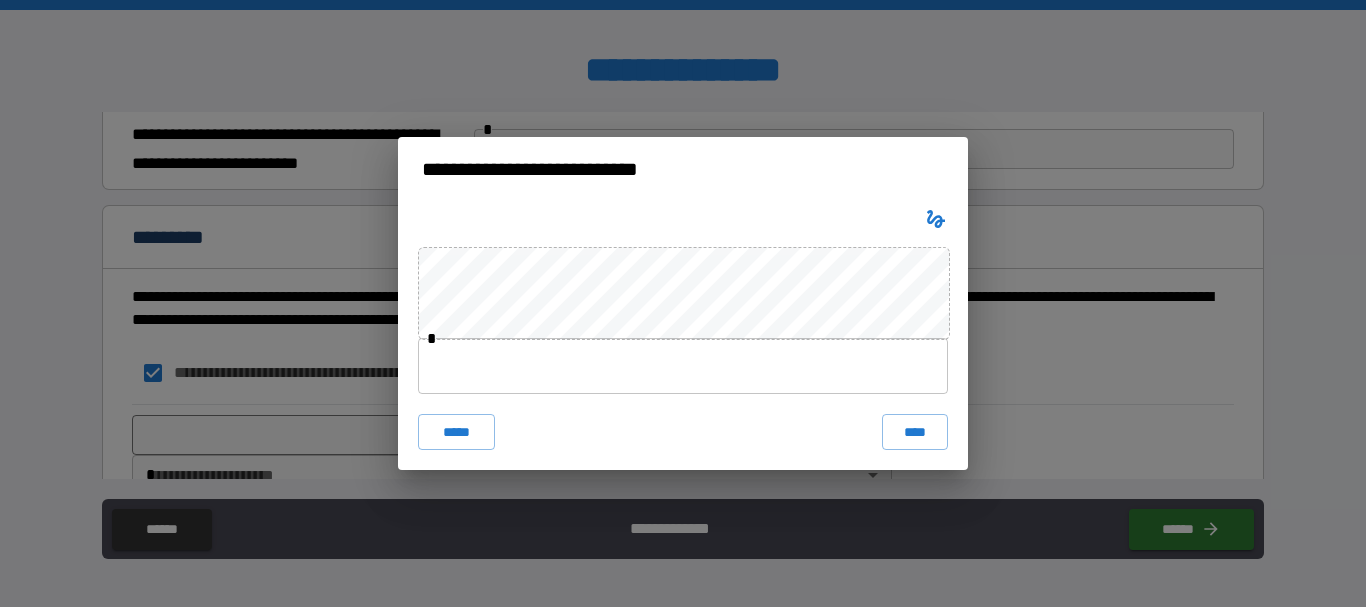 type 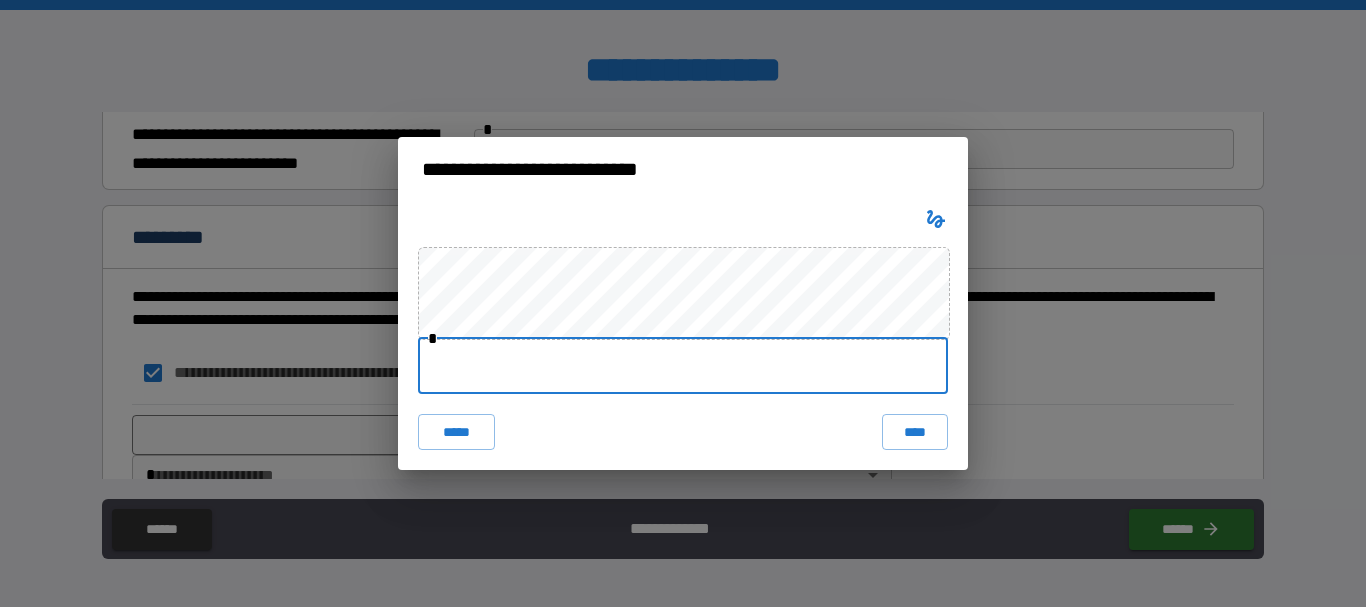 click at bounding box center [683, 366] 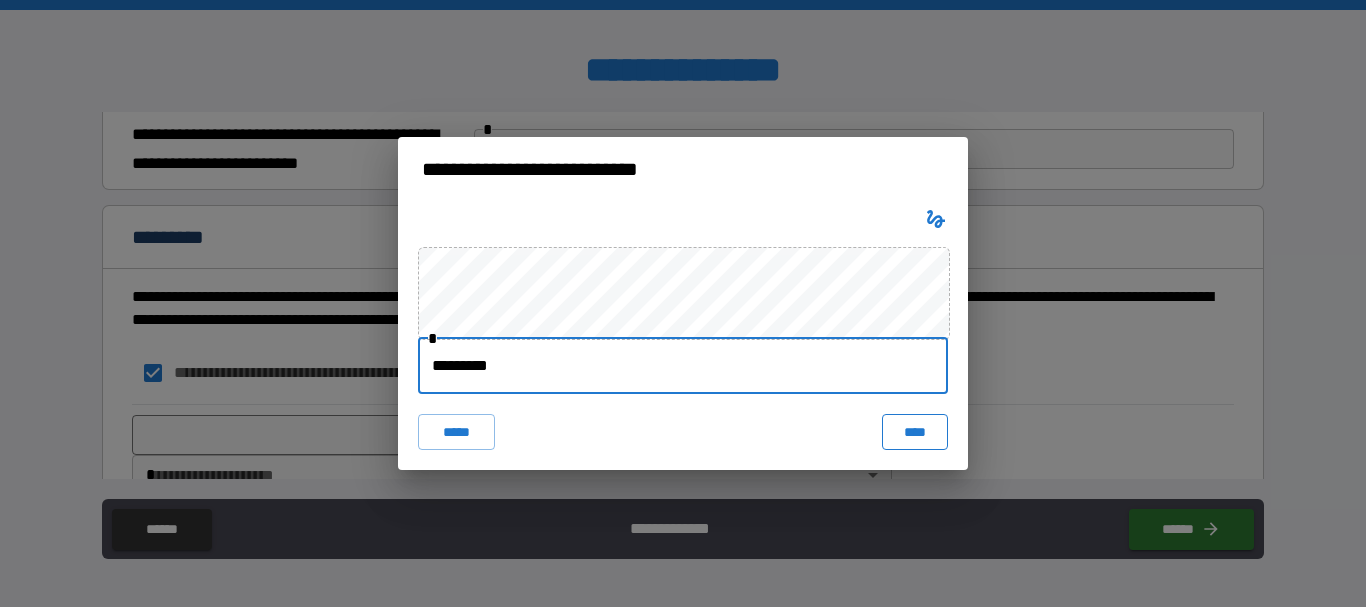 type on "*********" 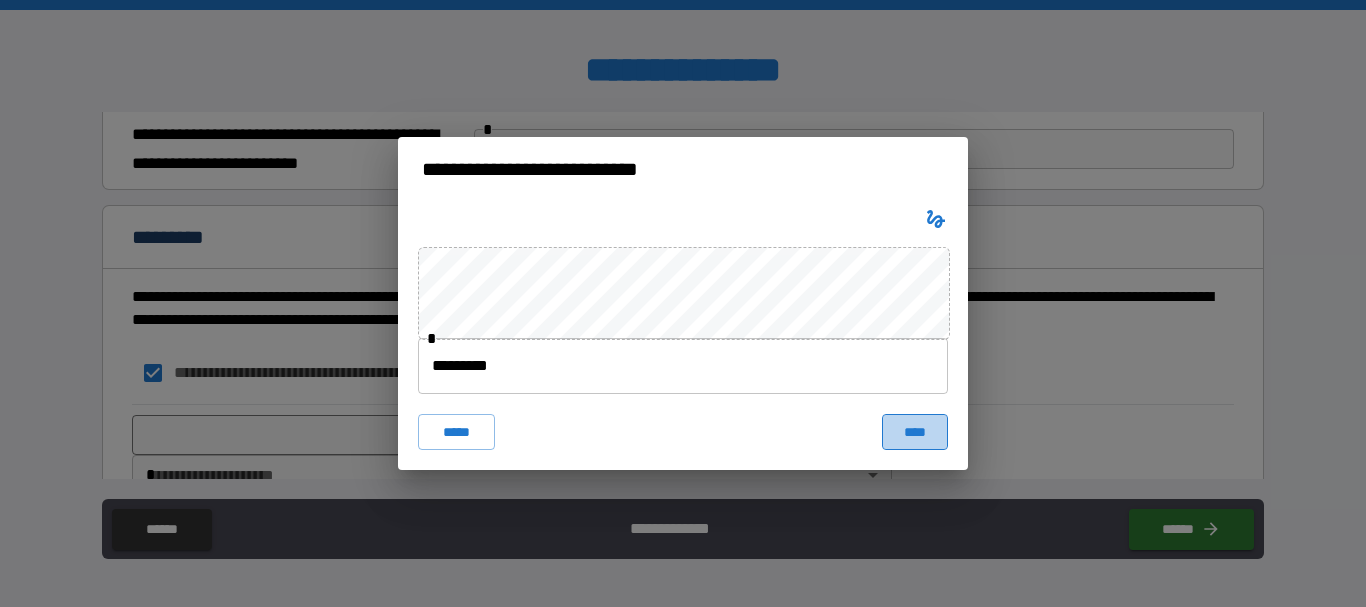 click on "****" at bounding box center [915, 432] 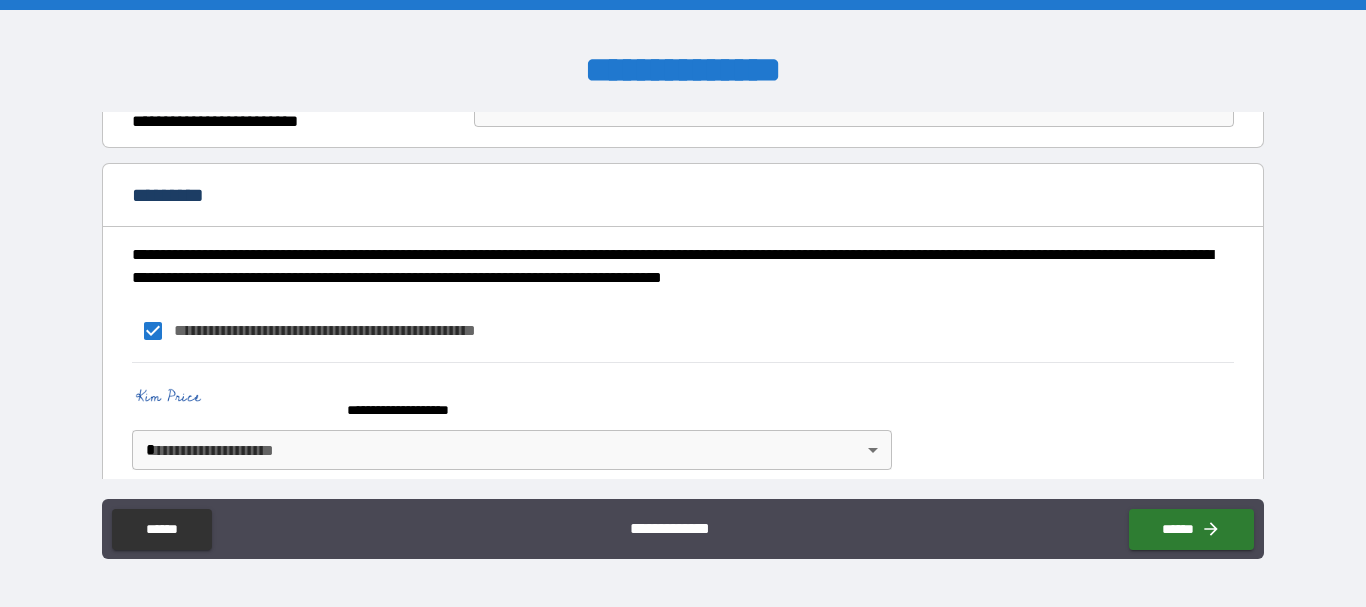 scroll, scrollTop: 5364, scrollLeft: 0, axis: vertical 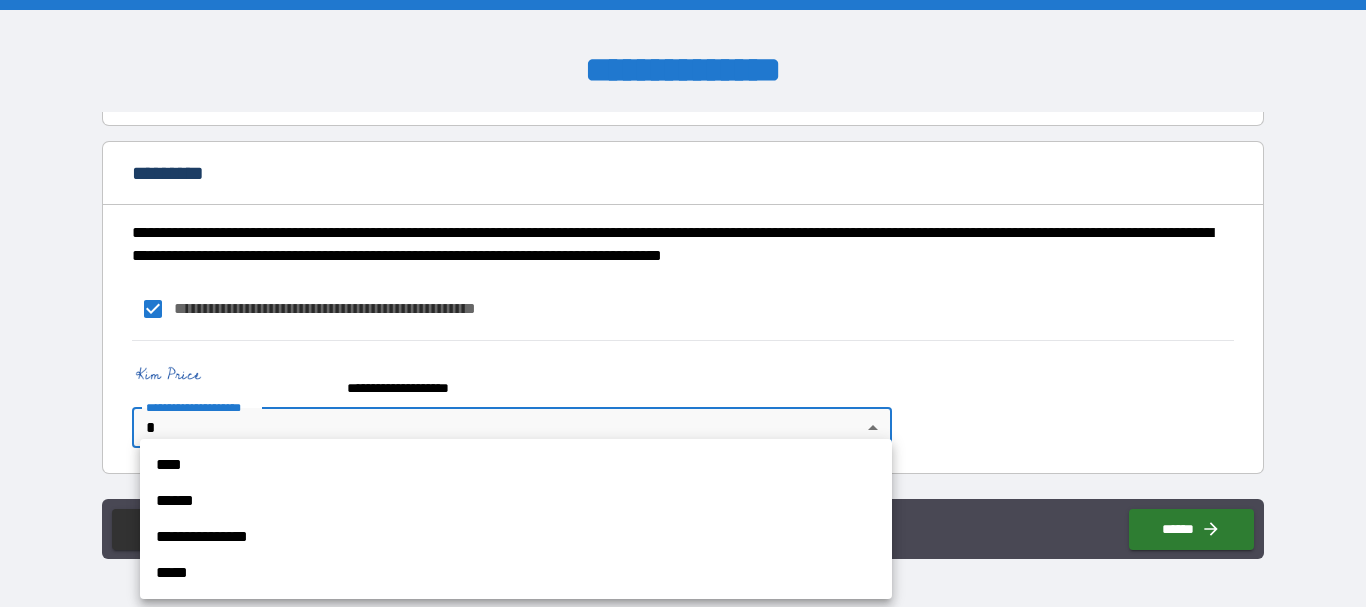 click on "**********" at bounding box center (683, 303) 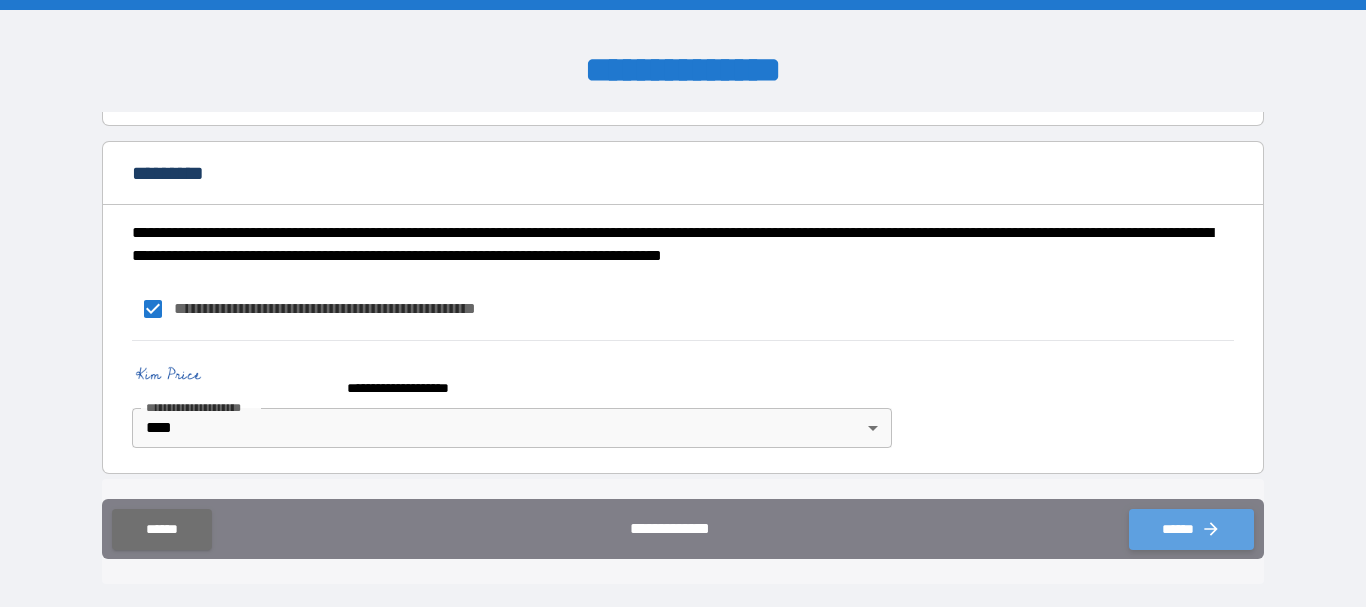 click 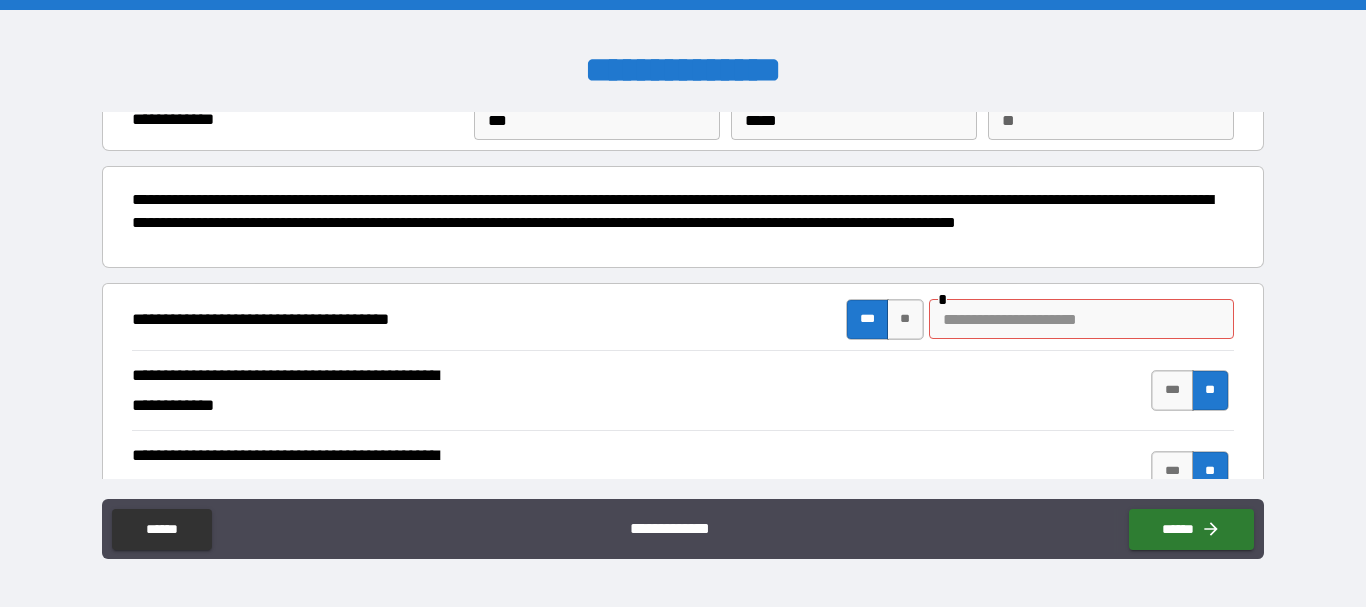 scroll, scrollTop: 0, scrollLeft: 0, axis: both 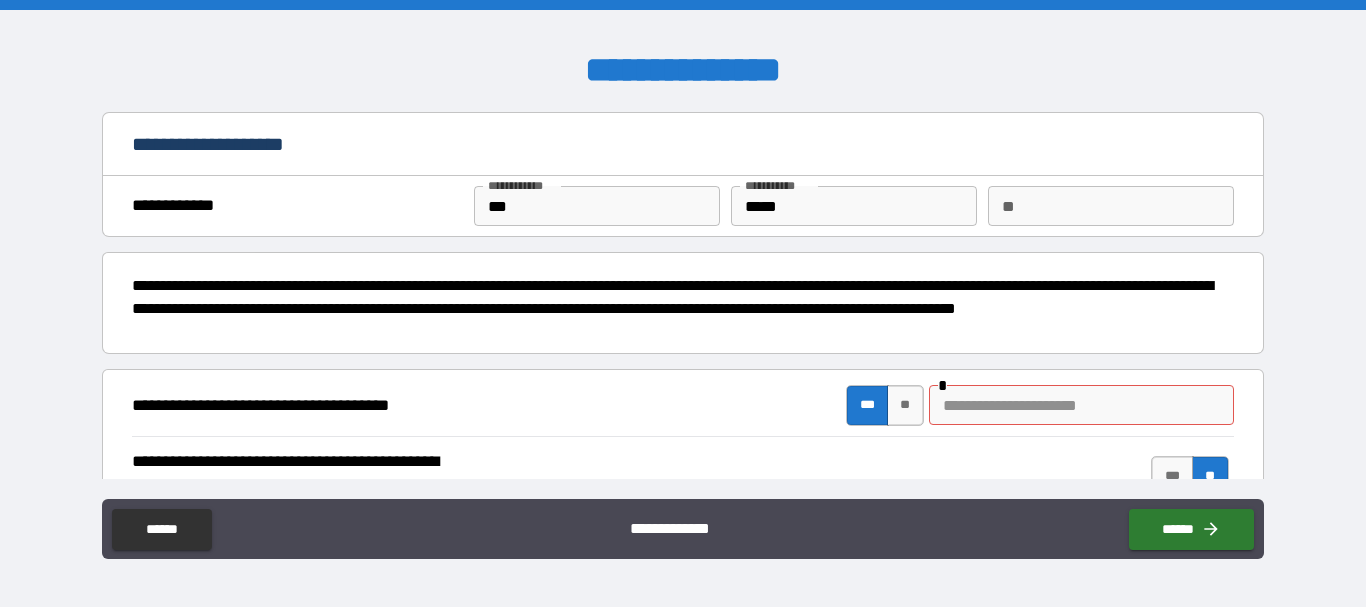 click at bounding box center (1081, 405) 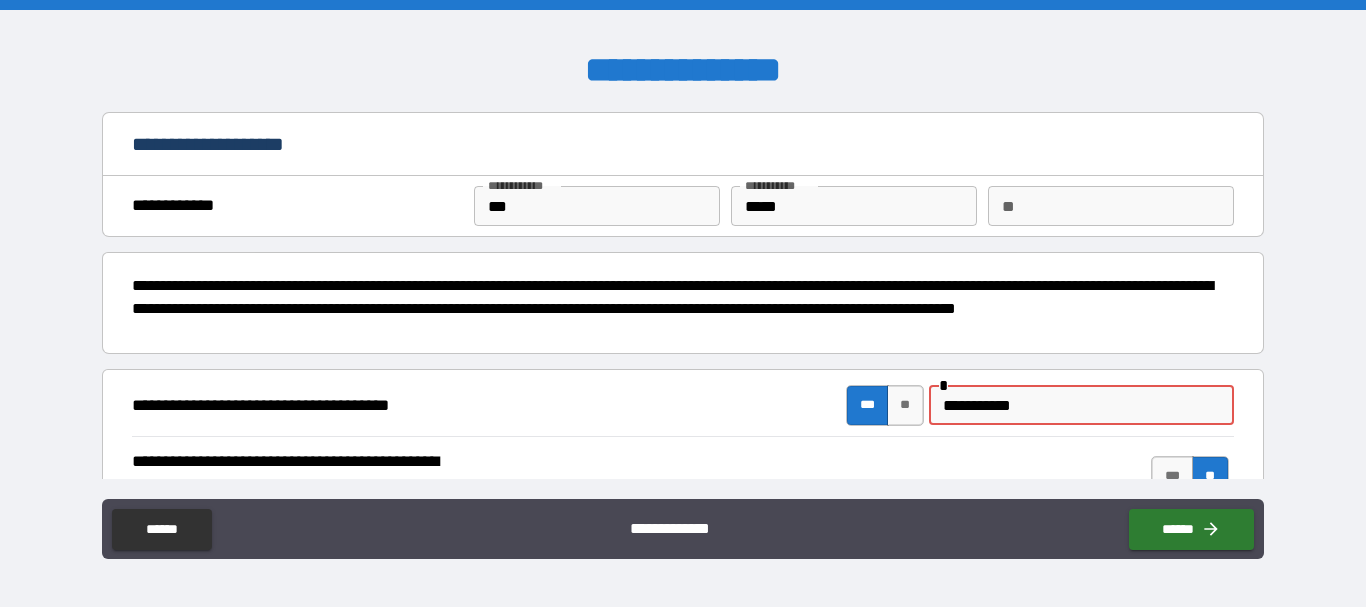 type on "**********" 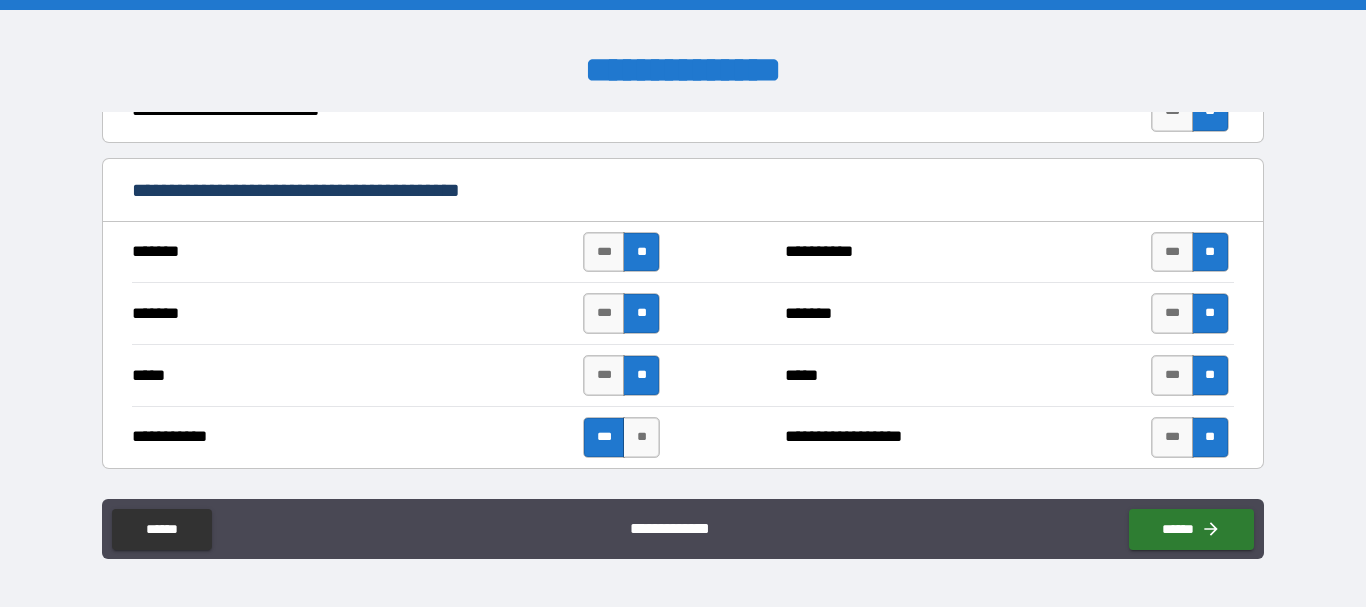 scroll, scrollTop: 1200, scrollLeft: 0, axis: vertical 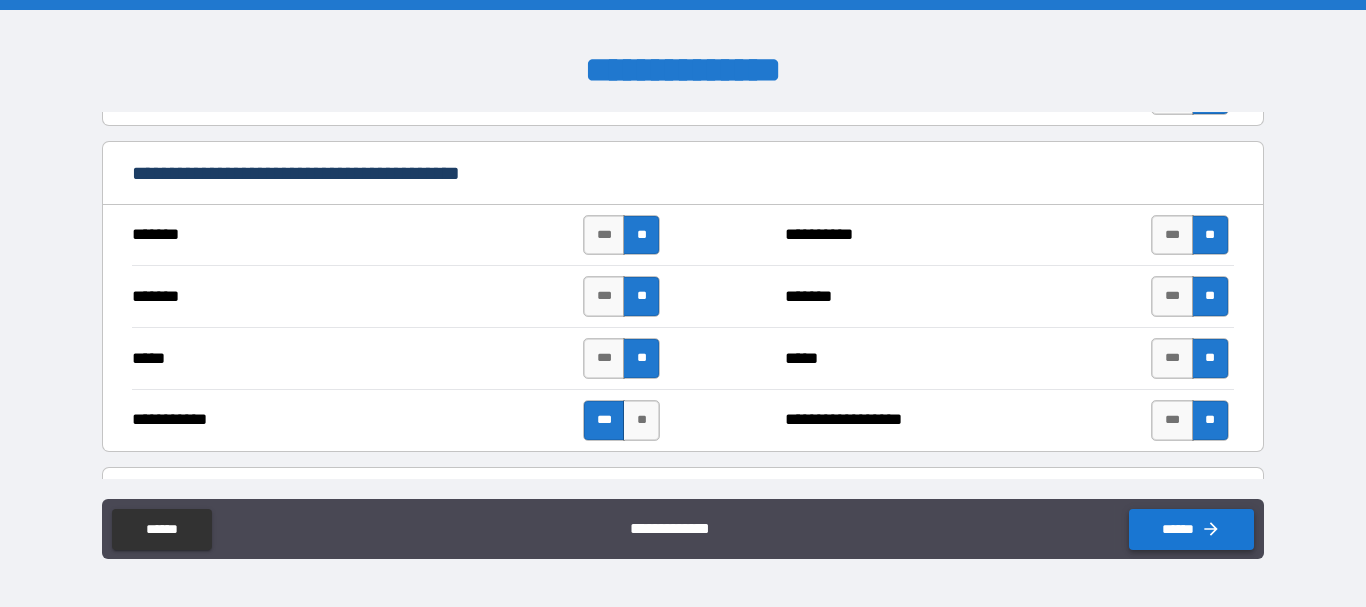 click on "******" at bounding box center [1191, 529] 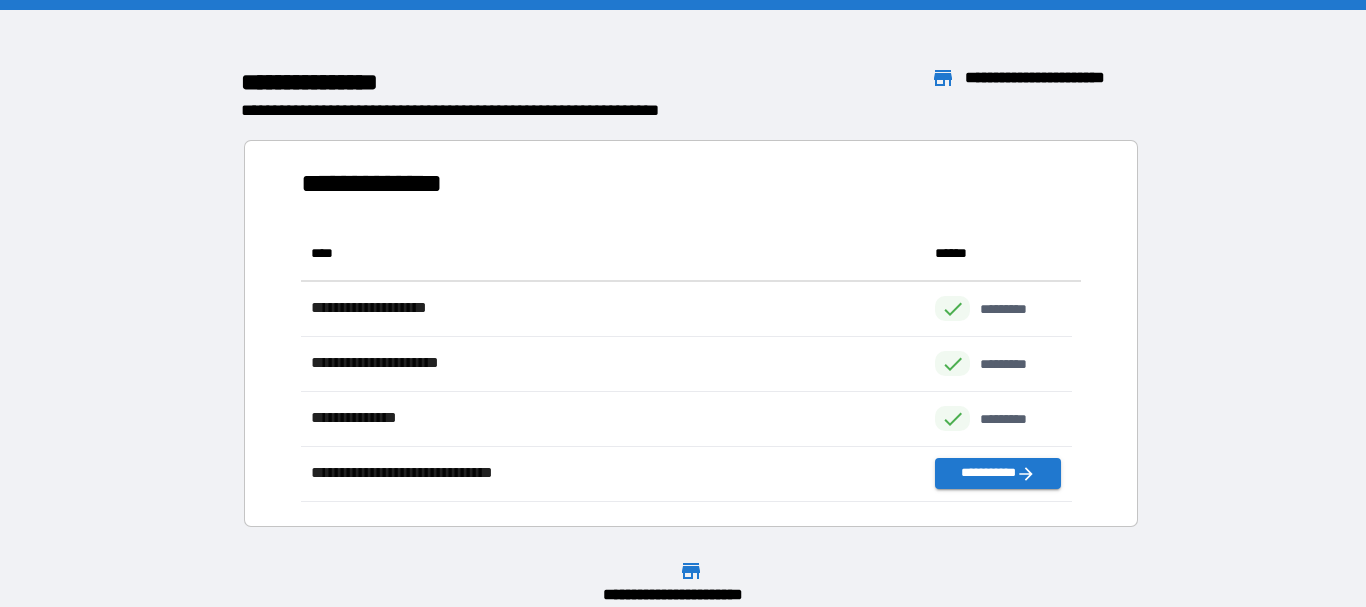 scroll, scrollTop: 16, scrollLeft: 16, axis: both 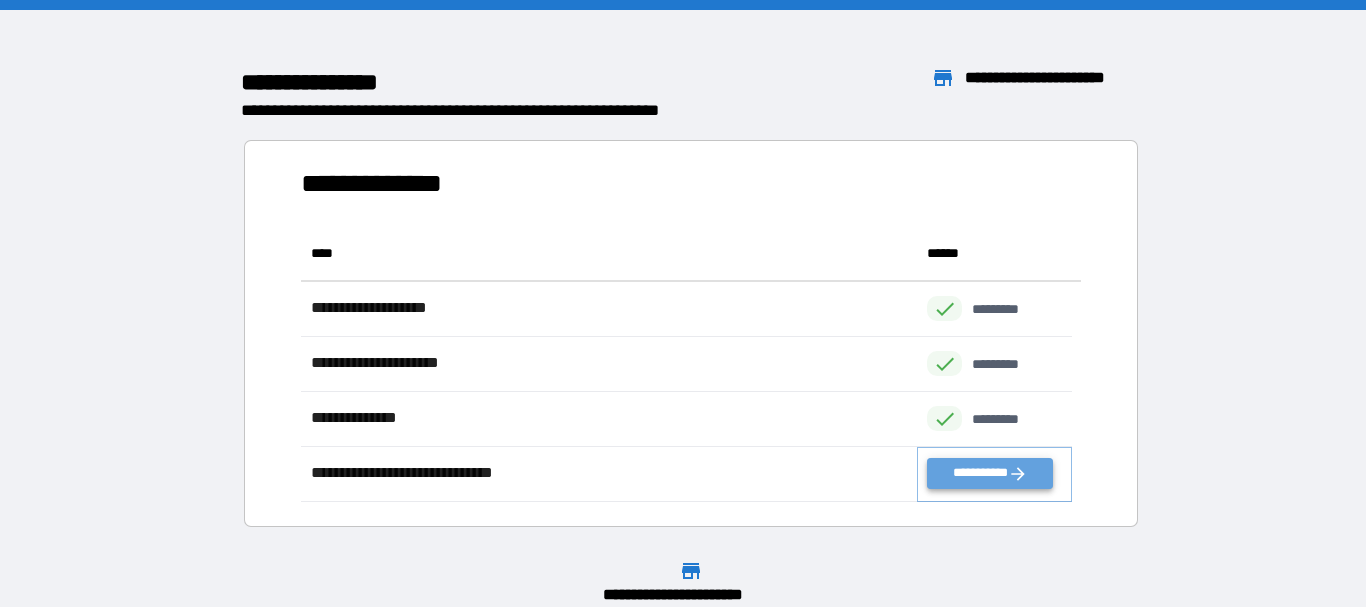 click on "**********" at bounding box center [989, 473] 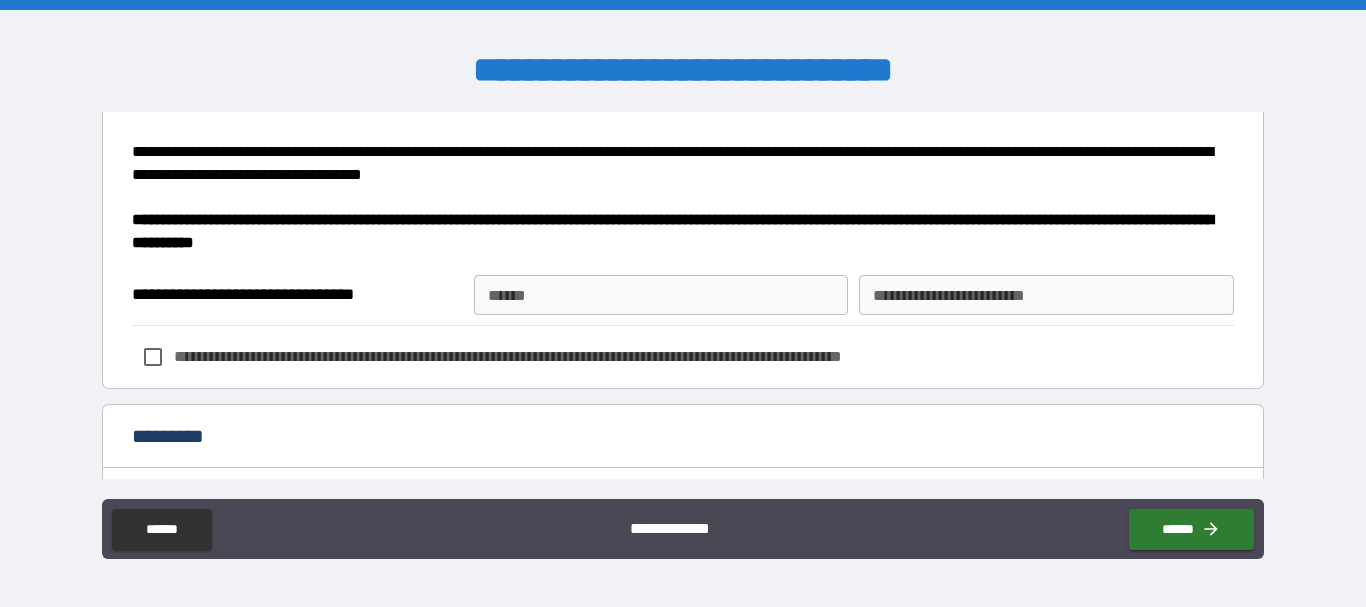 scroll, scrollTop: 1000, scrollLeft: 0, axis: vertical 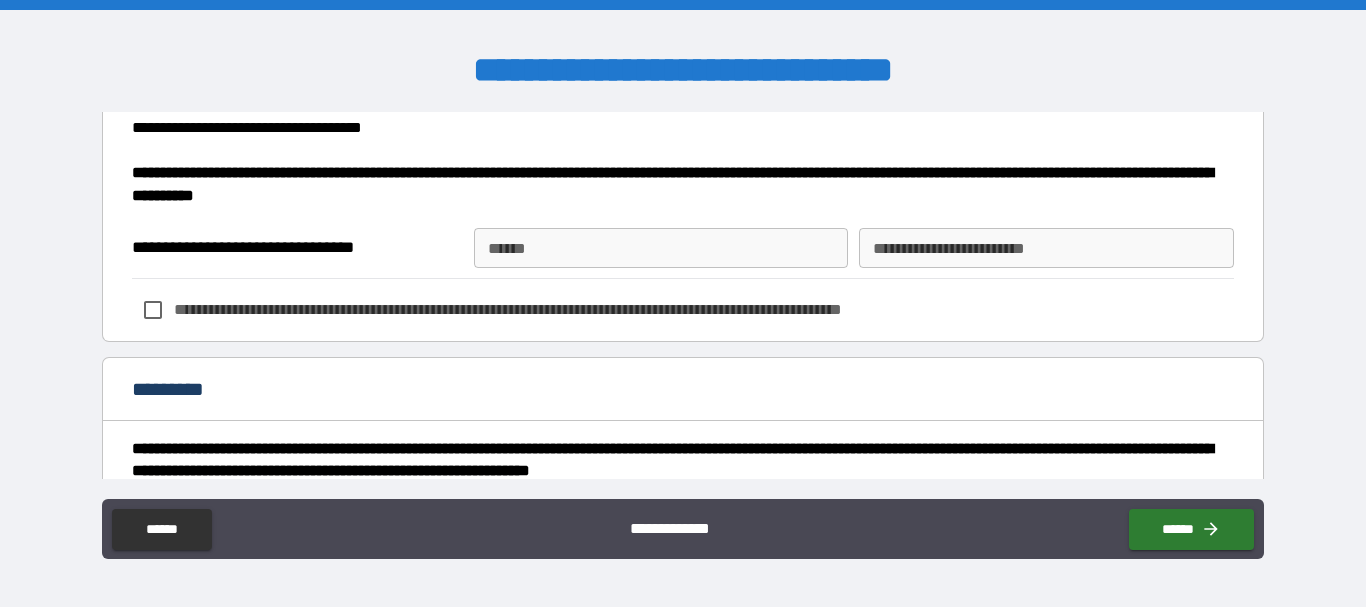 click on "**********" at bounding box center [1046, 248] 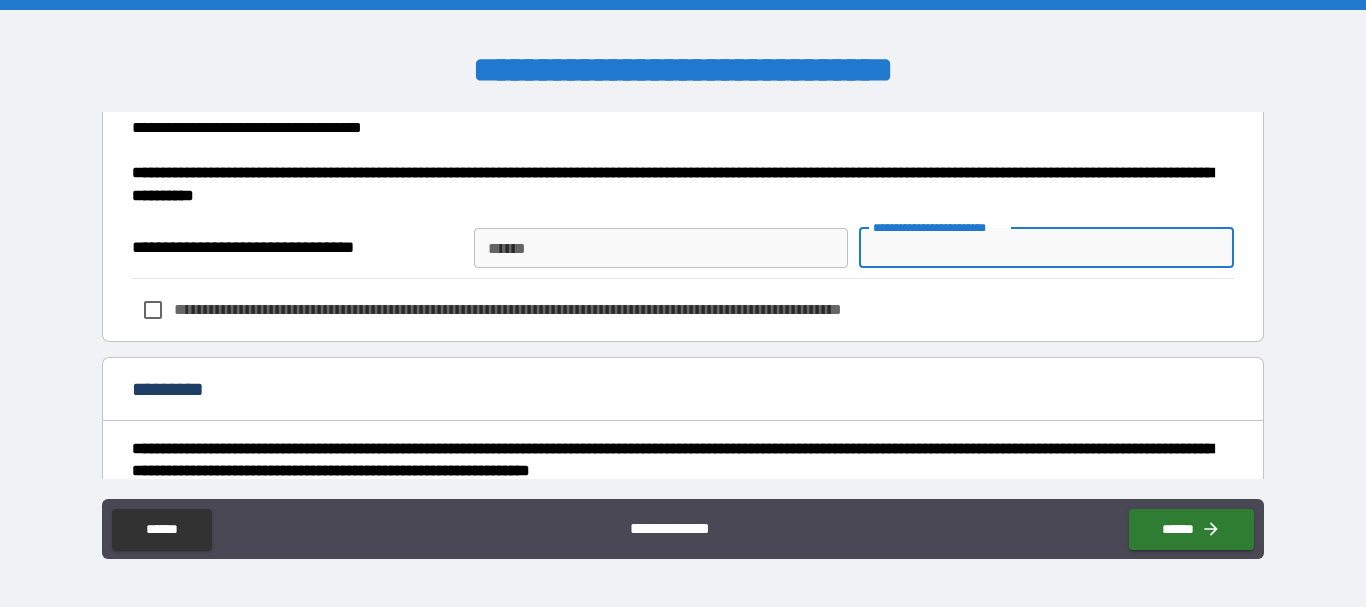 click on "****   *" at bounding box center (661, 248) 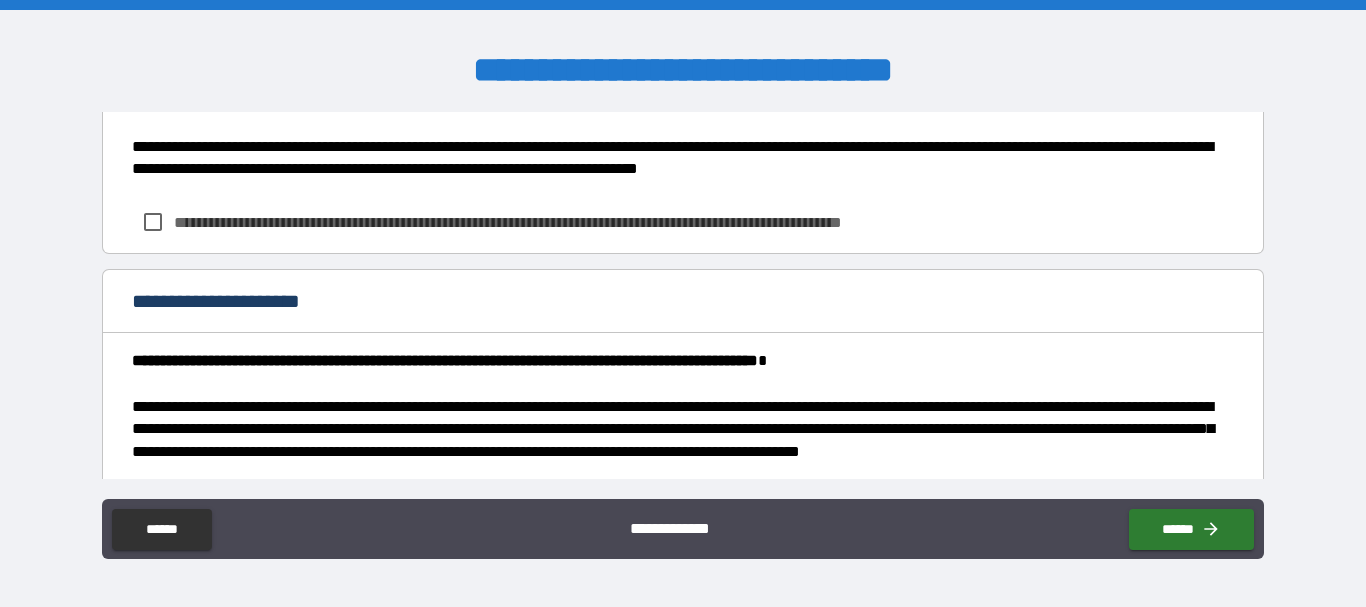 scroll, scrollTop: 600, scrollLeft: 0, axis: vertical 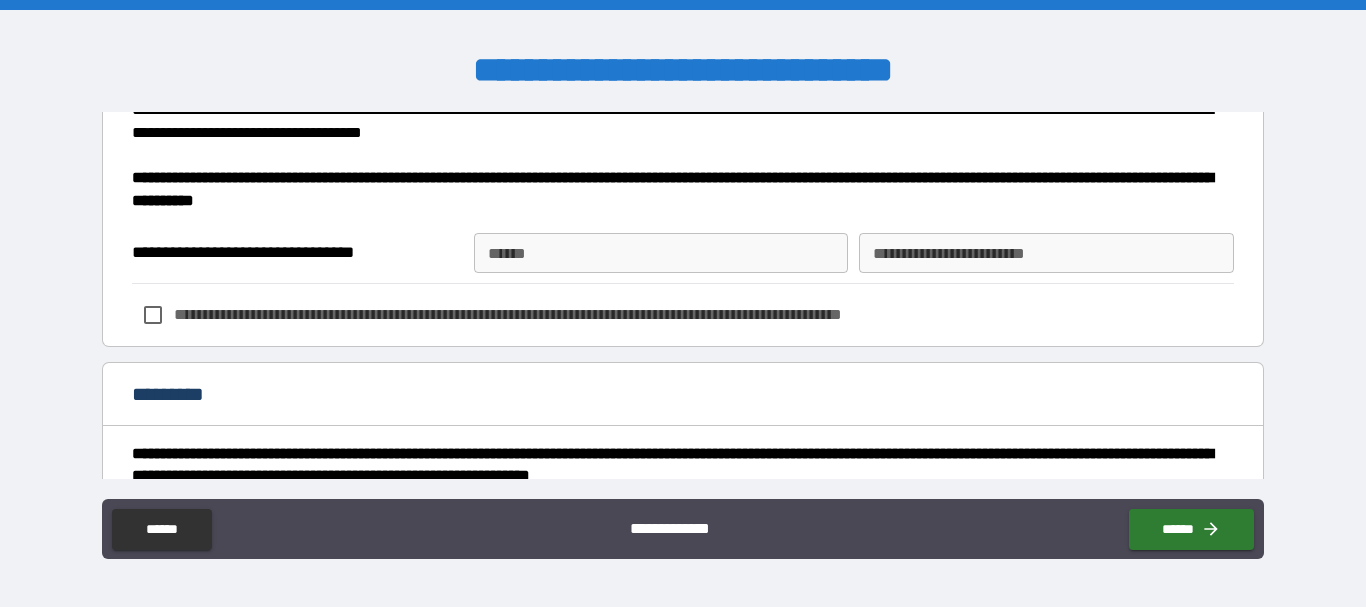 click on "****   *" at bounding box center [661, 253] 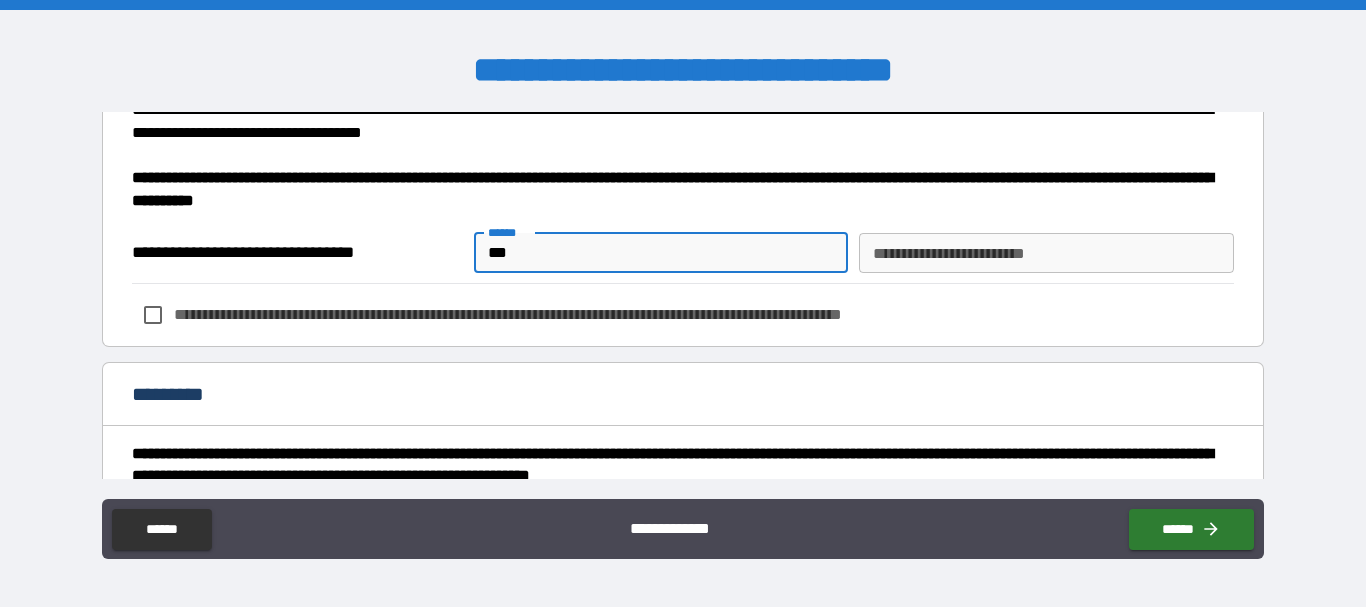 type on "***" 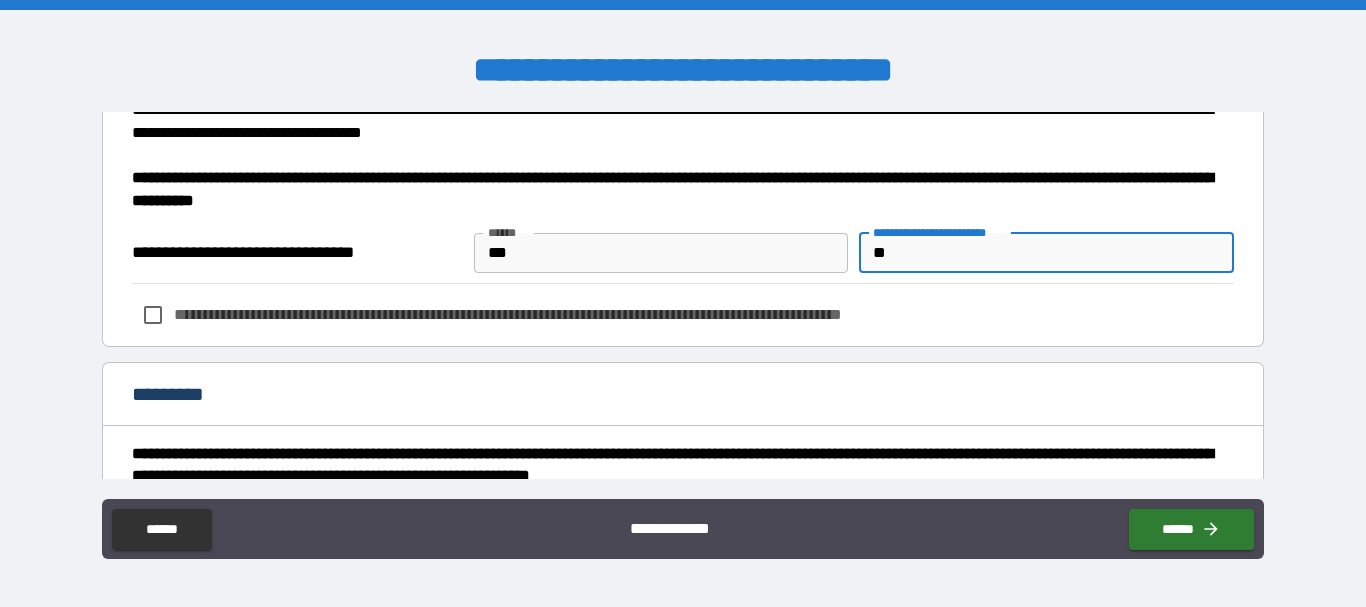 type on "*" 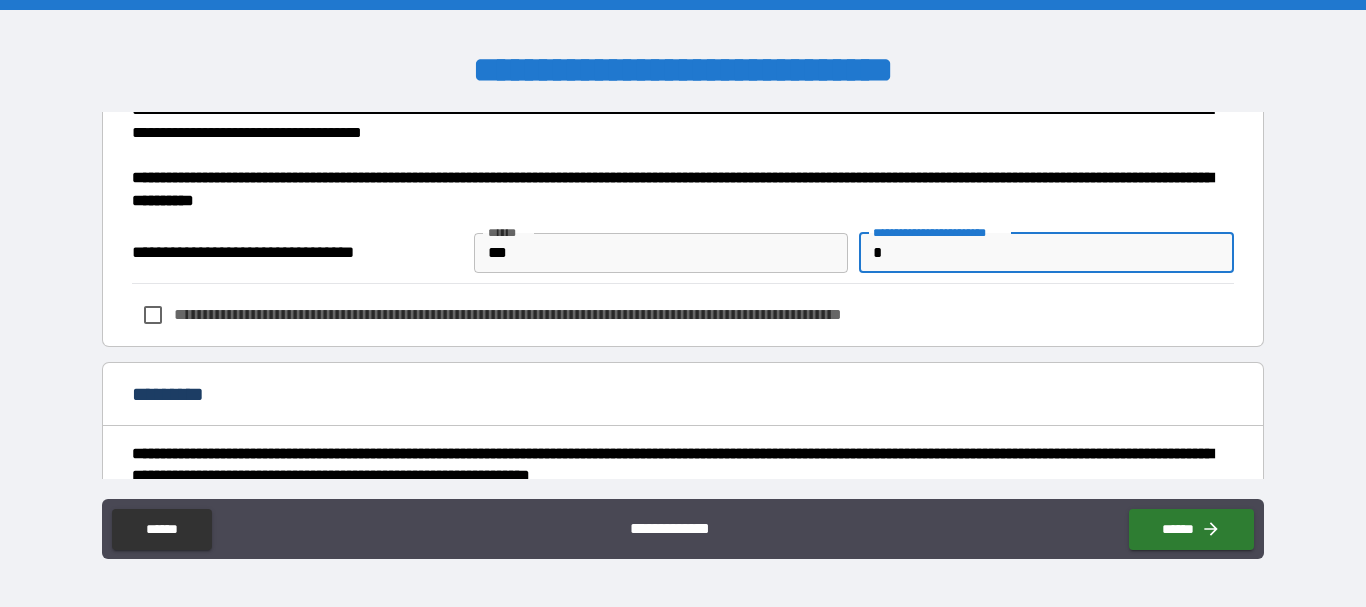 type 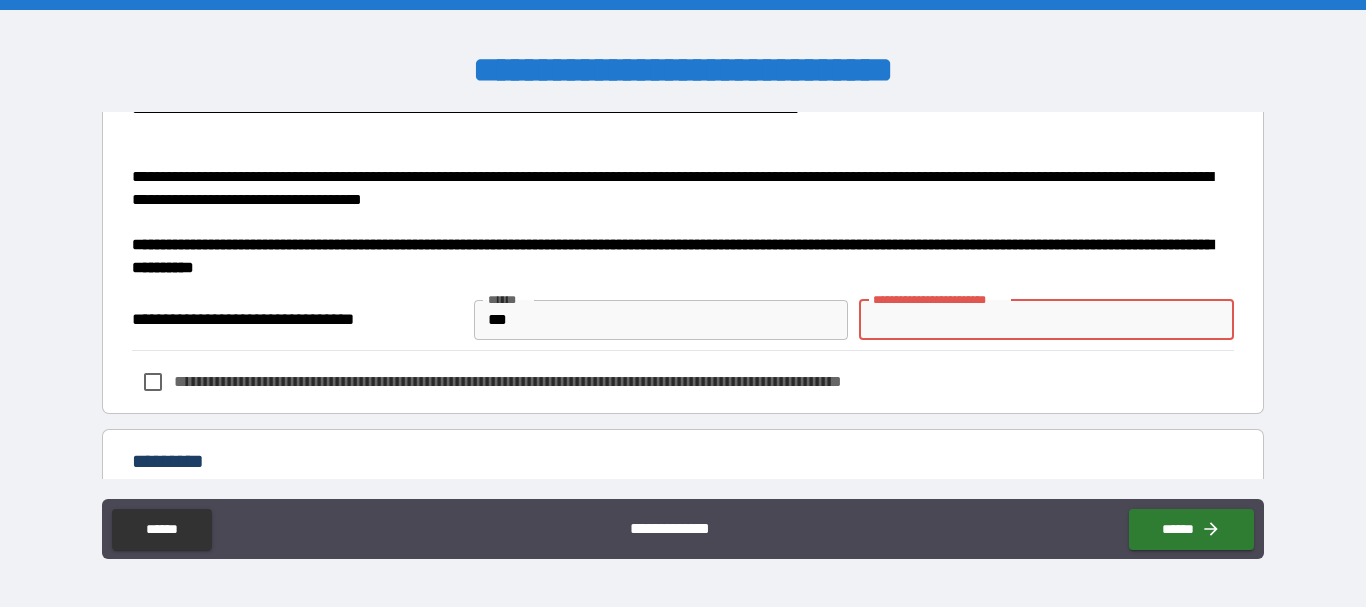 scroll, scrollTop: 895, scrollLeft: 0, axis: vertical 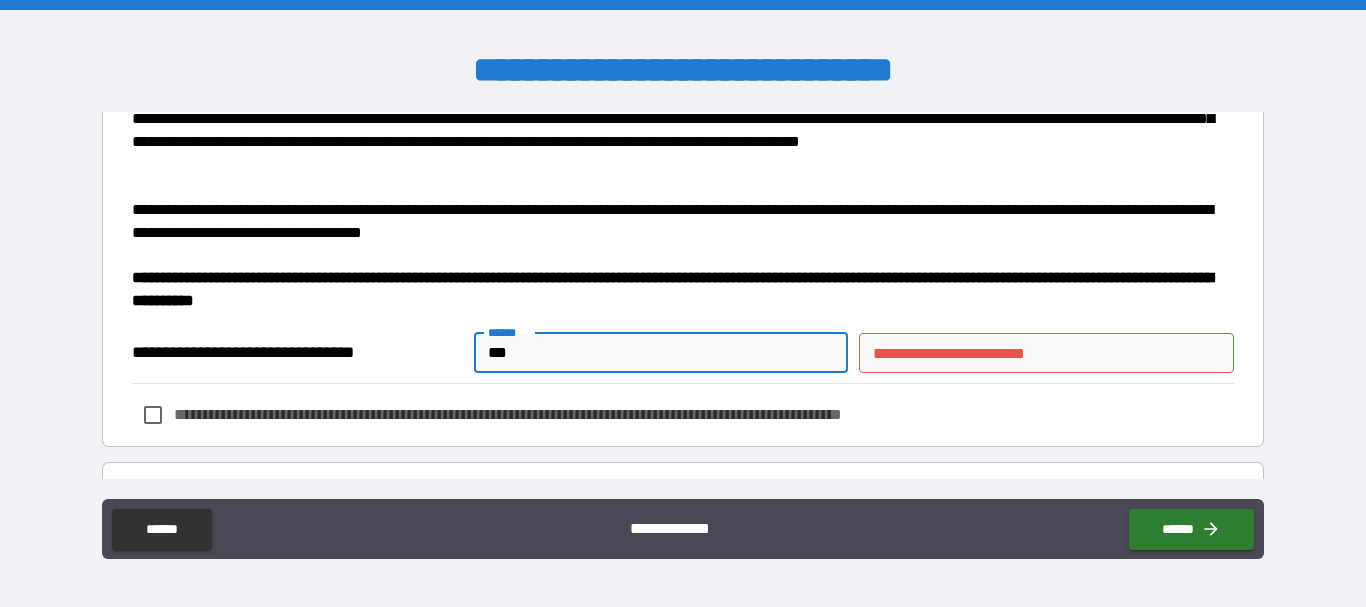 click on "***" at bounding box center [661, 353] 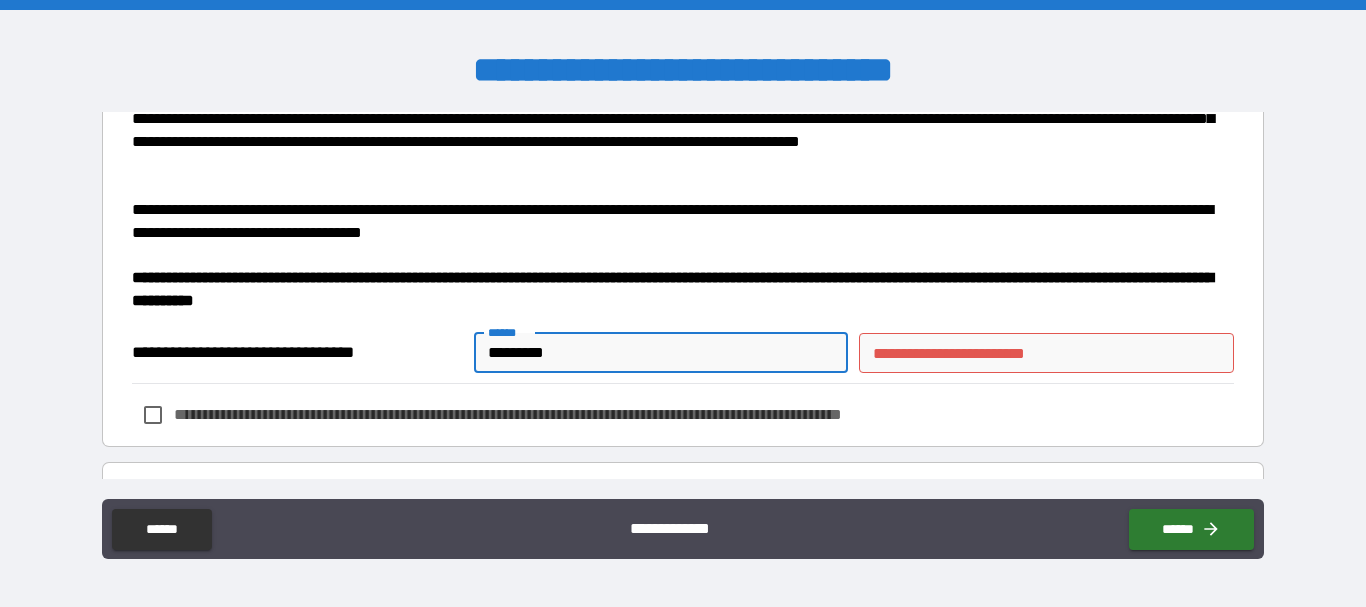 type on "*********" 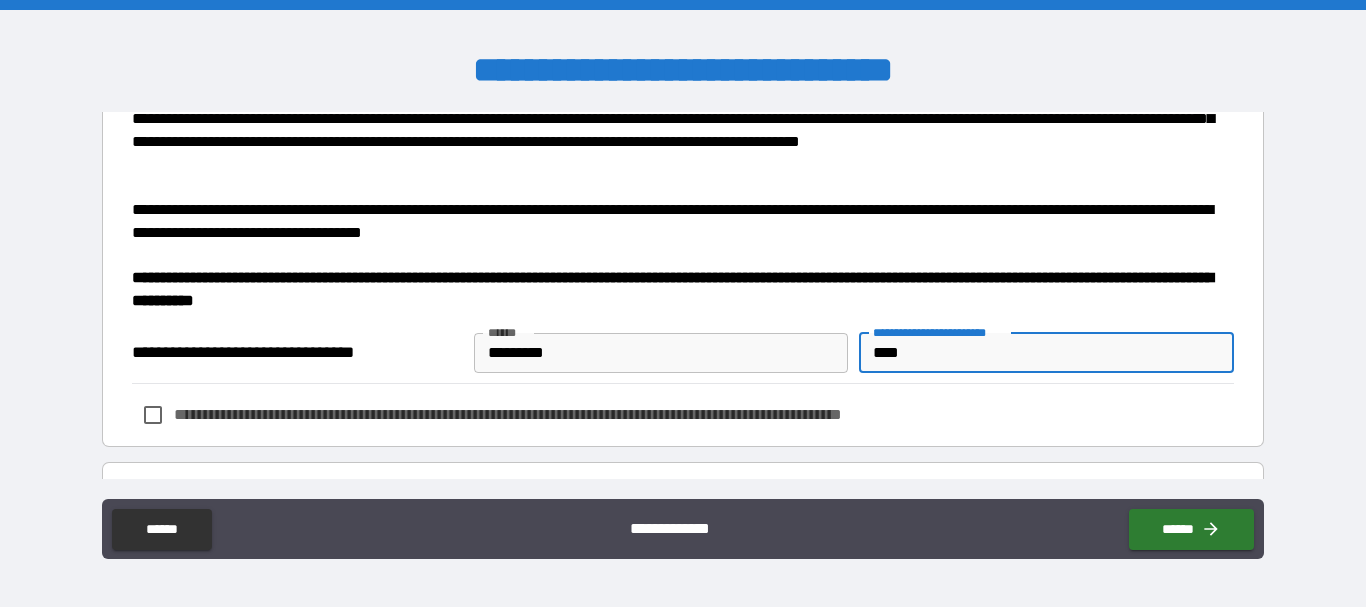 type on "****" 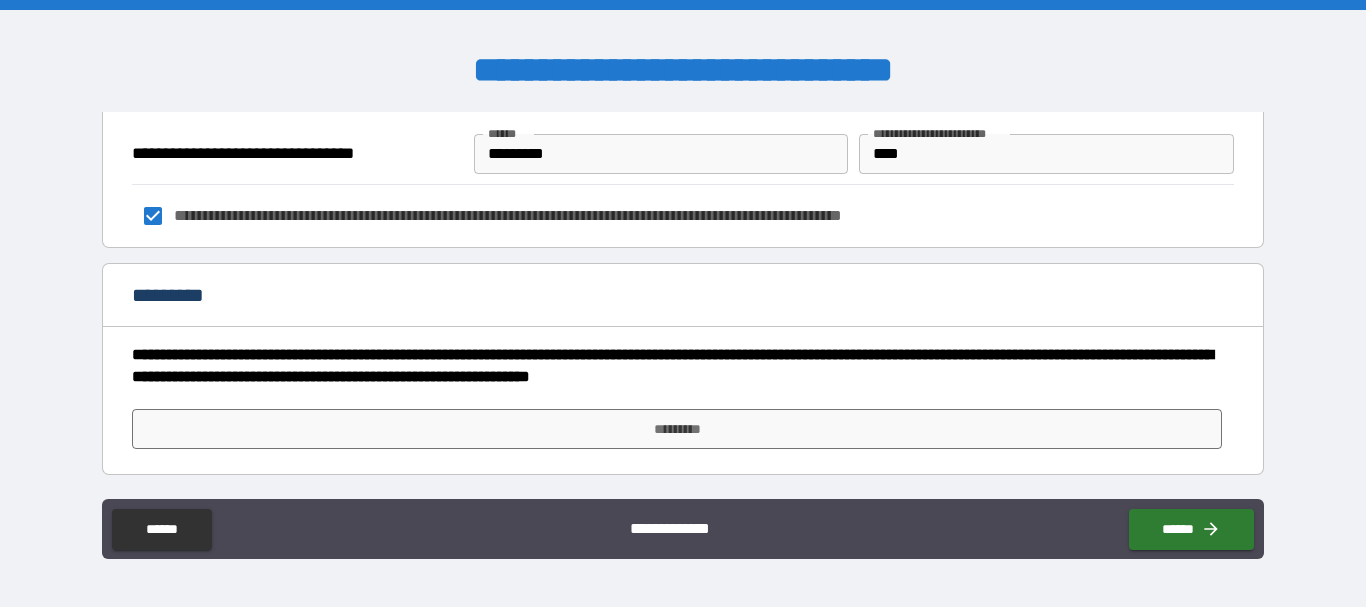 scroll, scrollTop: 1095, scrollLeft: 0, axis: vertical 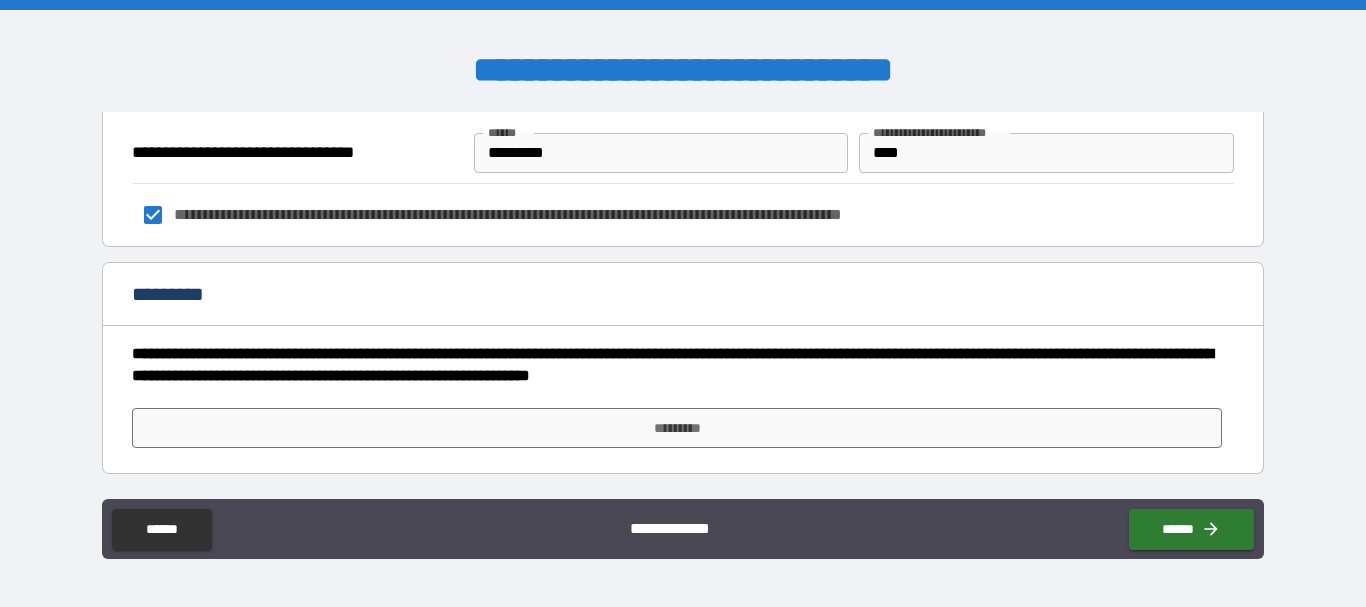 click on "*********" at bounding box center [682, 296] 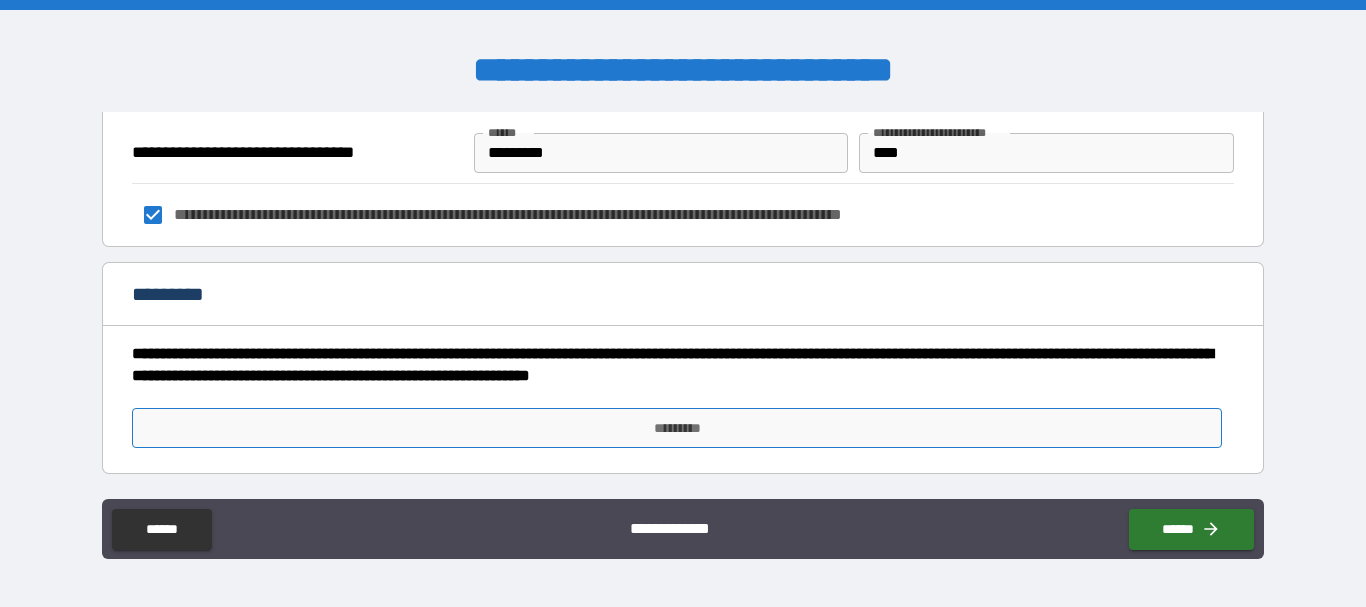 click on "*********" at bounding box center (677, 428) 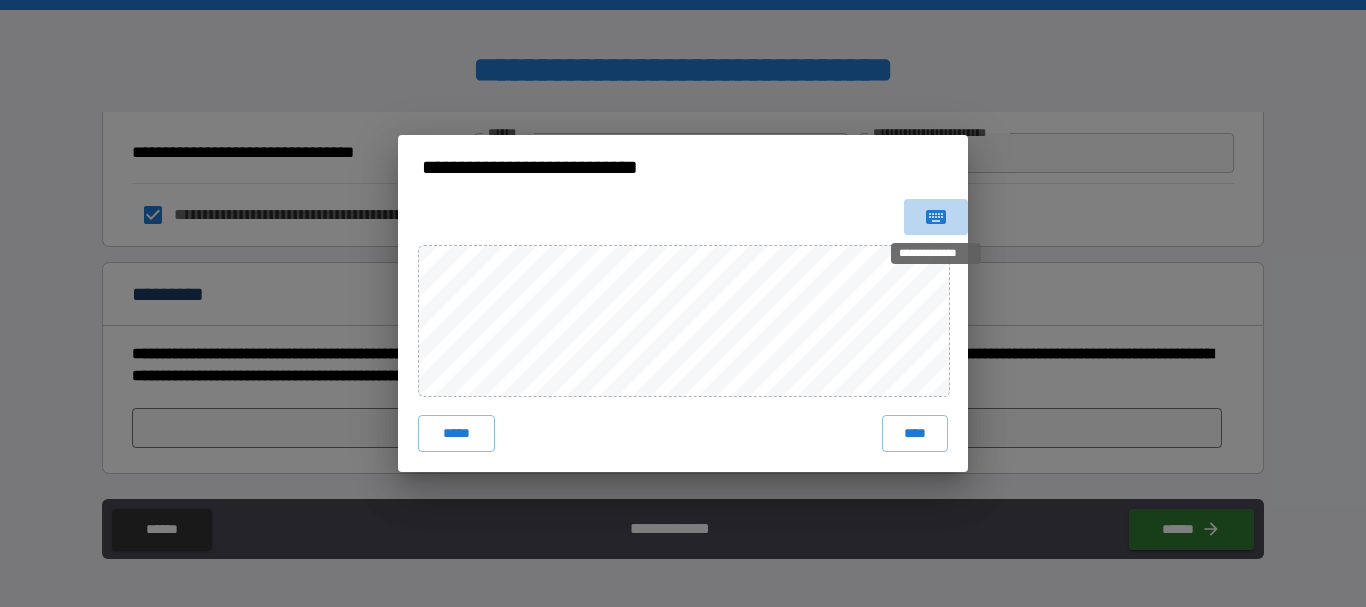 click 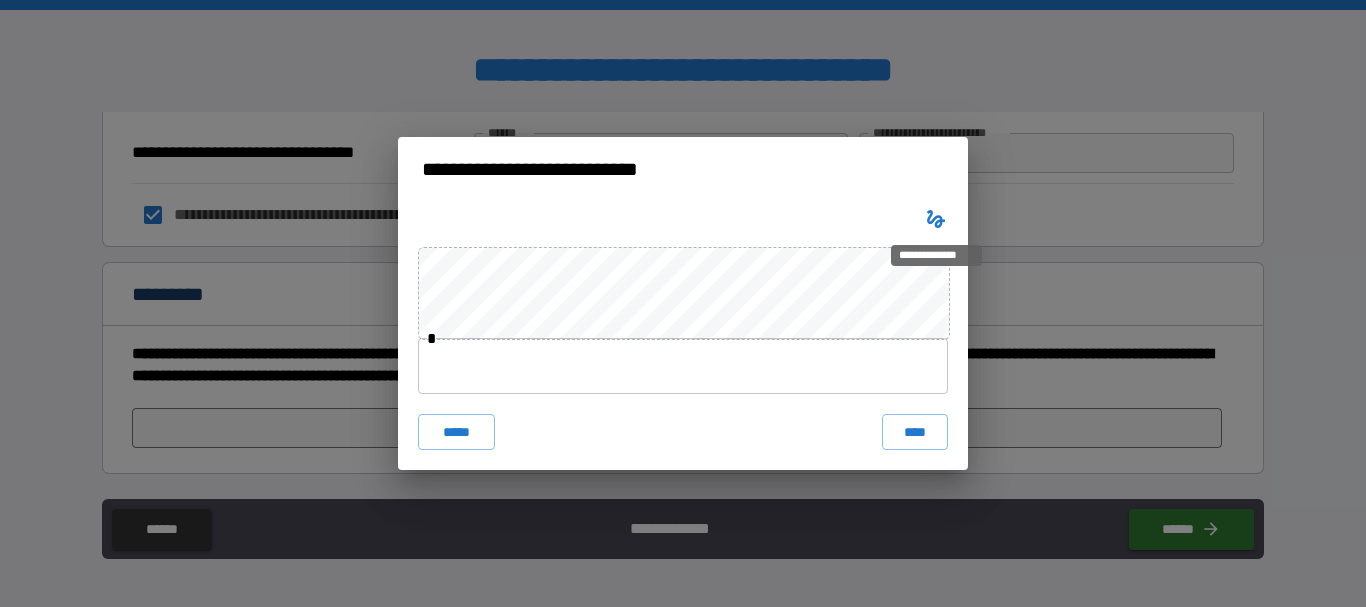 type 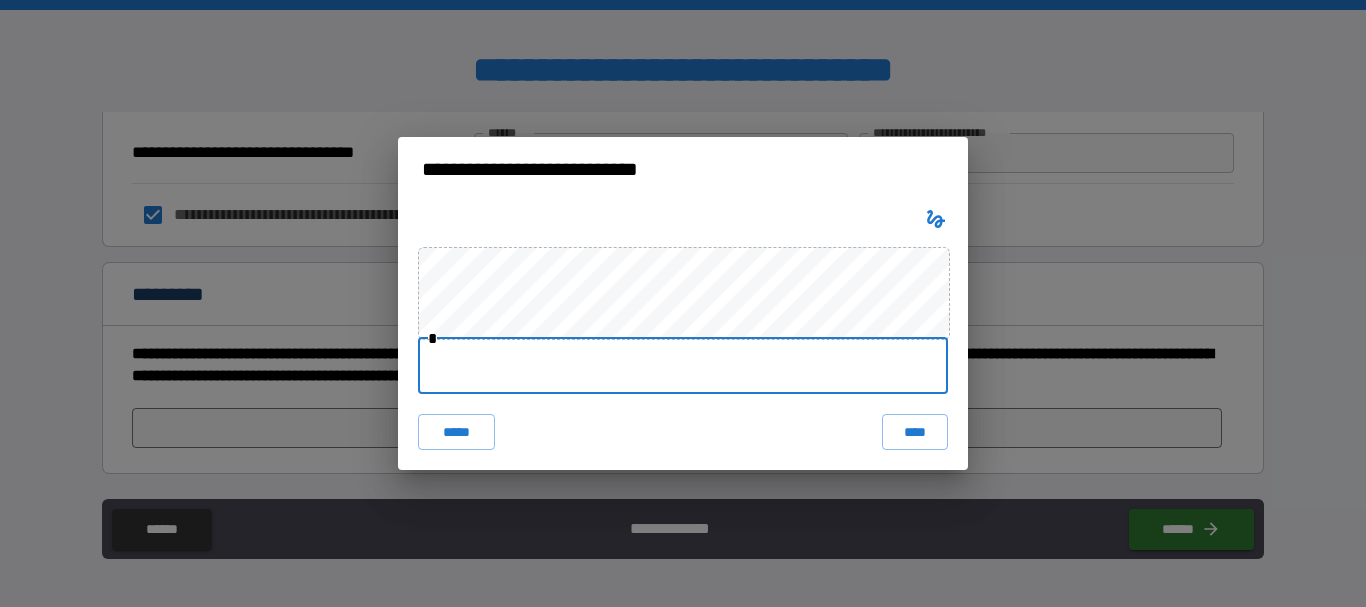 click at bounding box center [683, 366] 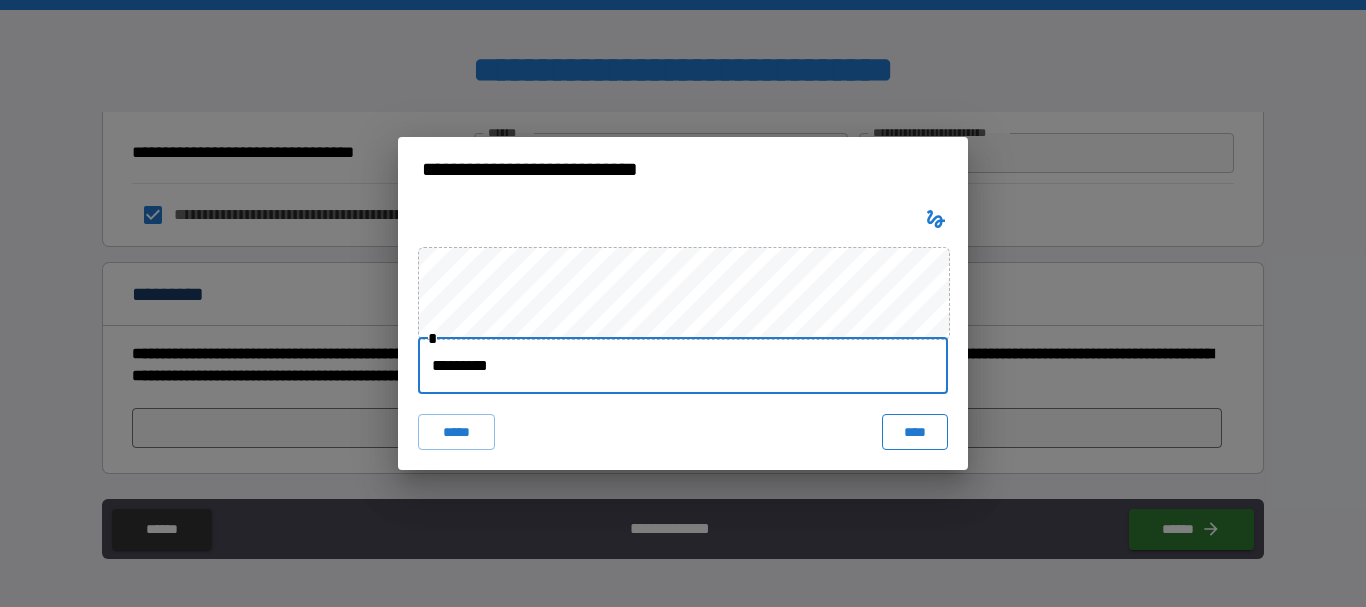 type on "*********" 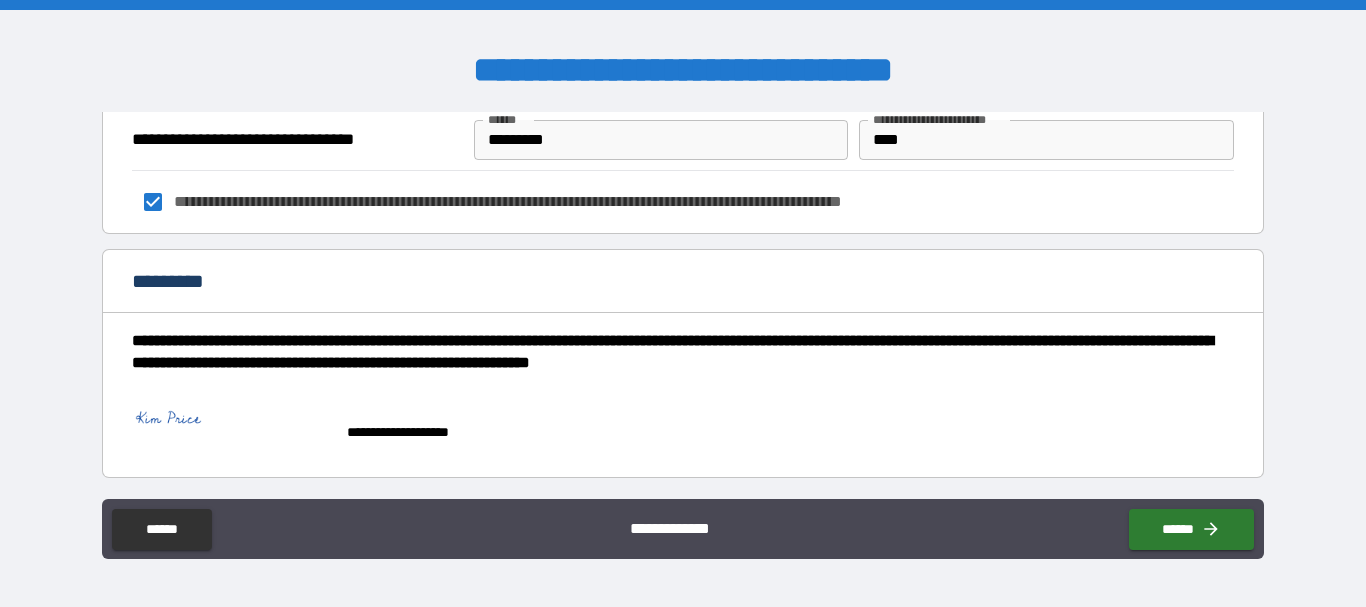 scroll, scrollTop: 1112, scrollLeft: 0, axis: vertical 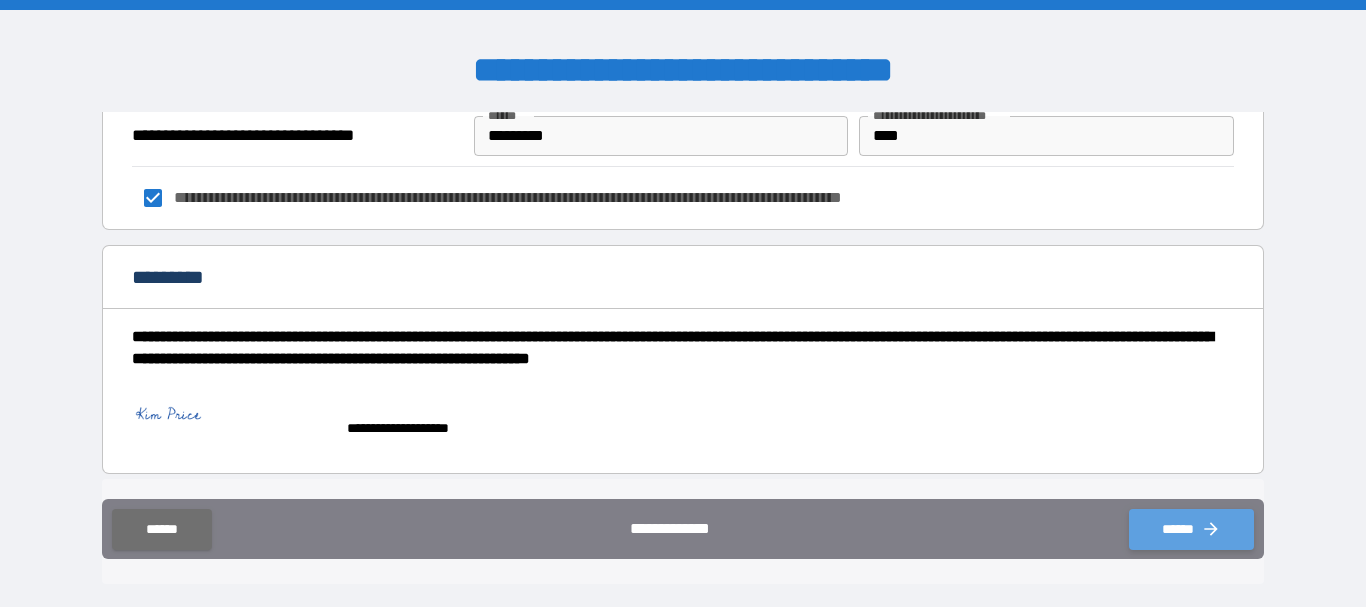 click on "******" at bounding box center [1191, 529] 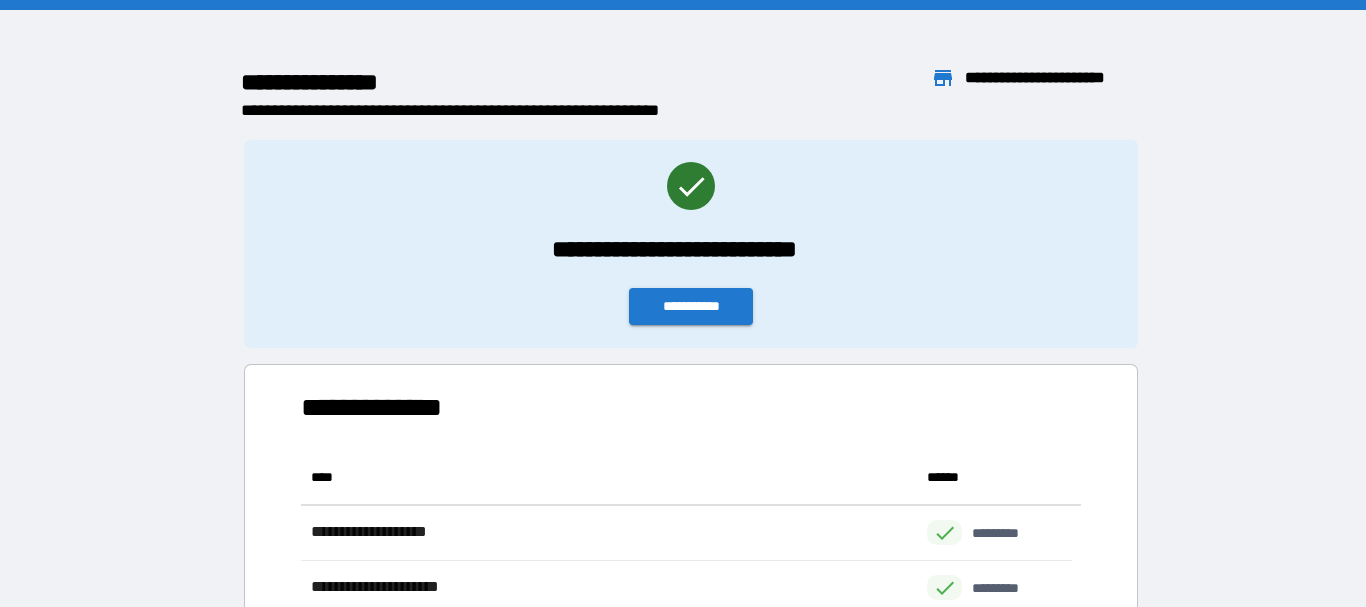 scroll, scrollTop: 16, scrollLeft: 16, axis: both 